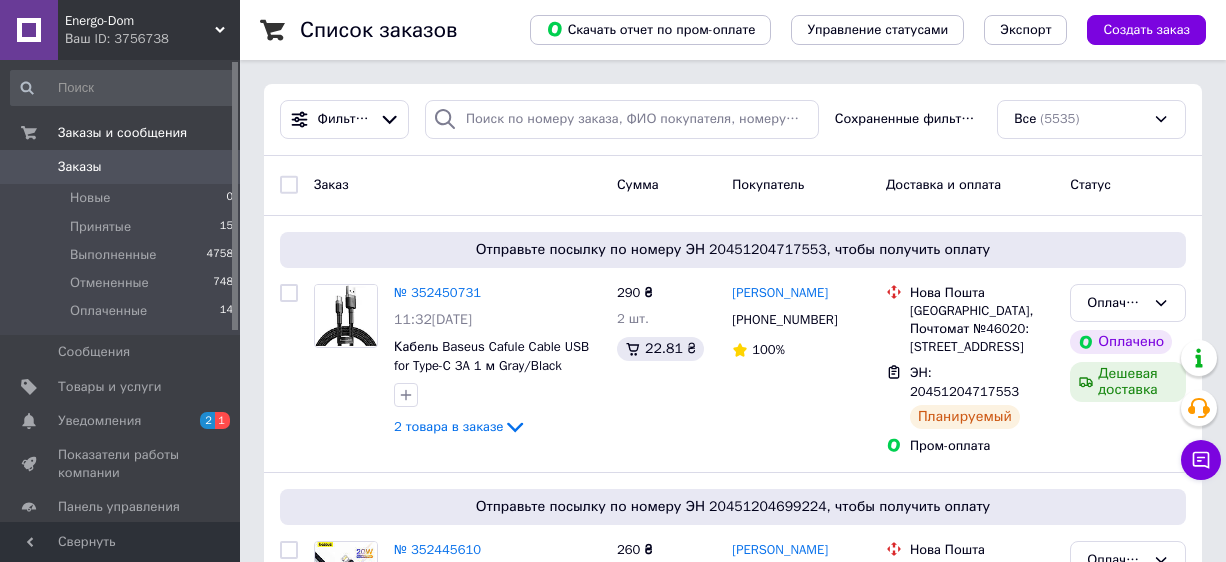 click on "Заказы 0" at bounding box center [122, 167] 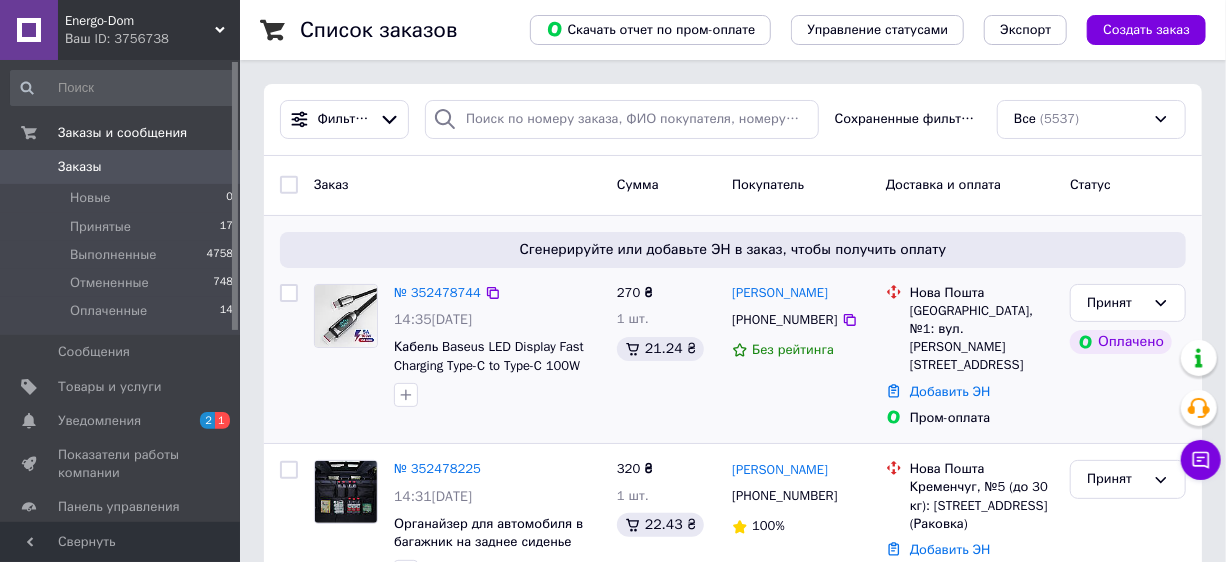 scroll, scrollTop: 181, scrollLeft: 0, axis: vertical 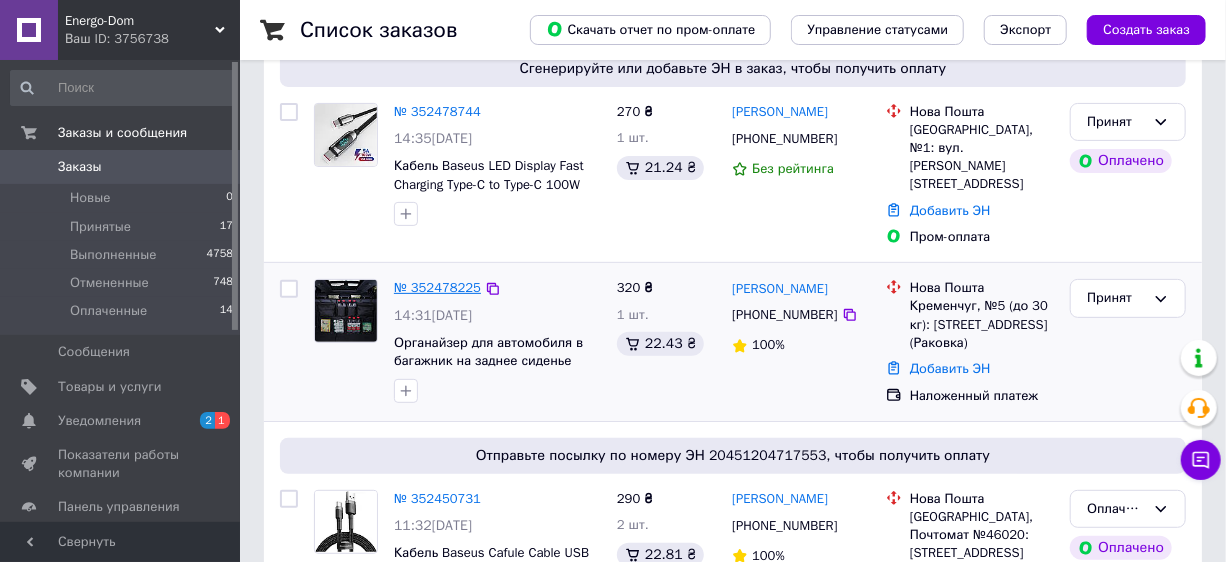 click on "№ 352478225" at bounding box center (437, 287) 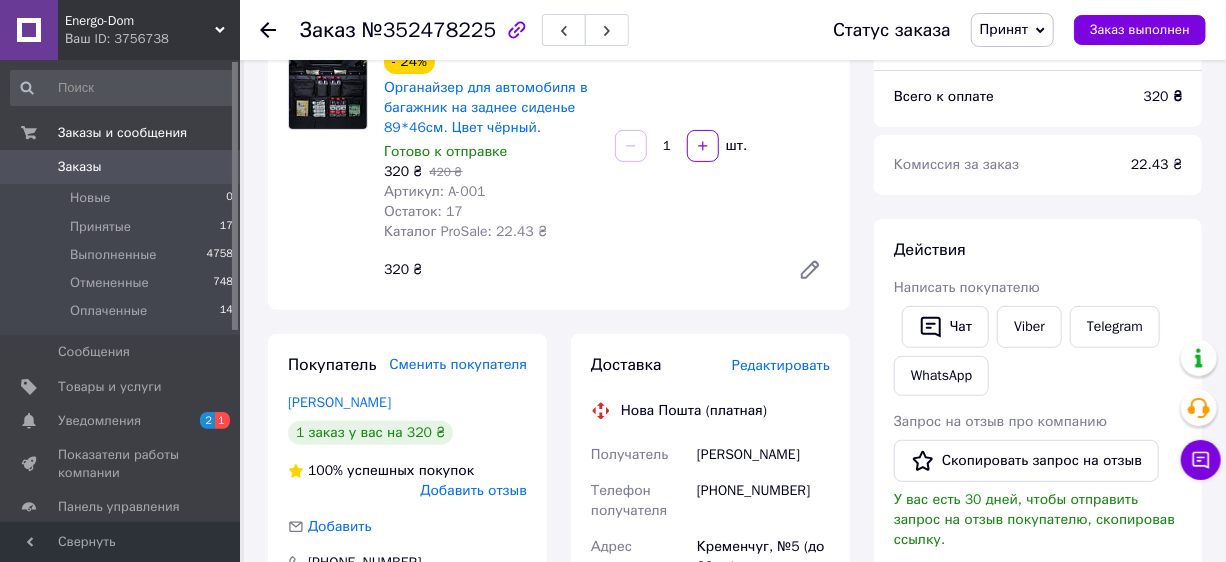 click on "Действия Написать покупателю   Чат Viber Telegram WhatsApp Запрос на отзыв про компанию   Скопировать запрос на отзыв У вас есть 30 дней, чтобы отправить запрос на отзыв покупателю, скопировав ссылку.   Выдать чек   Скачать PDF   Печать PDF   Дублировать заказ" at bounding box center [1038, 502] 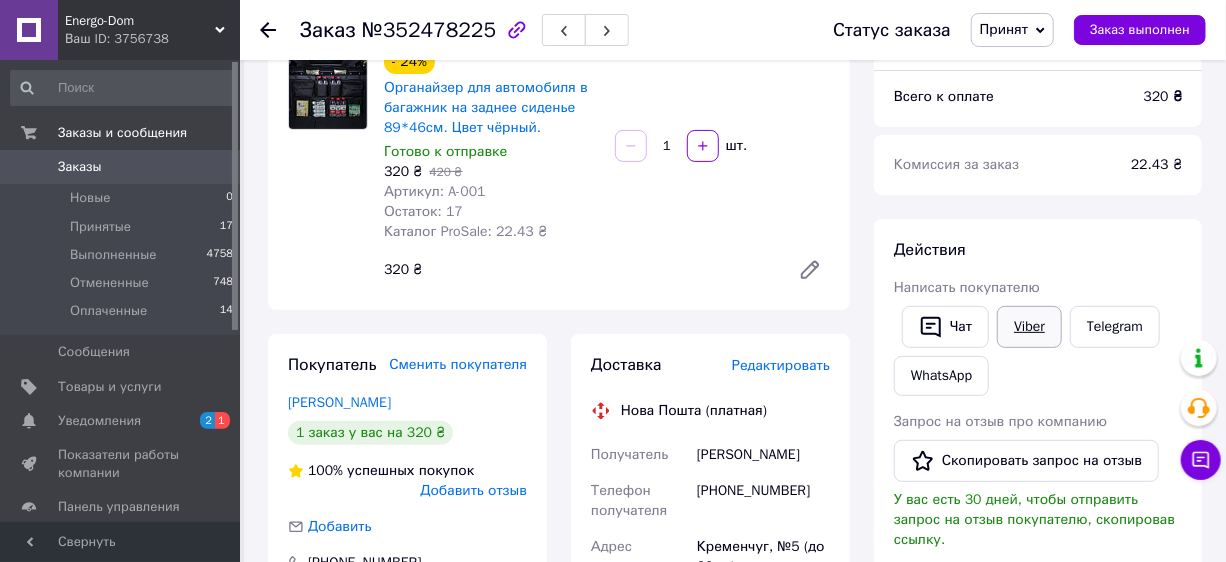 click on "Viber" at bounding box center (1029, 327) 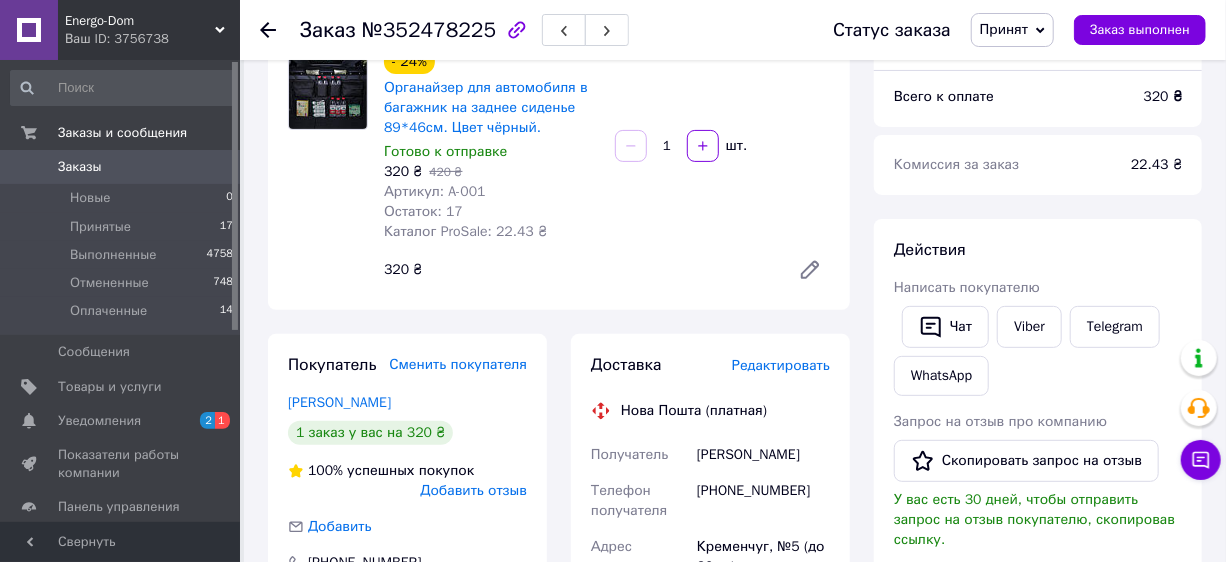 click on "Итого 1 товар 320 ₴ Доставка Необходимо уточнить Скидка Добавить Всего к оплате 320 ₴ Комиссия за заказ 22.43 ₴ Действия Написать покупателю   Чат Viber Telegram WhatsApp Запрос на отзыв про компанию   Скопировать запрос на отзыв У вас есть 30 дней, чтобы отправить запрос на отзыв покупателю, скопировав ссылку.   Выдать чек   Скачать PDF   Печать PDF   Дублировать заказ Метки Личные заметки, которые видите только вы. По ним можно фильтровать заказы Примечания Осталось 300 символов Очистить Сохранить" at bounding box center (1038, 654) 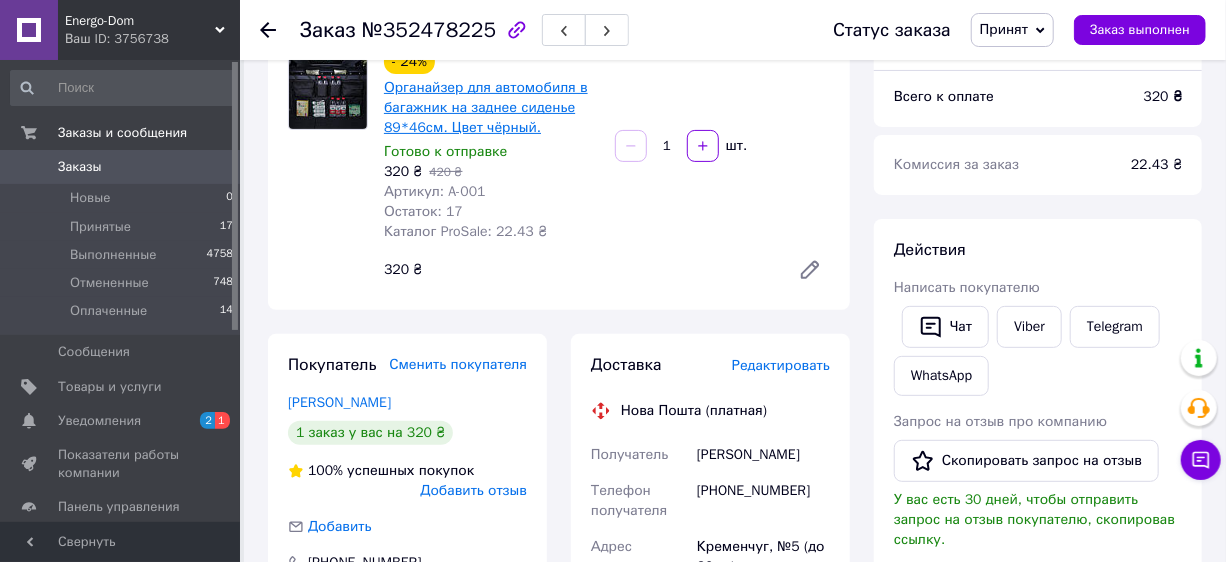 click on "Органайзер для автомобиля в багажник на заднее сиденье 89*46см. Цвет чёрный." at bounding box center [486, 107] 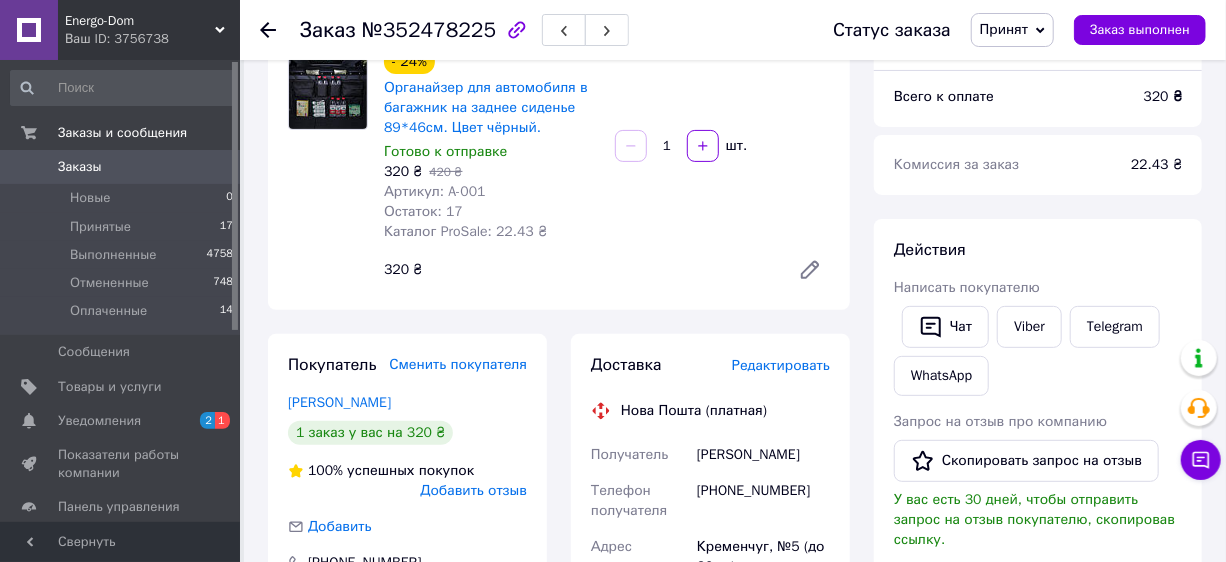 scroll, scrollTop: 363, scrollLeft: 0, axis: vertical 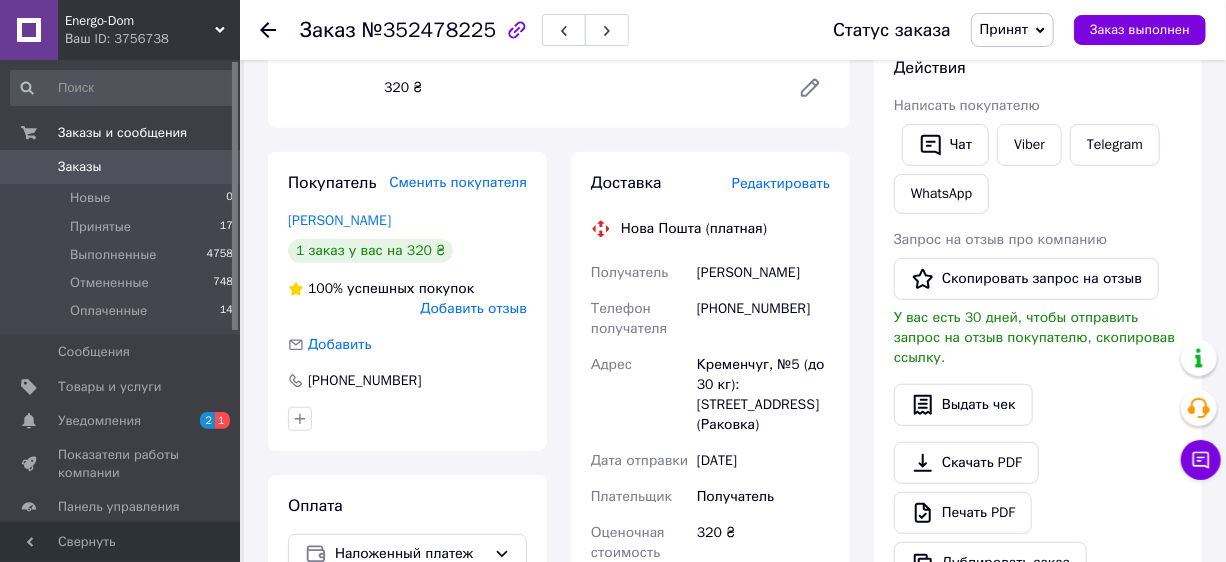 click on "[PHONE_NUMBER]" at bounding box center (763, 319) 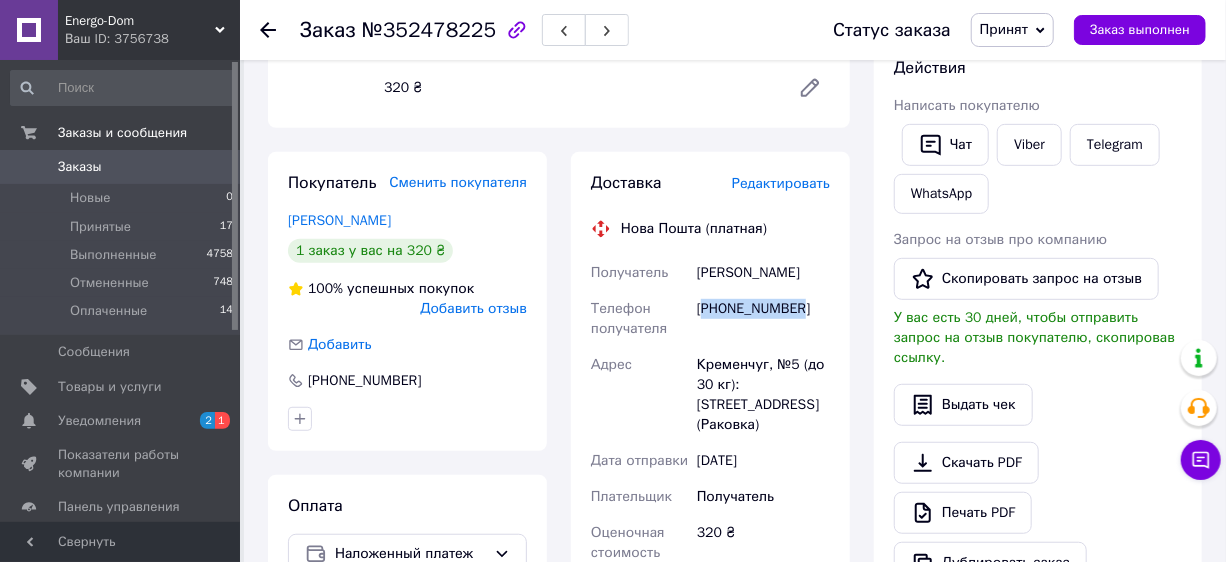 click on "[PHONE_NUMBER]" at bounding box center [763, 319] 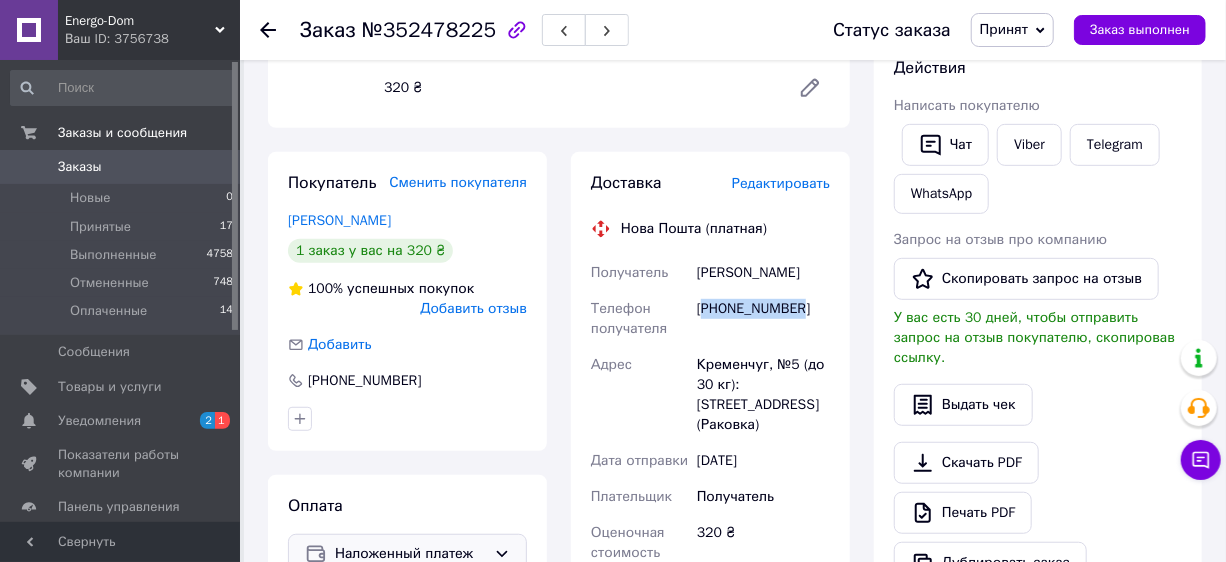 copy on "380983342117" 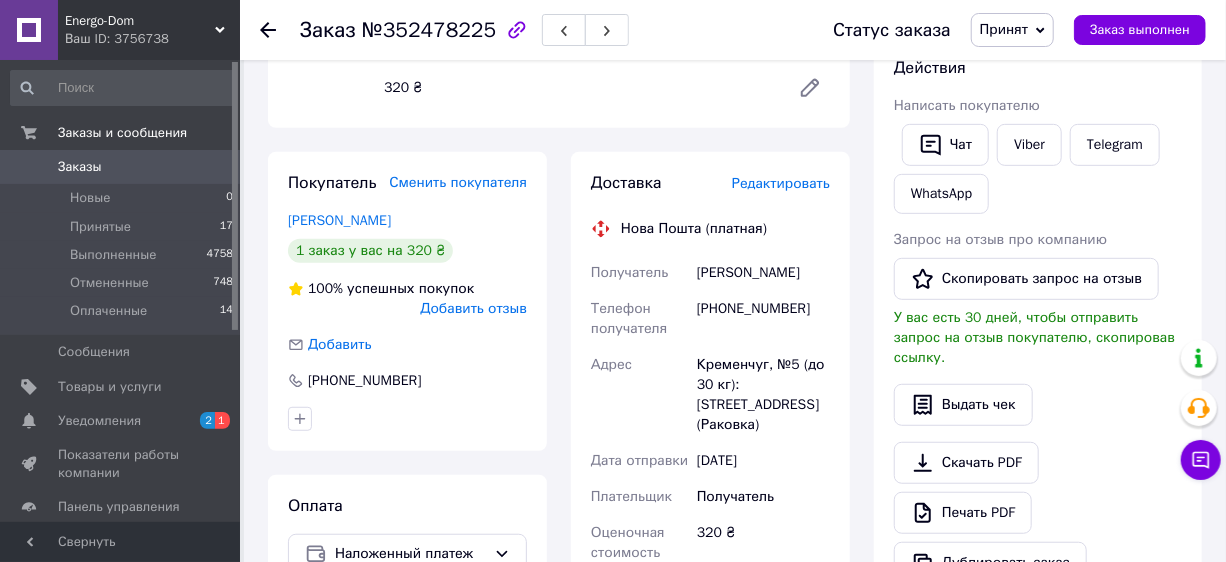 click on "[PERSON_NAME]" at bounding box center [763, 273] 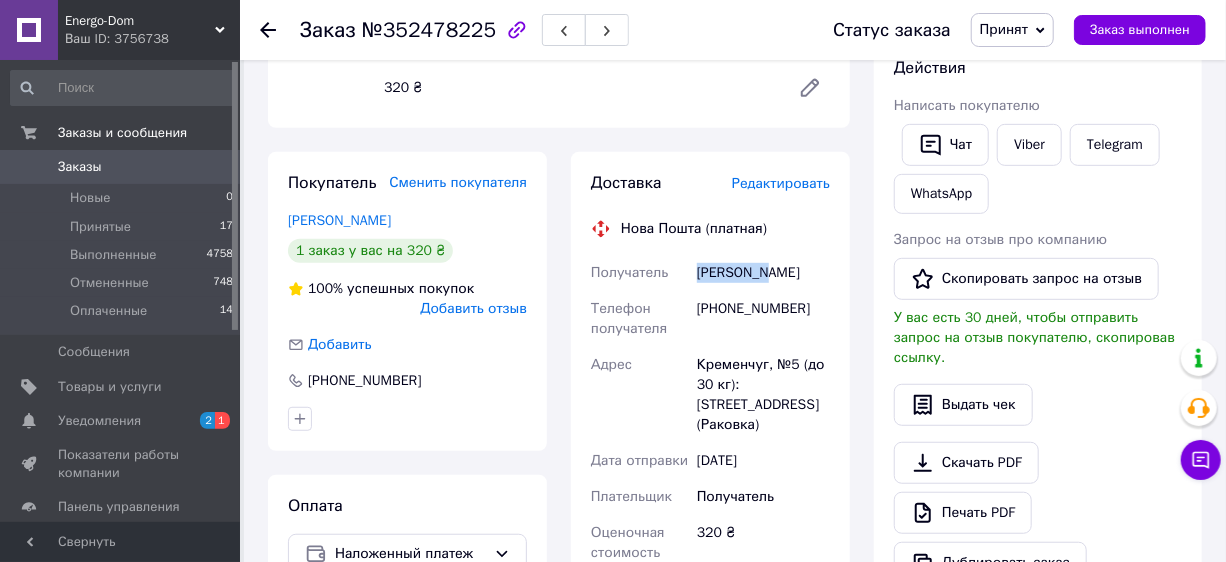 click on "[PERSON_NAME]" at bounding box center [763, 273] 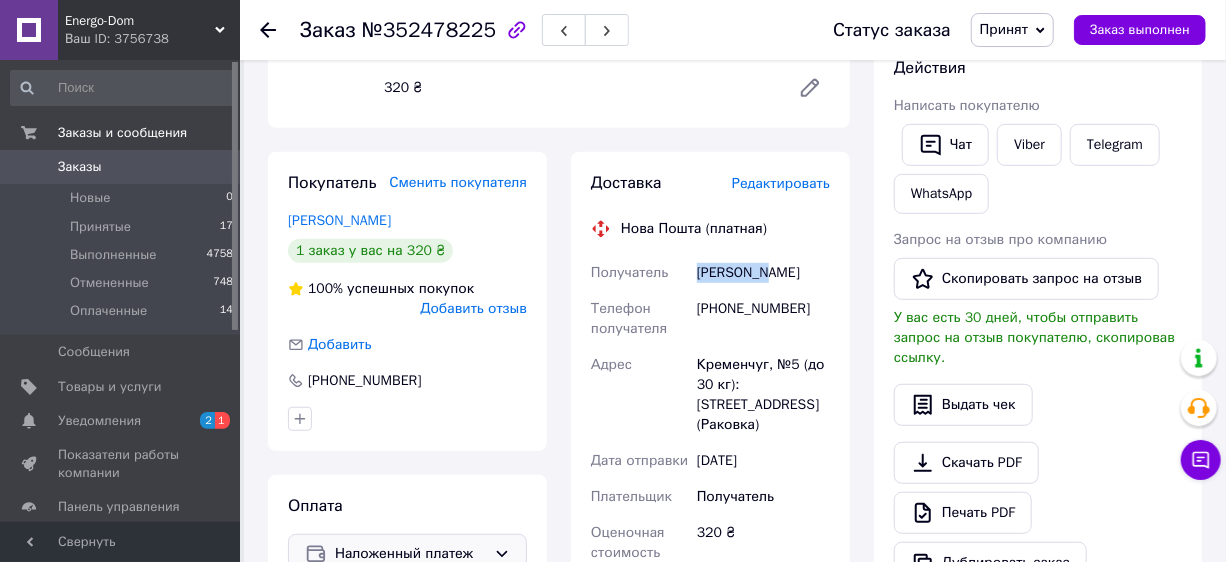 copy on "[PERSON_NAME]" 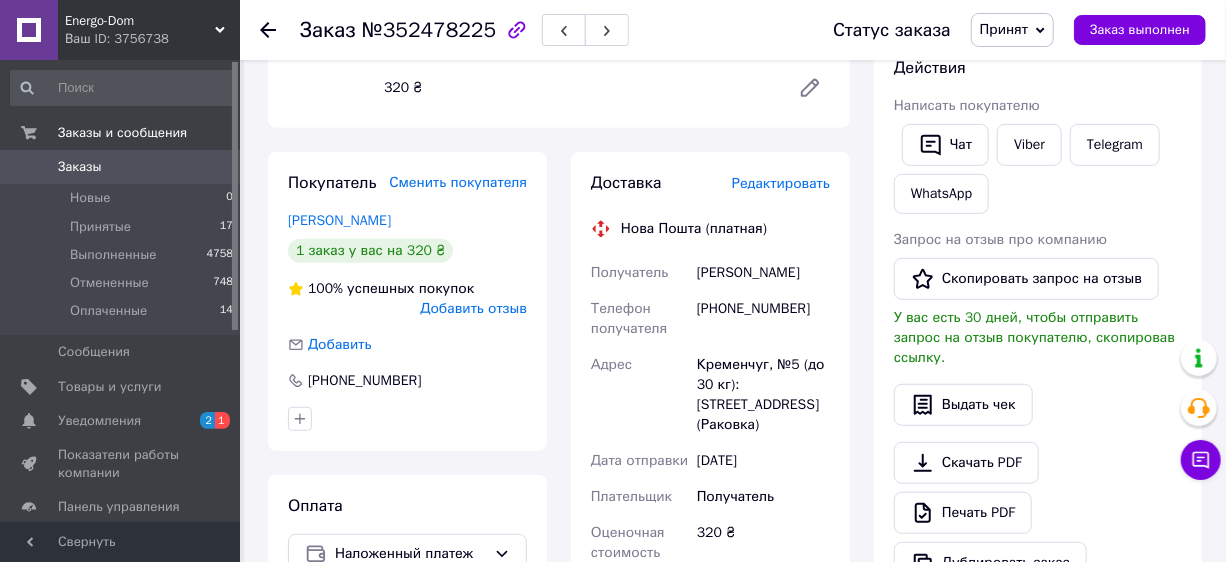 click on "[PERSON_NAME]" at bounding box center [763, 273] 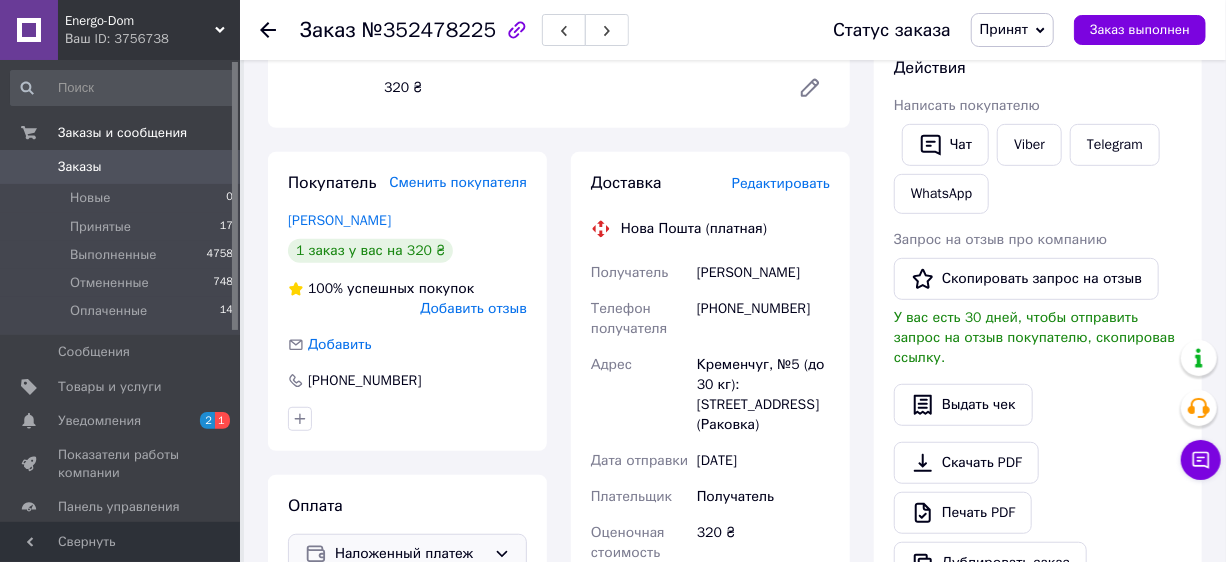 copy on "[PERSON_NAME]" 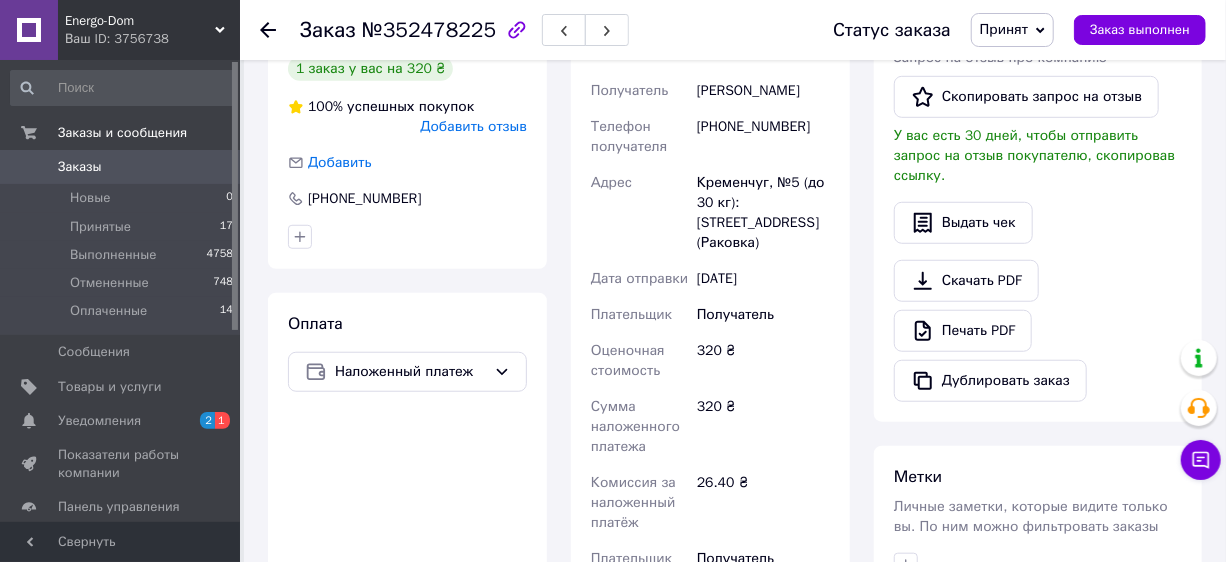 scroll, scrollTop: 909, scrollLeft: 0, axis: vertical 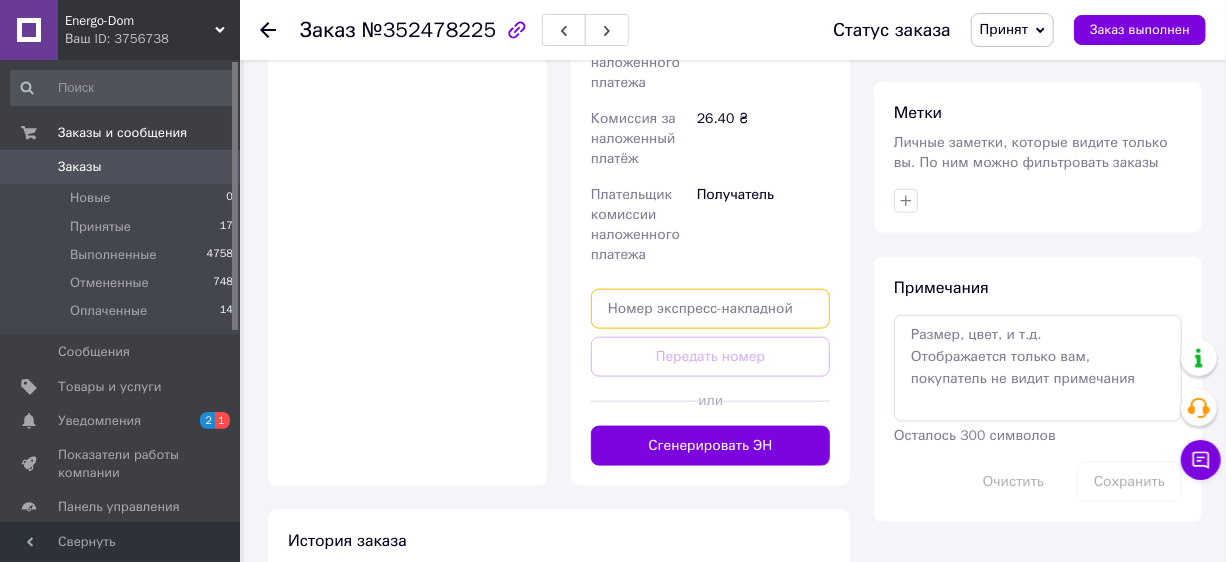 click at bounding box center [710, 309] 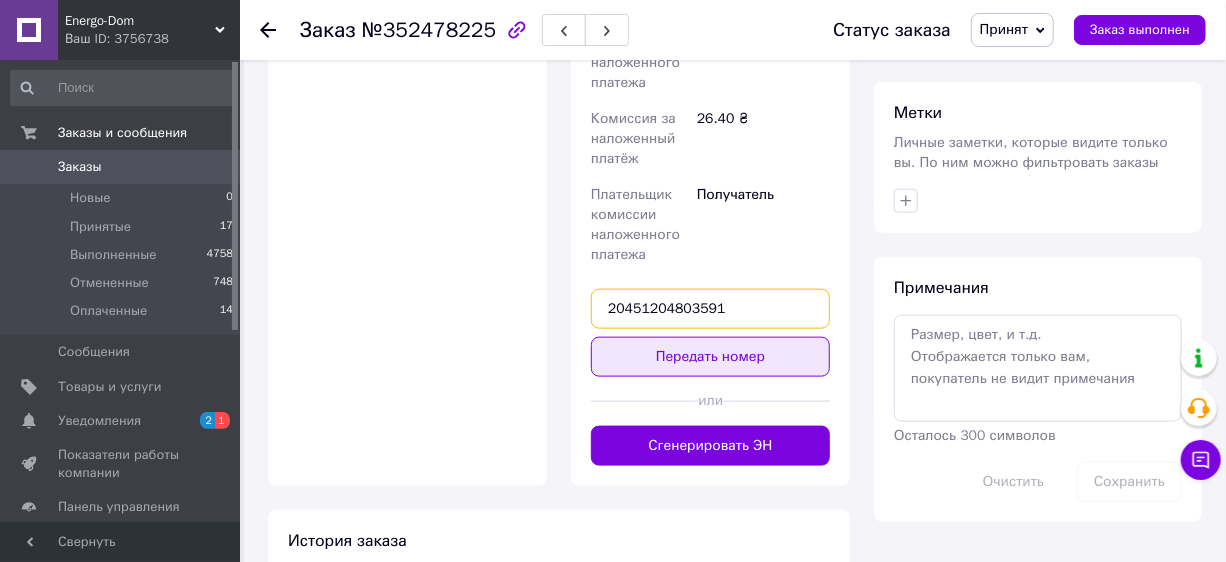 type on "20451204803591" 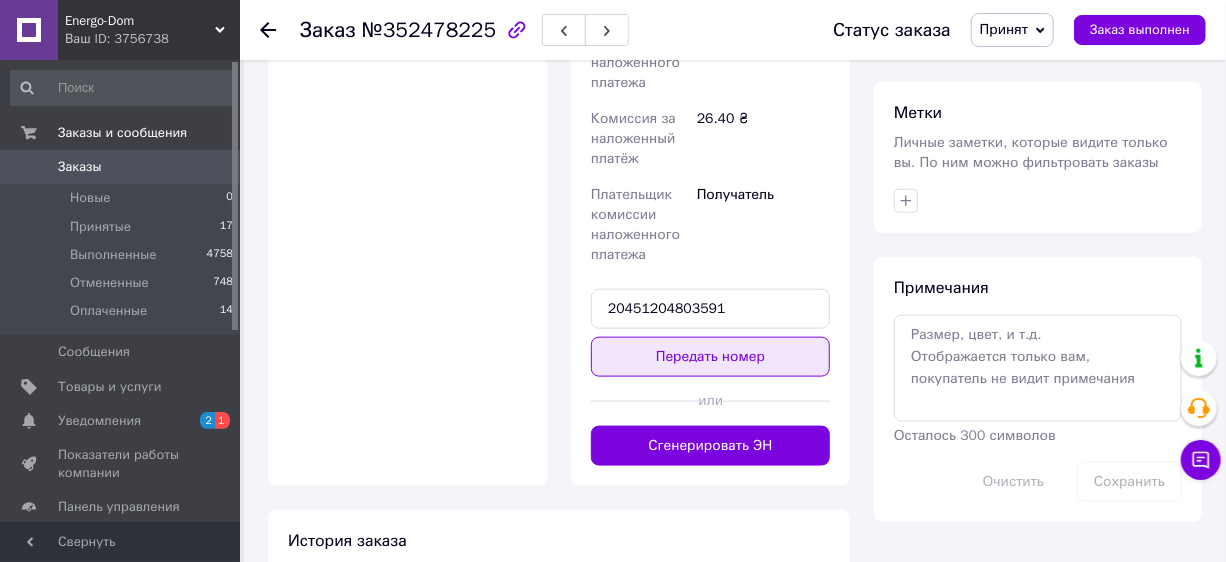 click on "Передать номер" at bounding box center [710, 357] 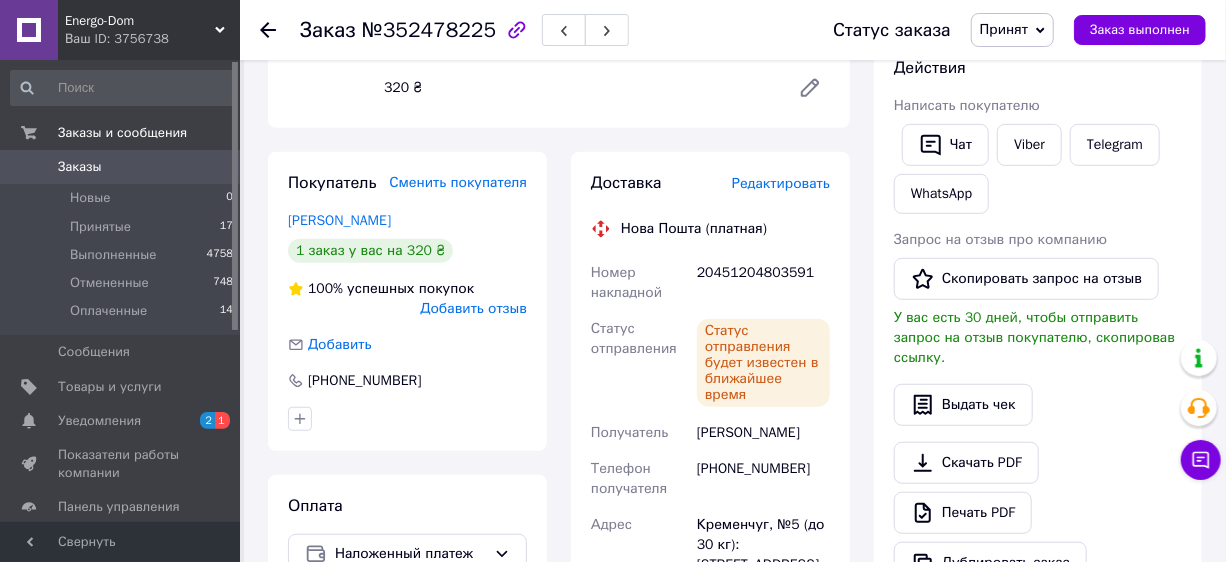 scroll, scrollTop: 545, scrollLeft: 0, axis: vertical 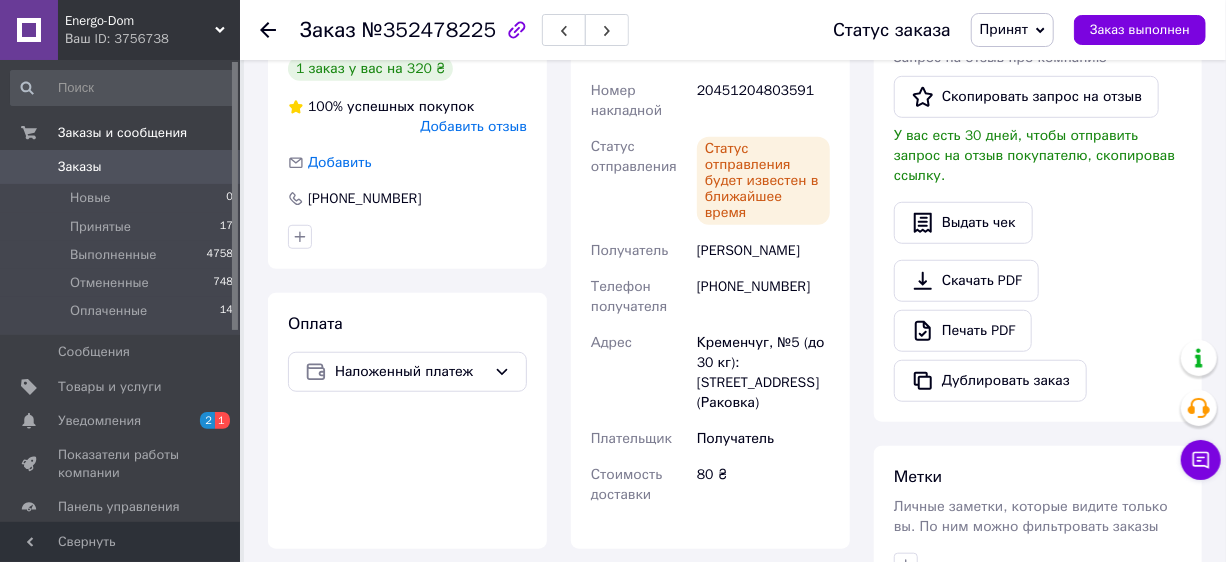 click on "Заказы" at bounding box center [121, 167] 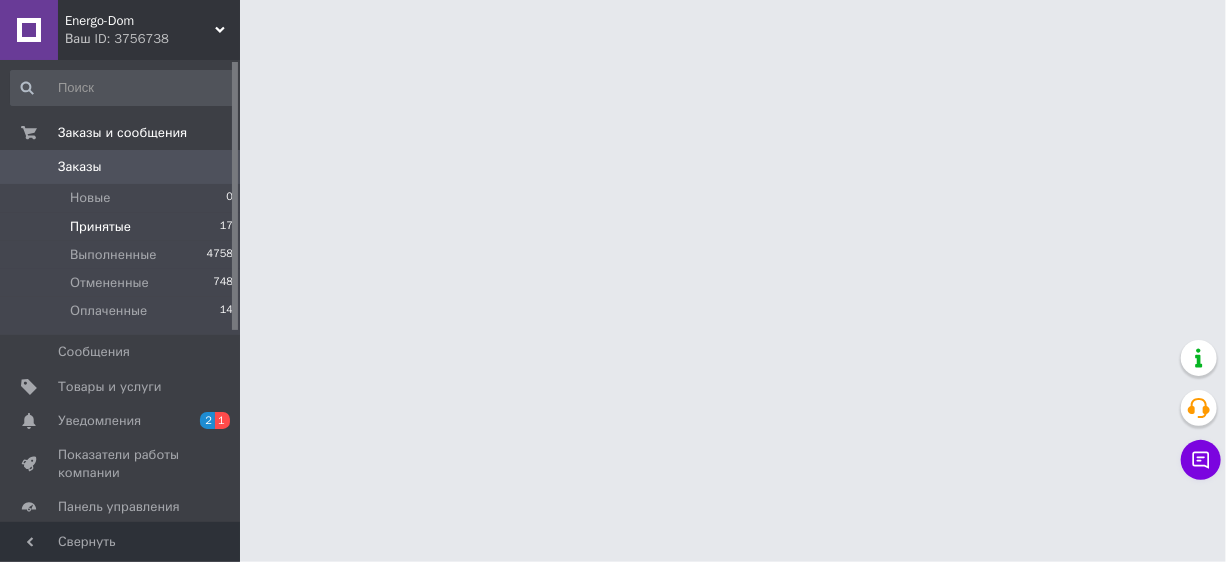 scroll, scrollTop: 0, scrollLeft: 0, axis: both 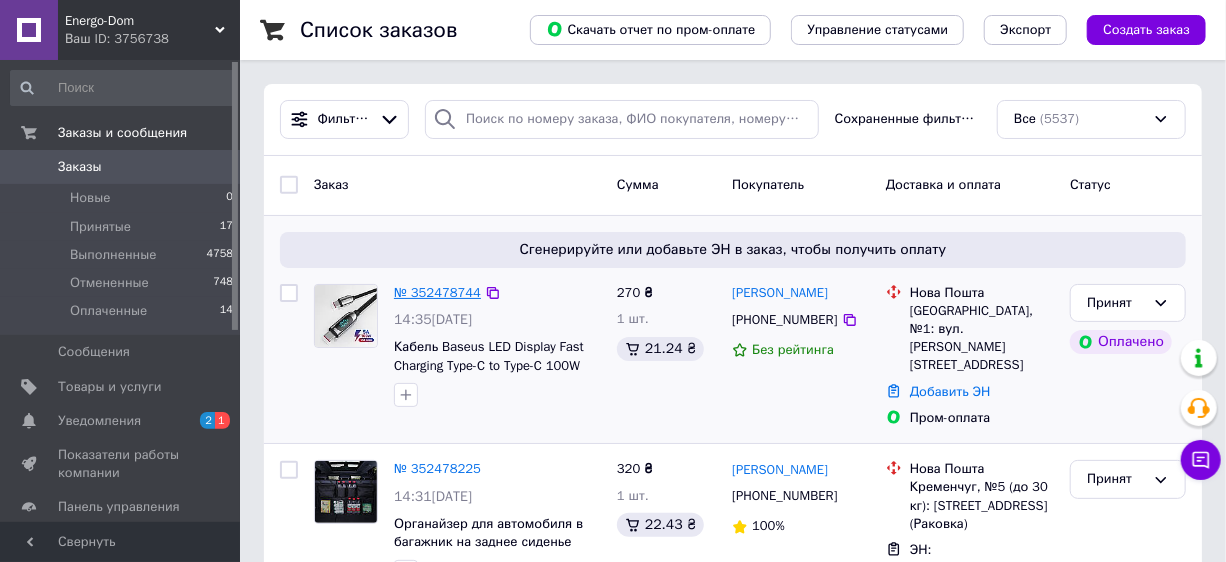 click on "№ 352478744" at bounding box center (437, 292) 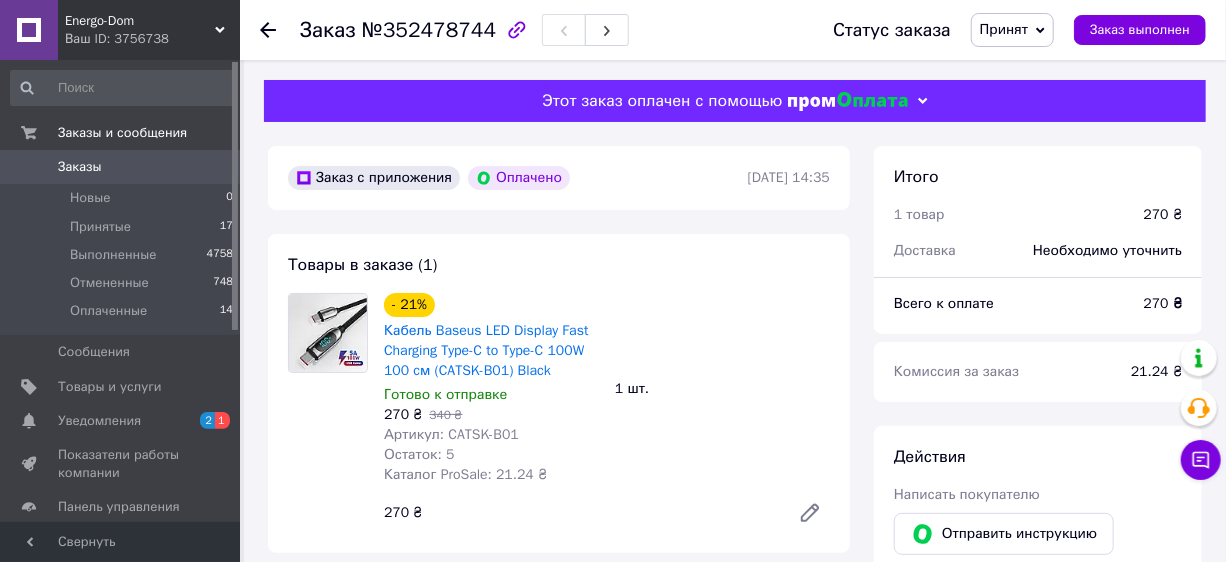 scroll, scrollTop: 181, scrollLeft: 0, axis: vertical 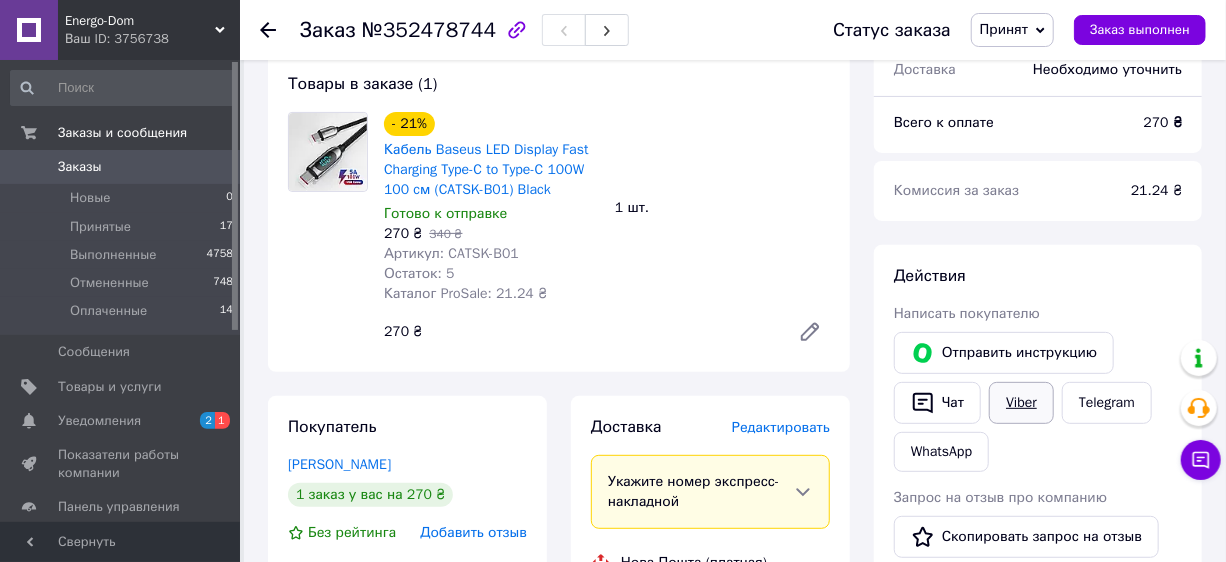 click on "Viber" at bounding box center [1021, 403] 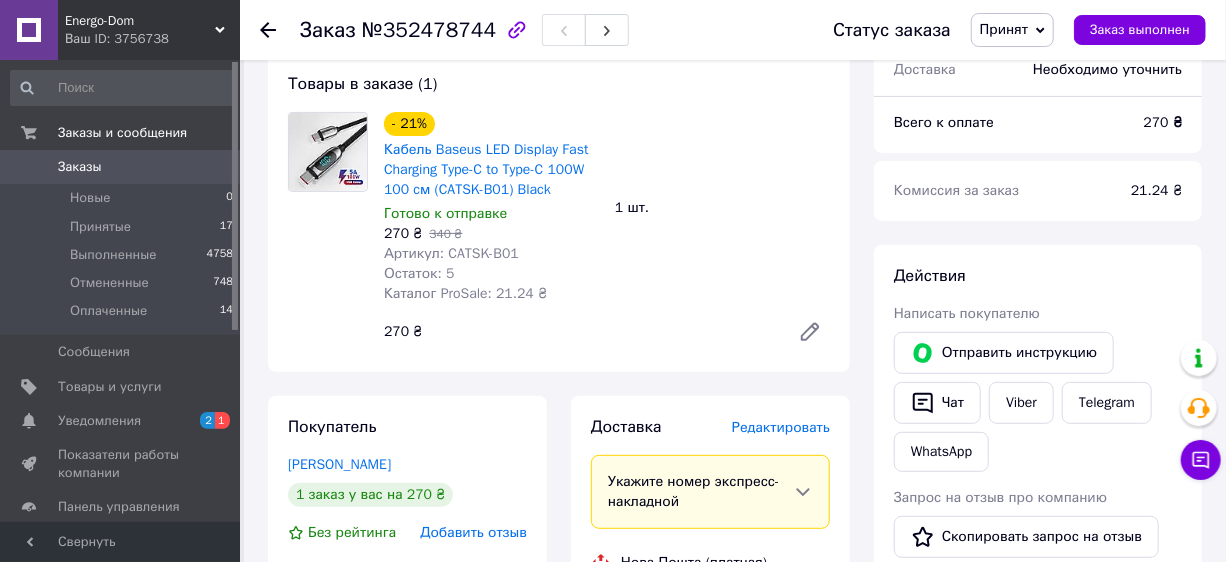 click on "Заказ №352478744 Статус заказа Принят Выполнен Отменен Оплаченный Заказ выполнен Этот заказ оплачен с помощью Заказ с приложения Оплачено [DATE] 14:35 Товары в заказе (1) - 21% Кабель Baseus LED Display Fast Charging Type-C to Type-C 100W 100 cм (CATSK-B01) Black Готово к отправке 270 ₴   340 ₴ Артикул: CATSK-B01 Остаток: 5 Каталог ProSale: 21.24 ₴  1 шт. 270 ₴ Покупатель [PERSON_NAME] 1 заказ у вас на 270 ₴ Без рейтинга   Добавить отзыв [PHONE_NUMBER] Оплата Оплачено Пром-оплата Доставка Редактировать Укажите номер экспресс-накладной Нова Пошта (платная) Получатель [PERSON_NAME] Телефон получателя [PHONE_NUMBER] Адрес [DATE] 270 ₴ 270" at bounding box center [735, 654] 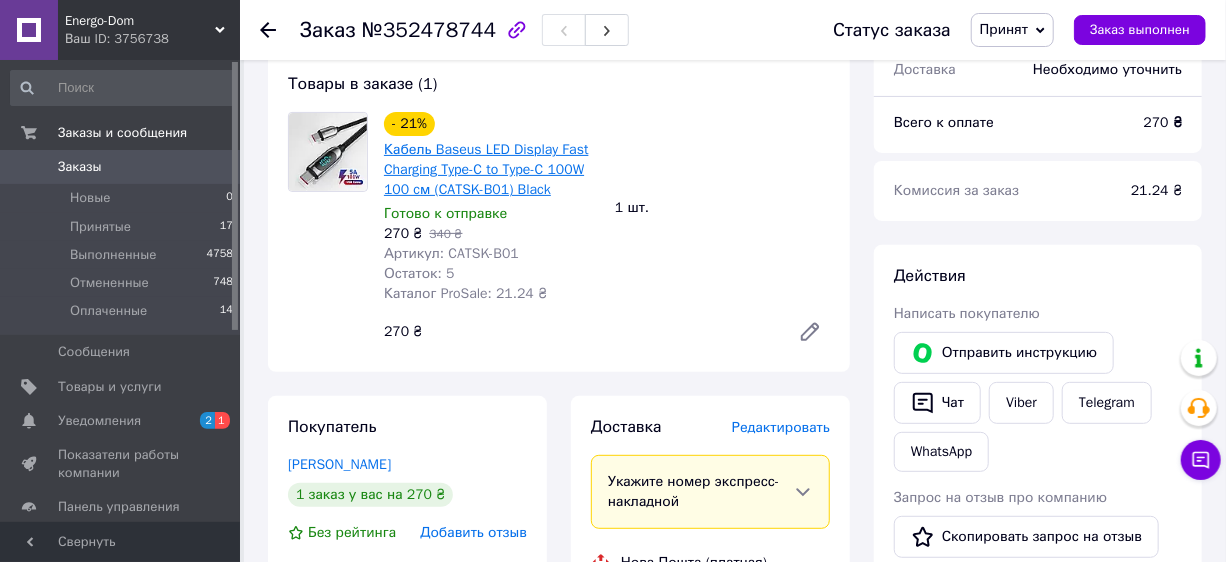 click on "Кабель Baseus LED Display Fast Charging Type-C to Type-C 100W 100 cм (CATSK-B01) Black" at bounding box center [486, 169] 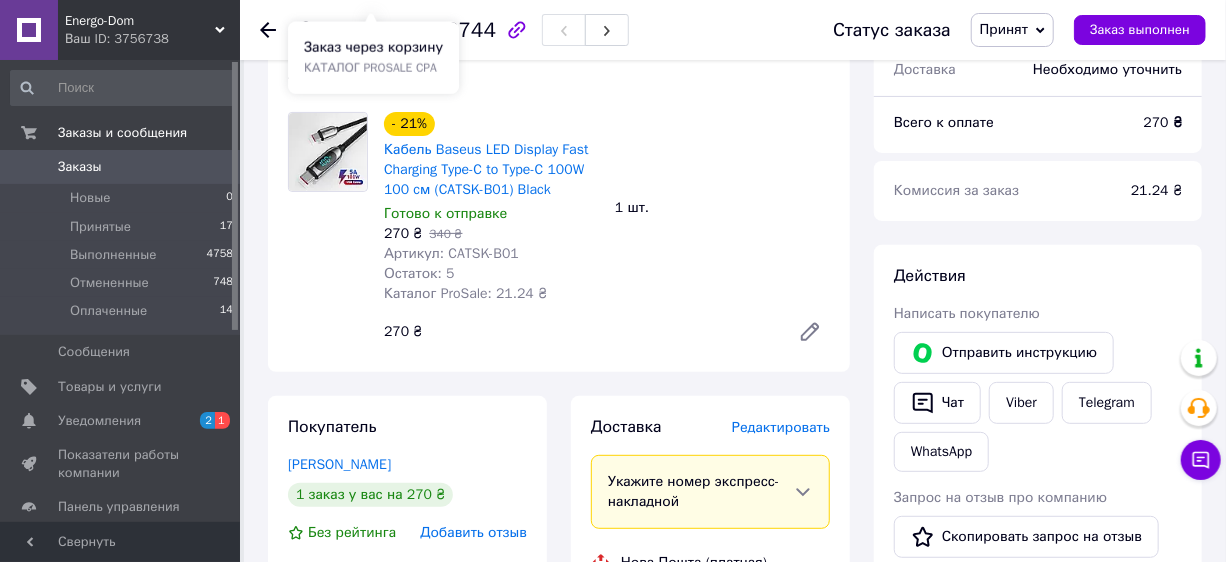 scroll, scrollTop: 0, scrollLeft: 0, axis: both 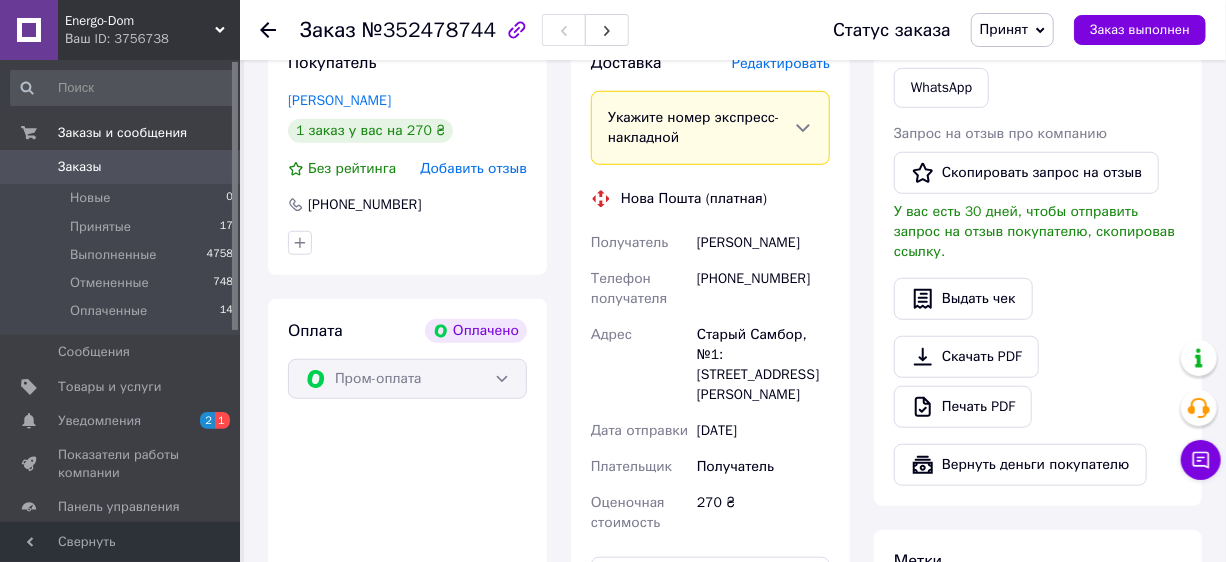 click on "[PHONE_NUMBER]" at bounding box center (763, 289) 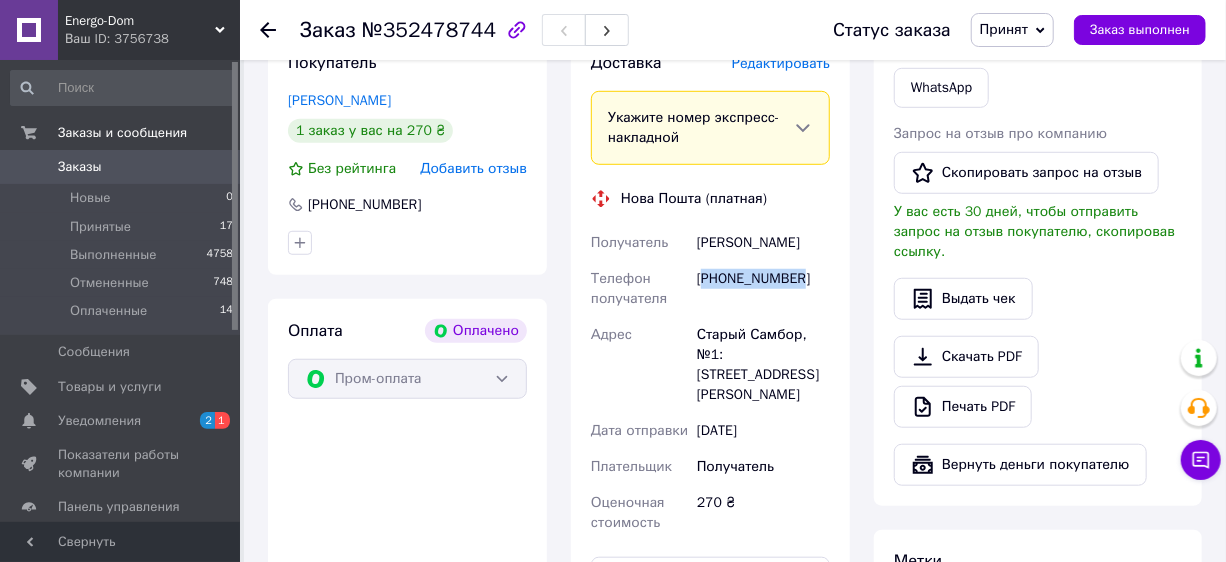 click on "[PHONE_NUMBER]" at bounding box center (763, 289) 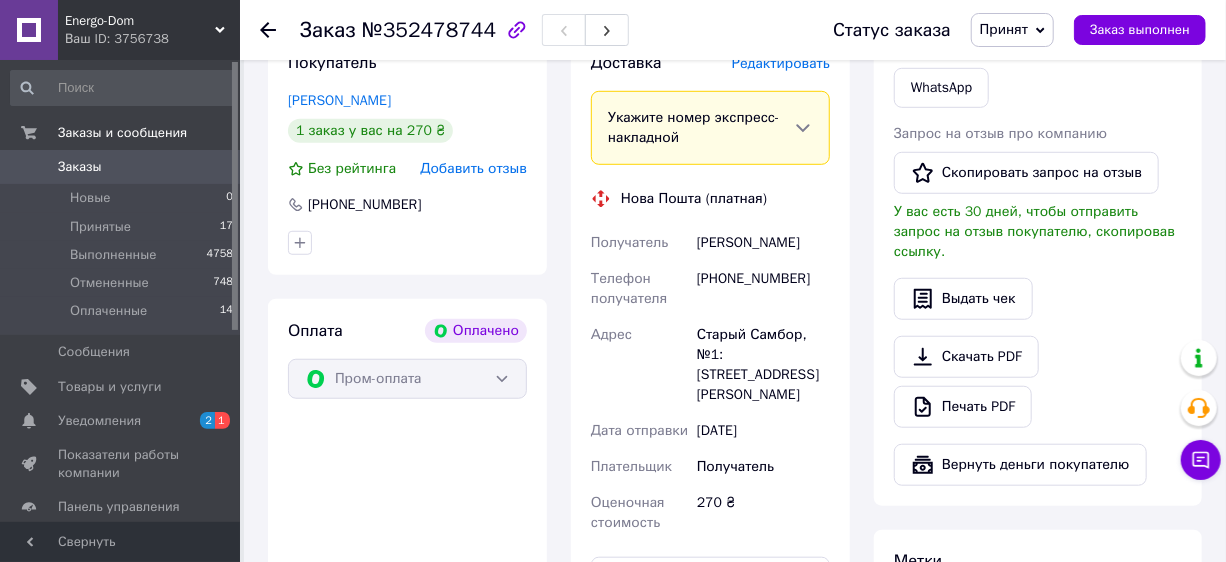 click on "[PERSON_NAME]" at bounding box center [763, 243] 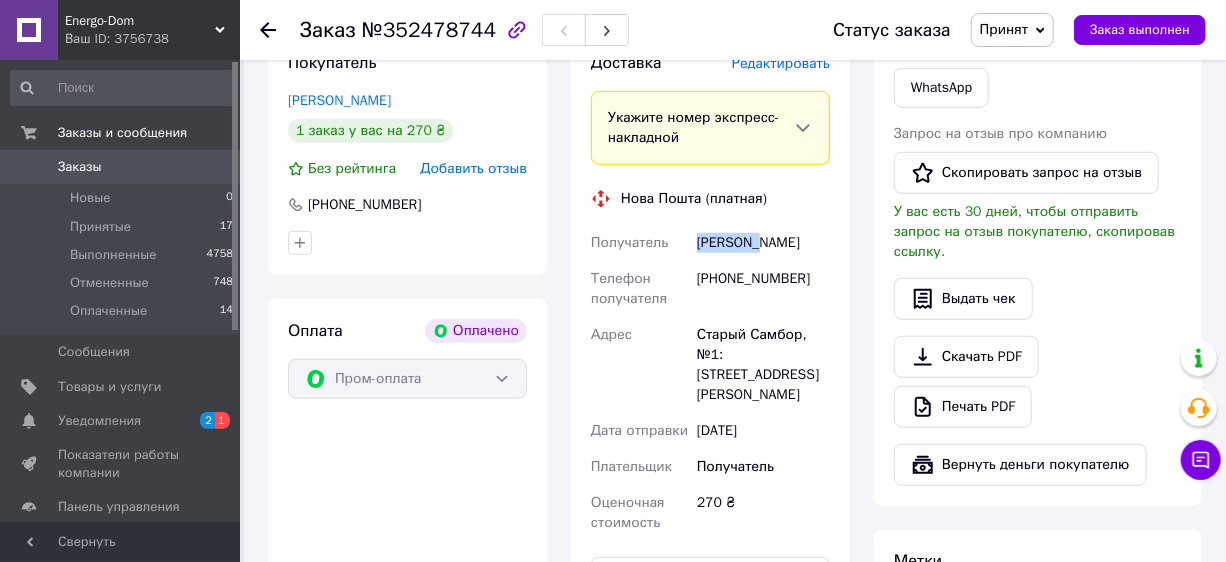 click on "[PERSON_NAME]" at bounding box center (763, 243) 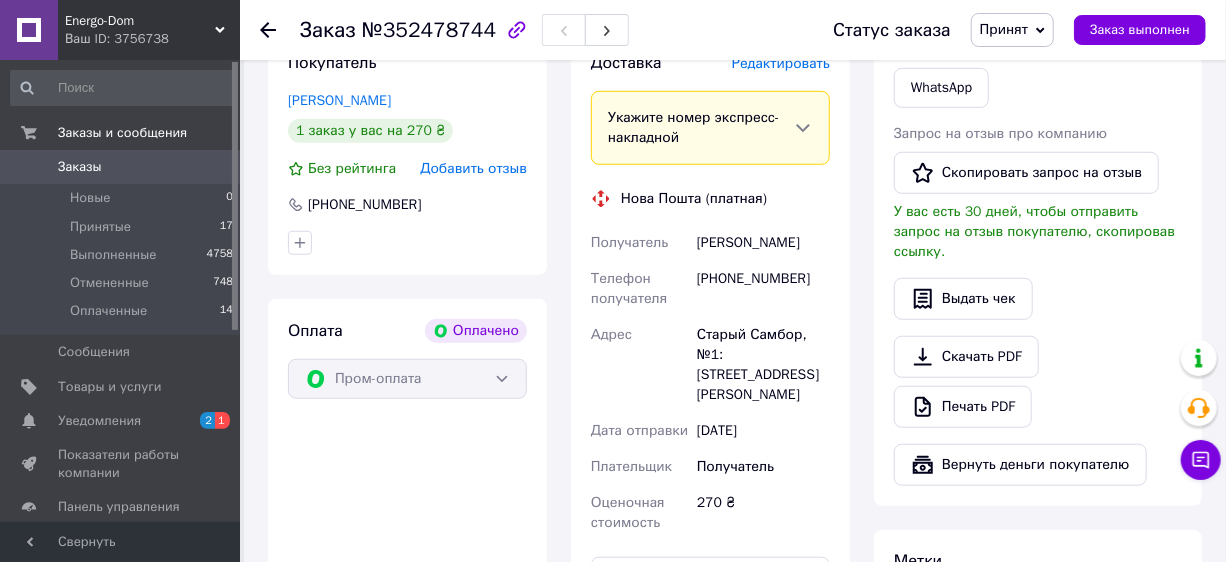 click on "[PERSON_NAME]" at bounding box center [763, 243] 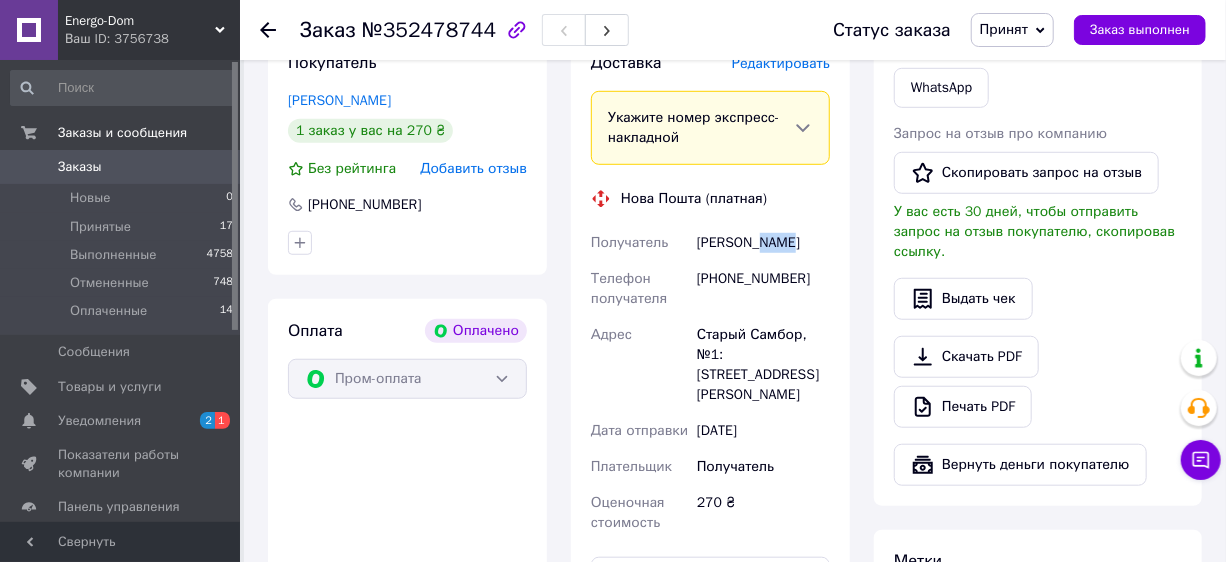 click on "[PERSON_NAME]" at bounding box center [763, 243] 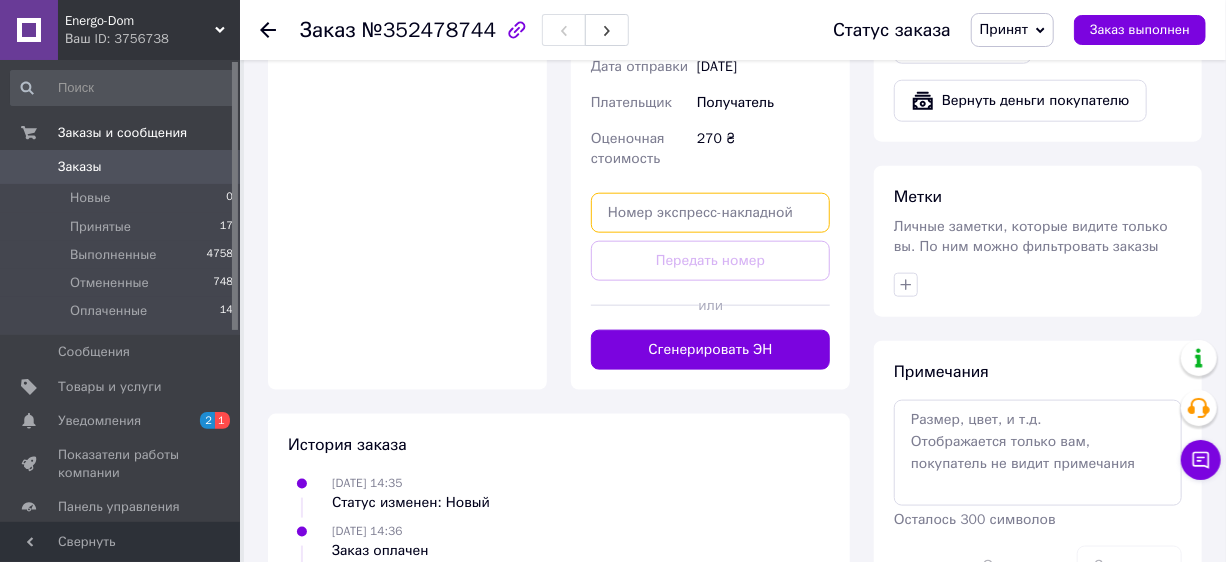 click at bounding box center [710, 213] 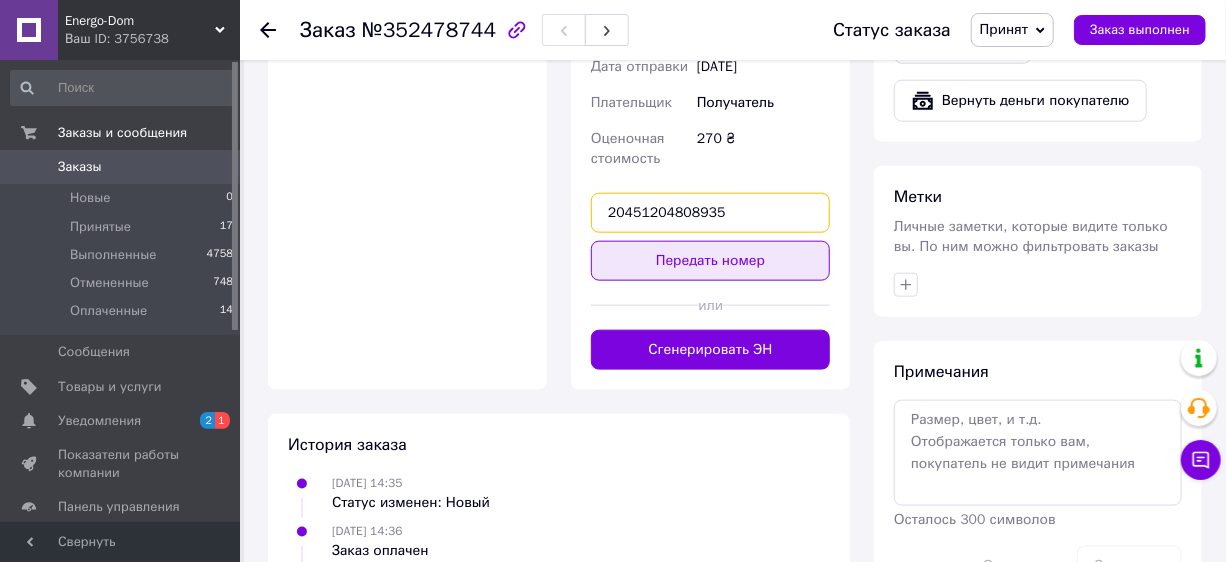 type on "20451204808935" 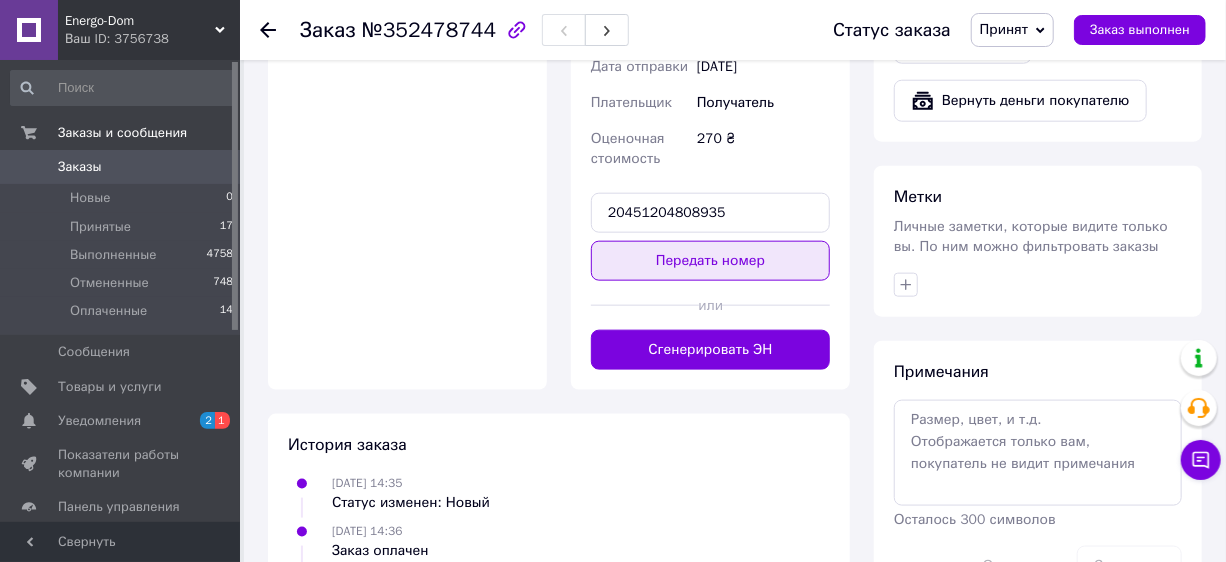 click on "Передать номер" at bounding box center [710, 261] 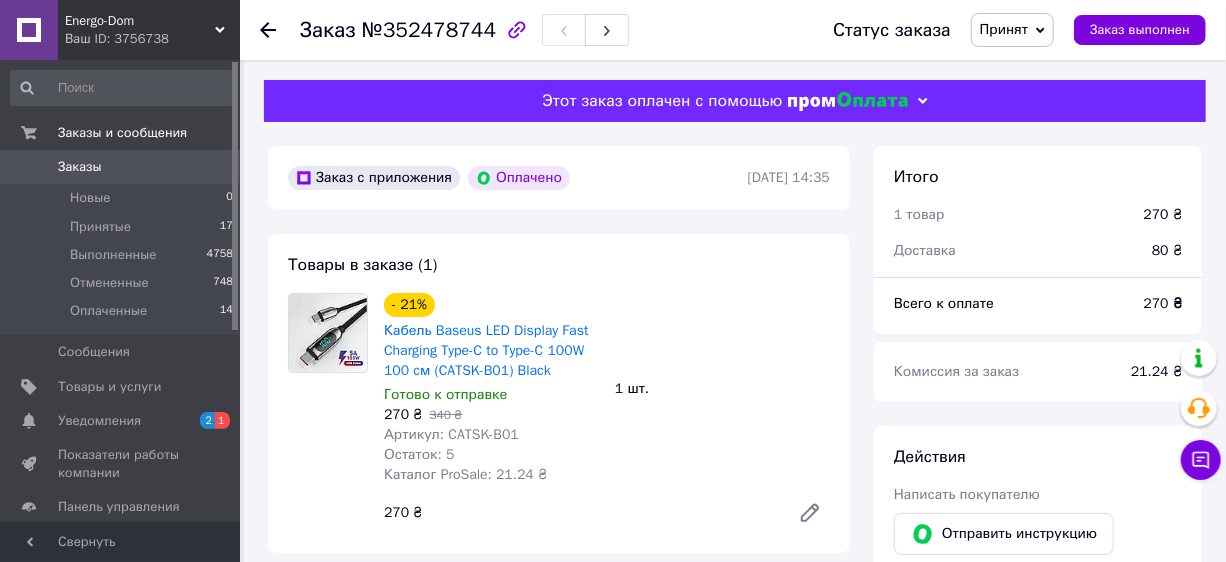 scroll, scrollTop: 363, scrollLeft: 0, axis: vertical 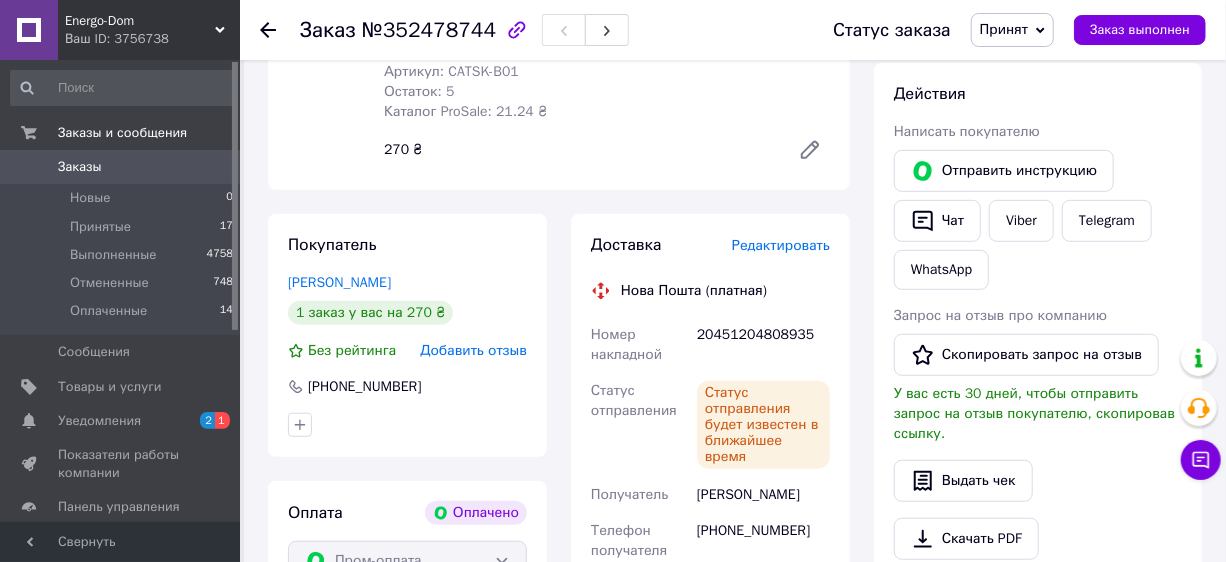 click on "Заказы" at bounding box center (121, 167) 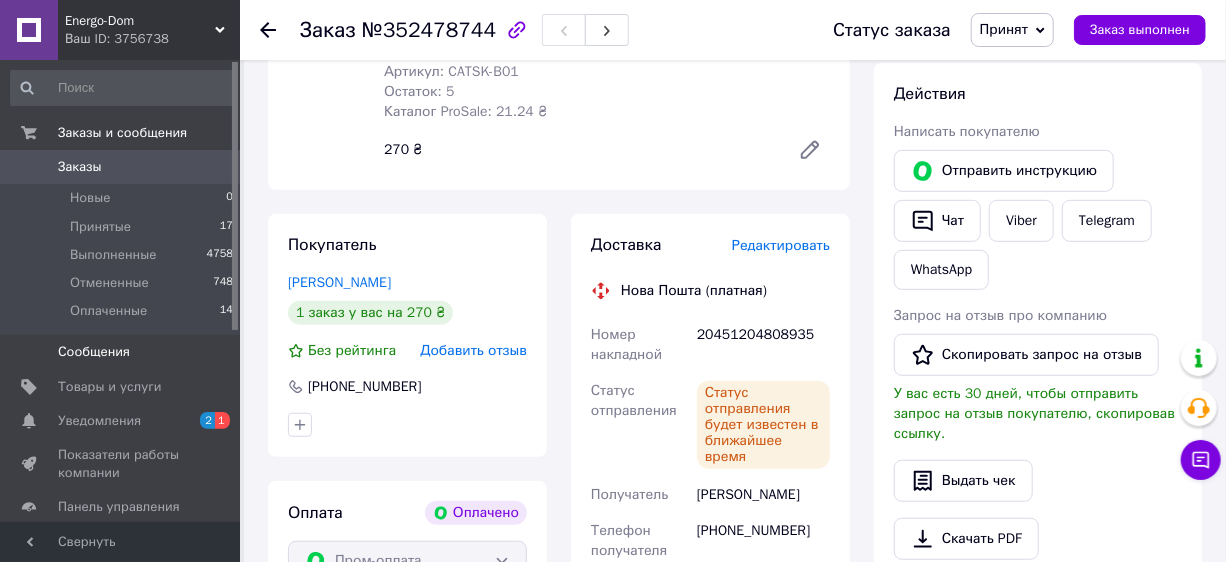 scroll, scrollTop: 0, scrollLeft: 0, axis: both 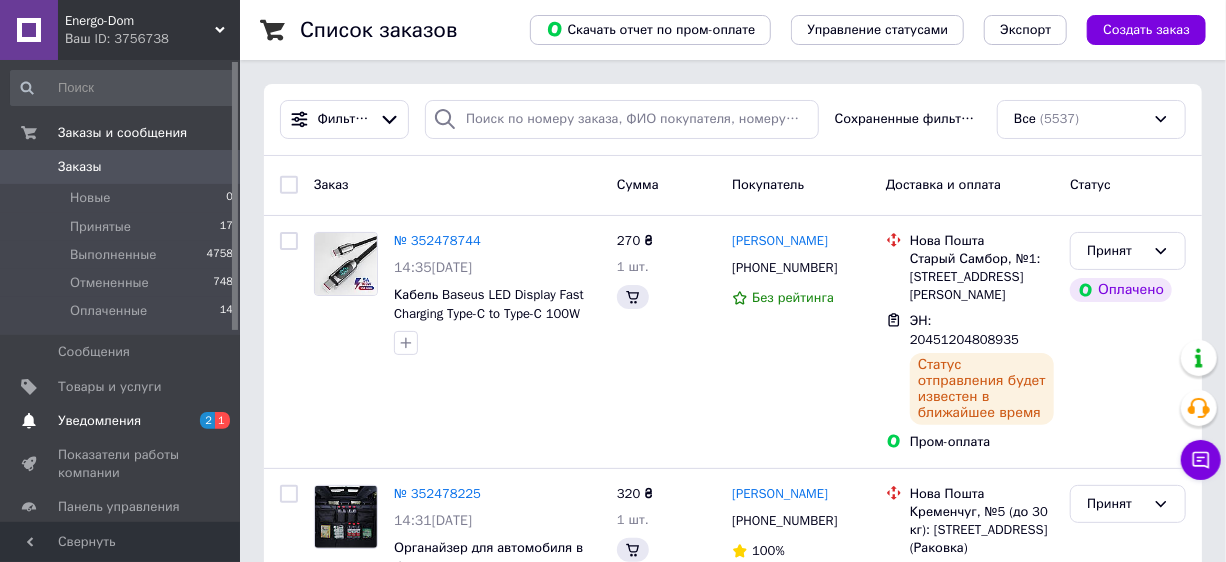 click on "Уведомления" at bounding box center [99, 421] 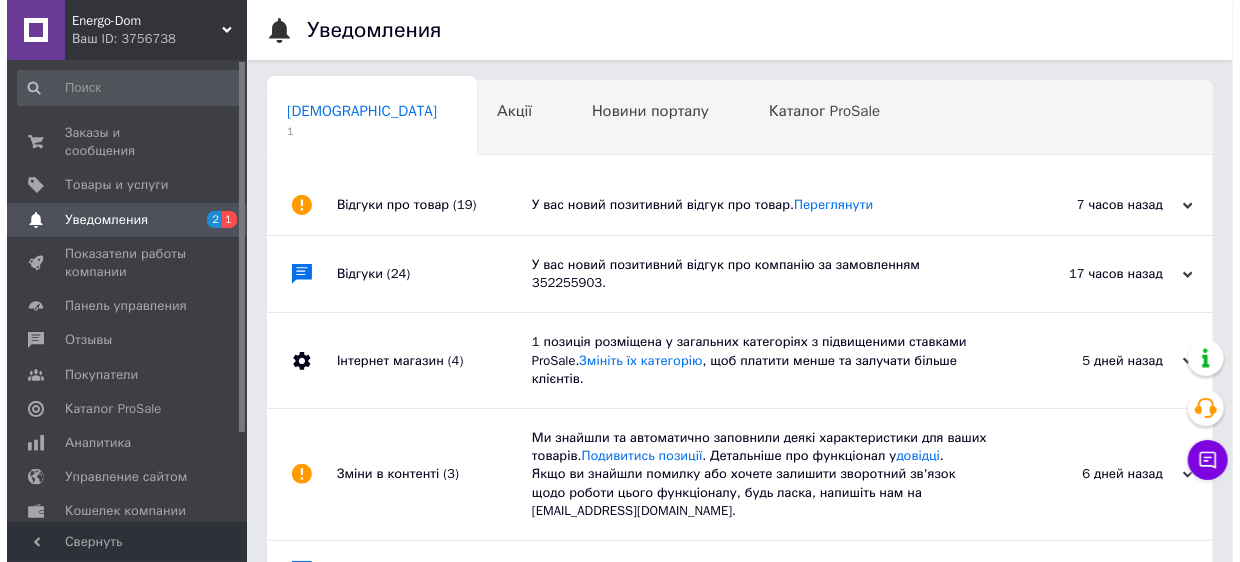 scroll, scrollTop: 0, scrollLeft: 4, axis: horizontal 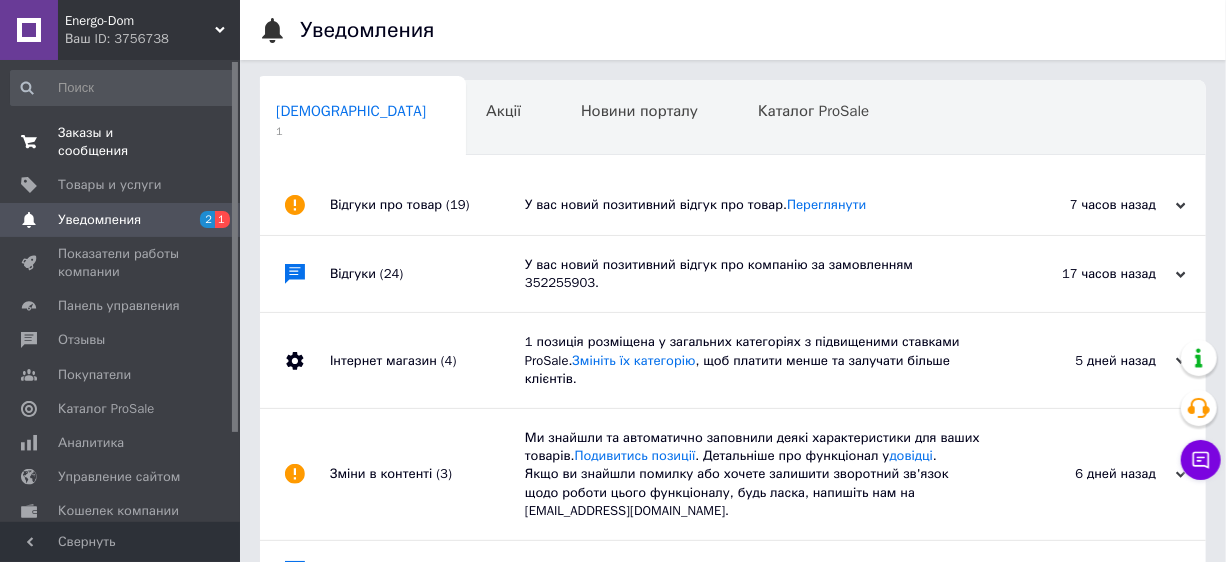 click on "Заказы и сообщения" at bounding box center (121, 142) 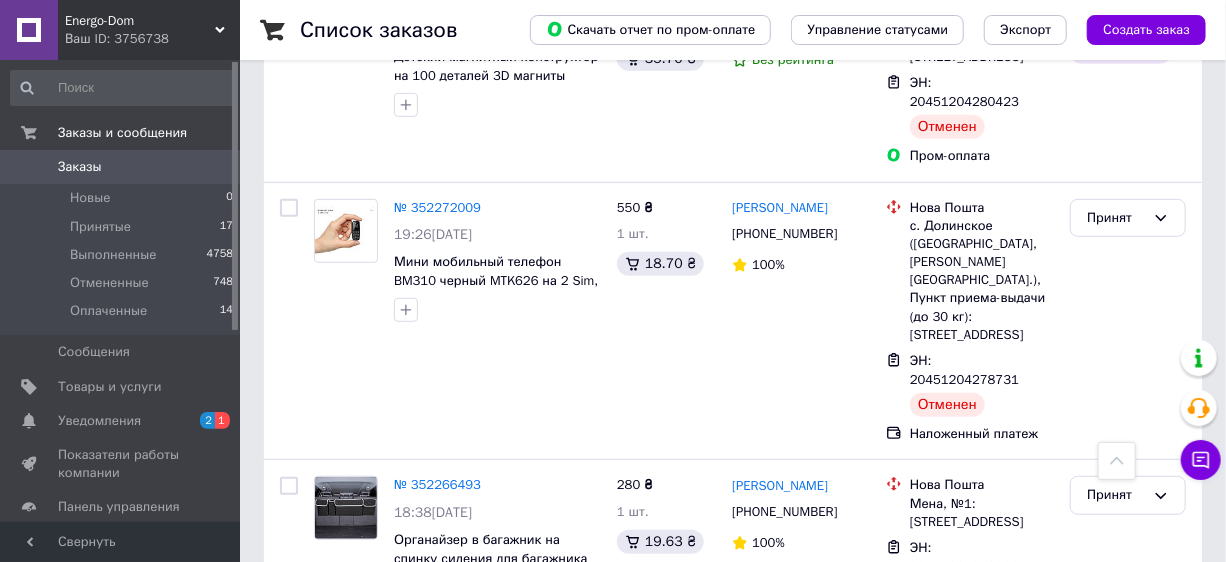 scroll, scrollTop: 3550, scrollLeft: 0, axis: vertical 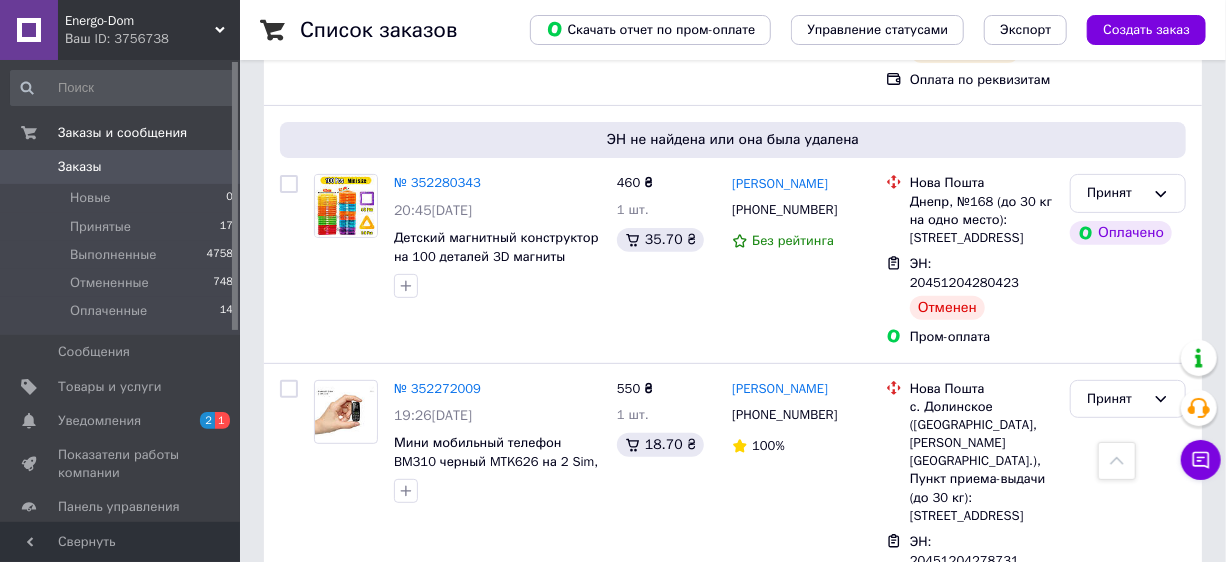 click on "№ 352266493" at bounding box center [437, 665] 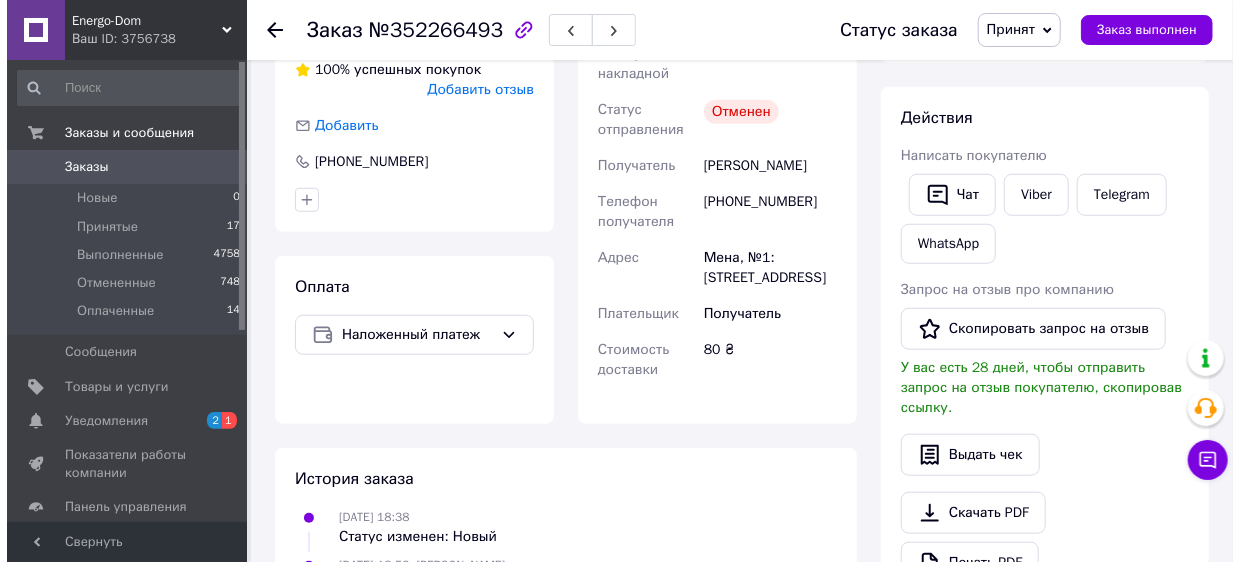 scroll, scrollTop: 420, scrollLeft: 0, axis: vertical 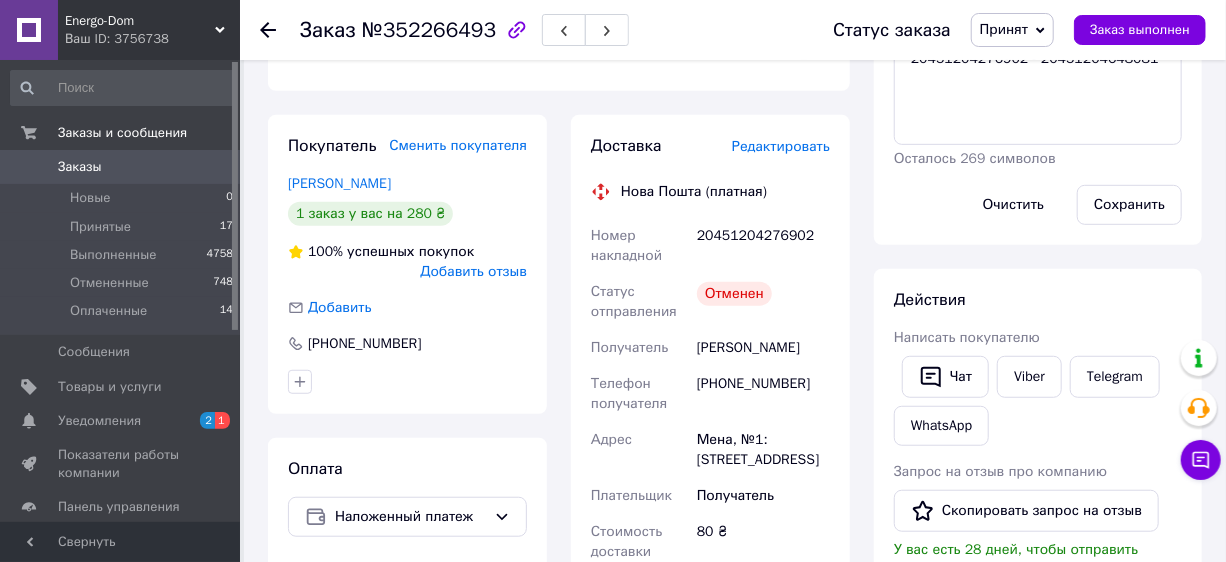 click on "Редактировать" at bounding box center [781, 146] 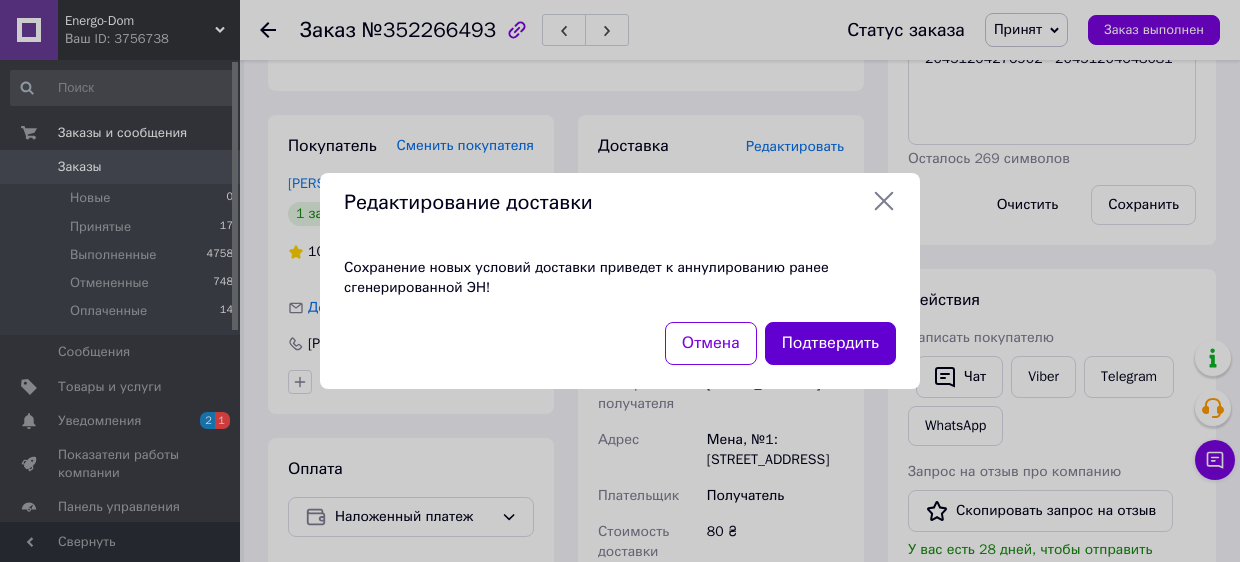 click on "Подтвердить" at bounding box center (830, 343) 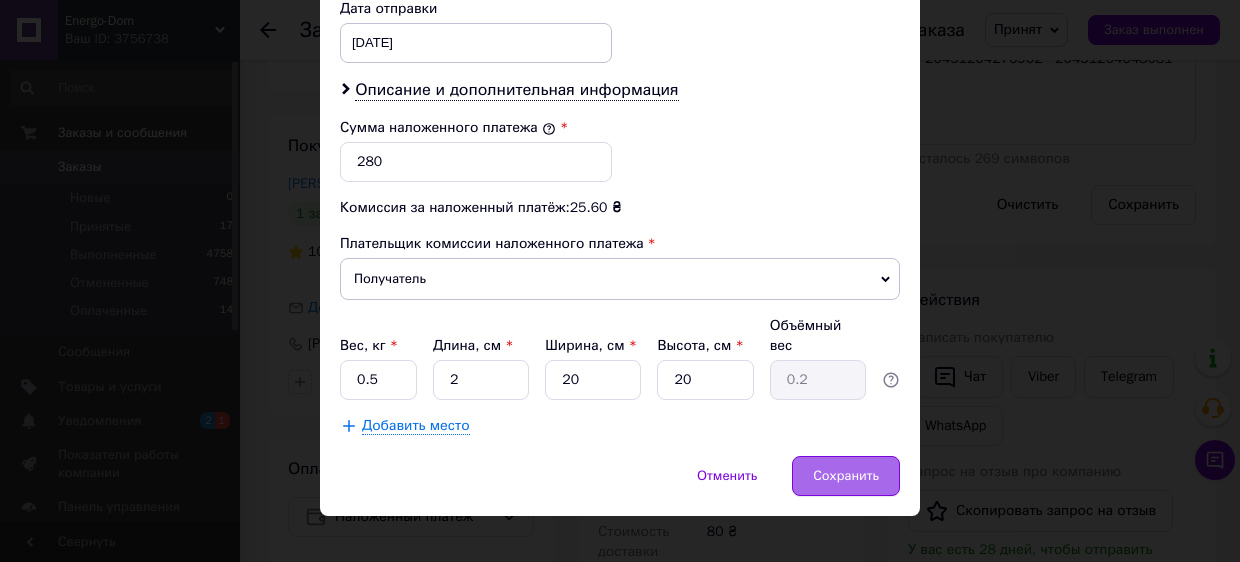 click on "Сохранить" at bounding box center (846, 476) 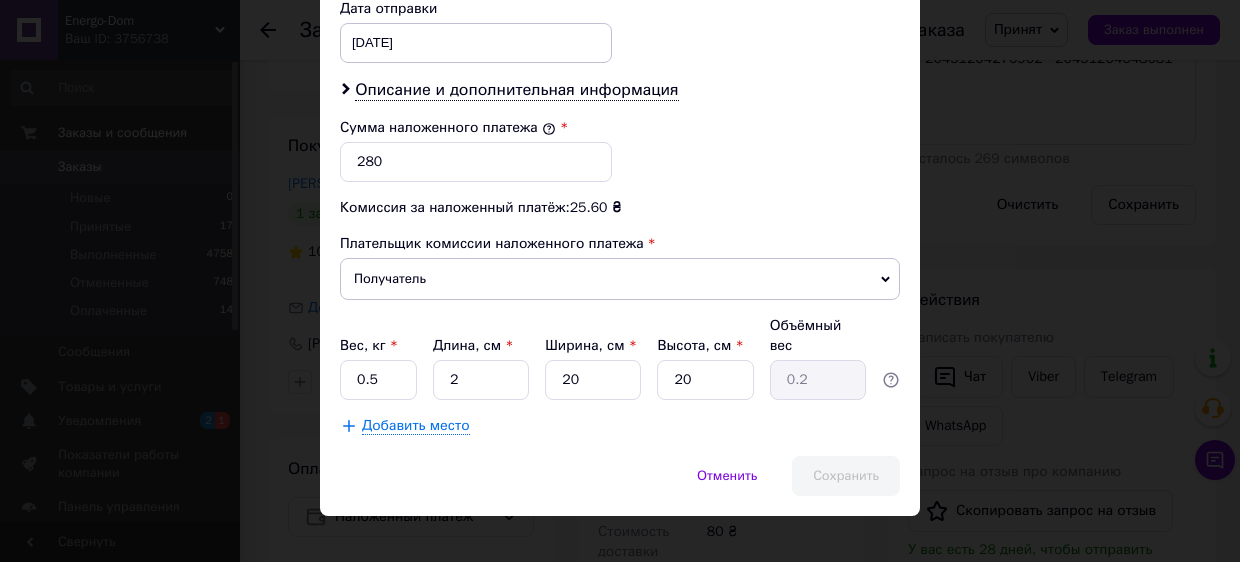 scroll, scrollTop: 477, scrollLeft: 0, axis: vertical 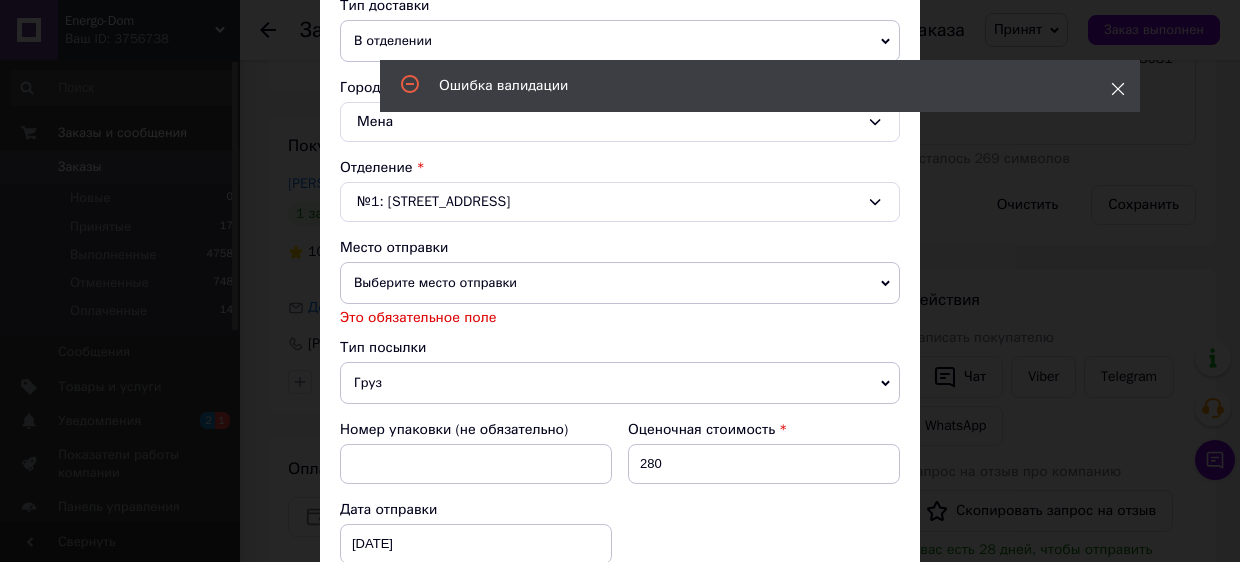 click 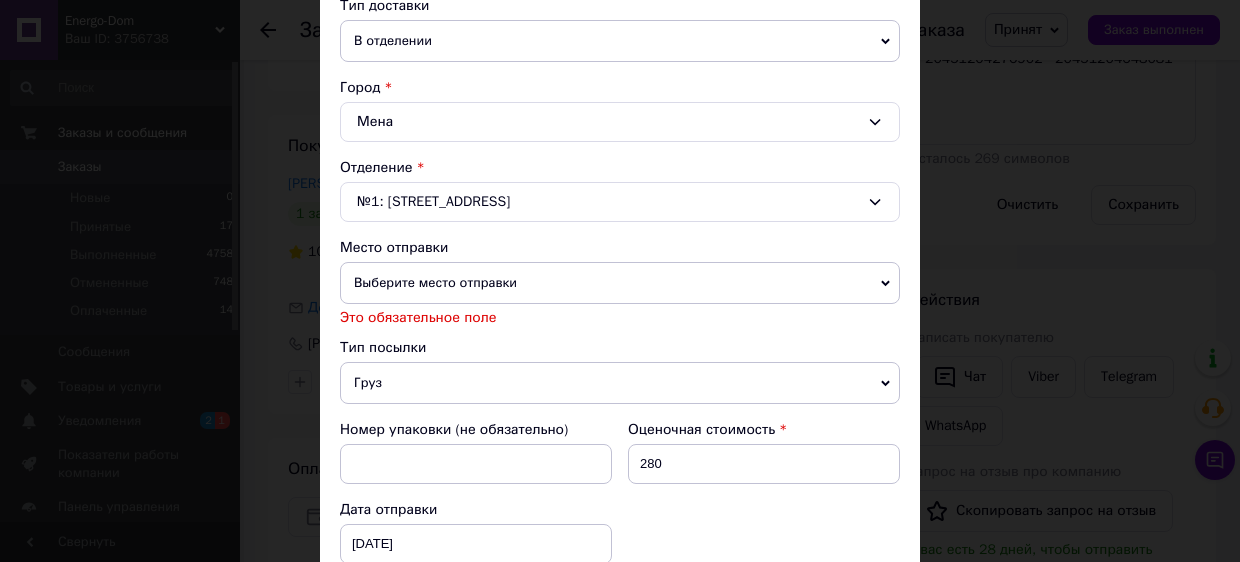 click on "Выберите место отправки" at bounding box center [620, 283] 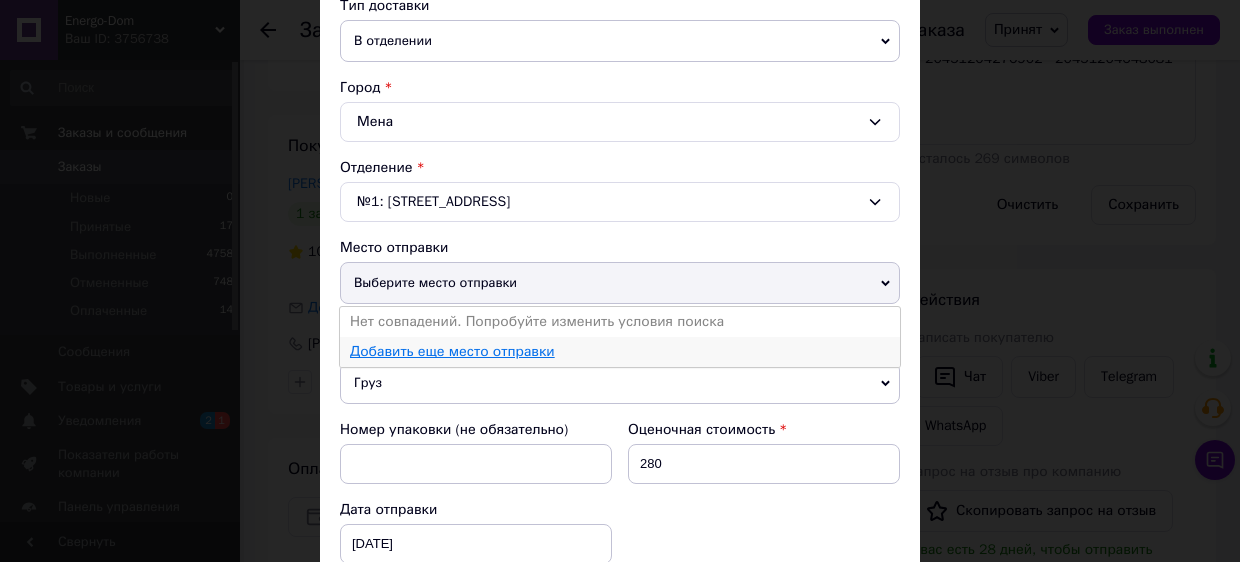 click on "Добавить еще место отправки" at bounding box center (452, 351) 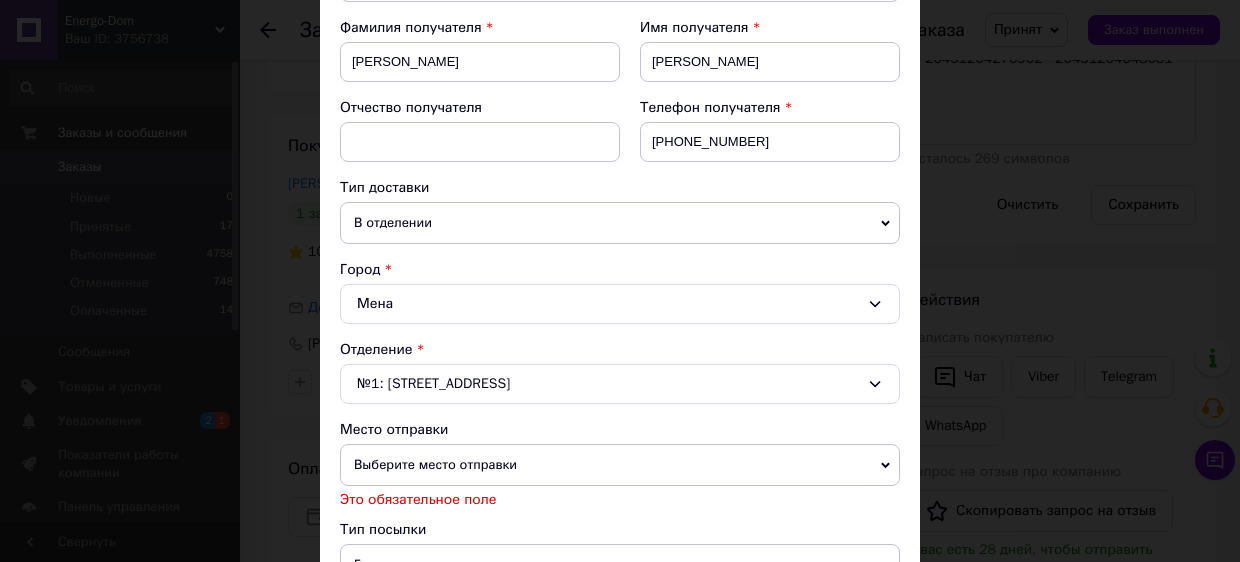 scroll, scrollTop: 477, scrollLeft: 0, axis: vertical 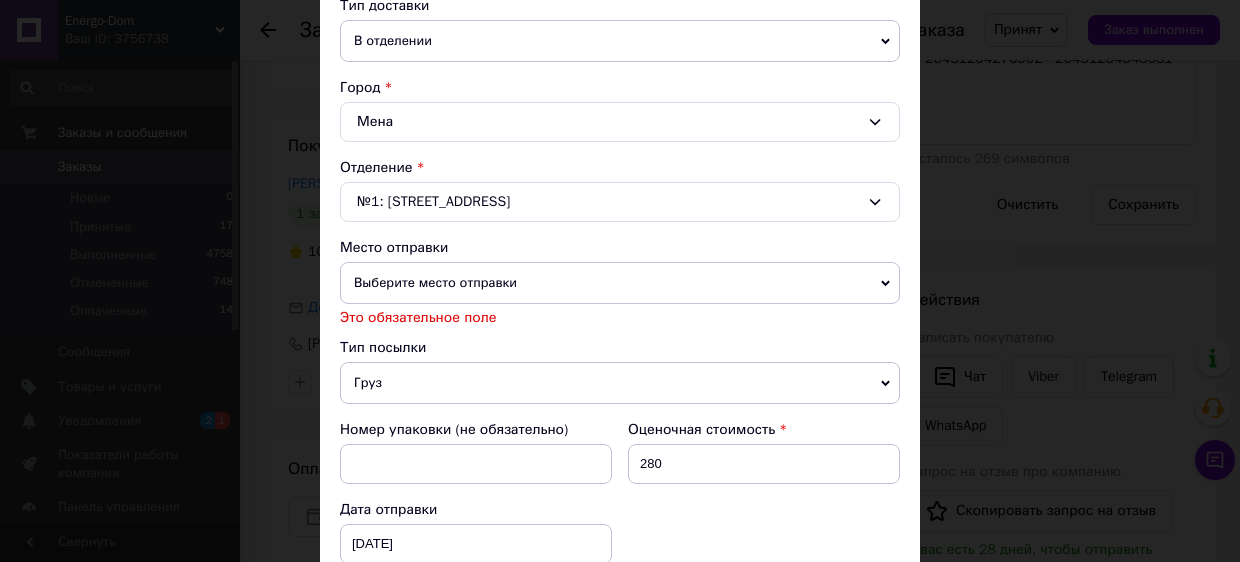 click on "Тип посылки" at bounding box center (620, 348) 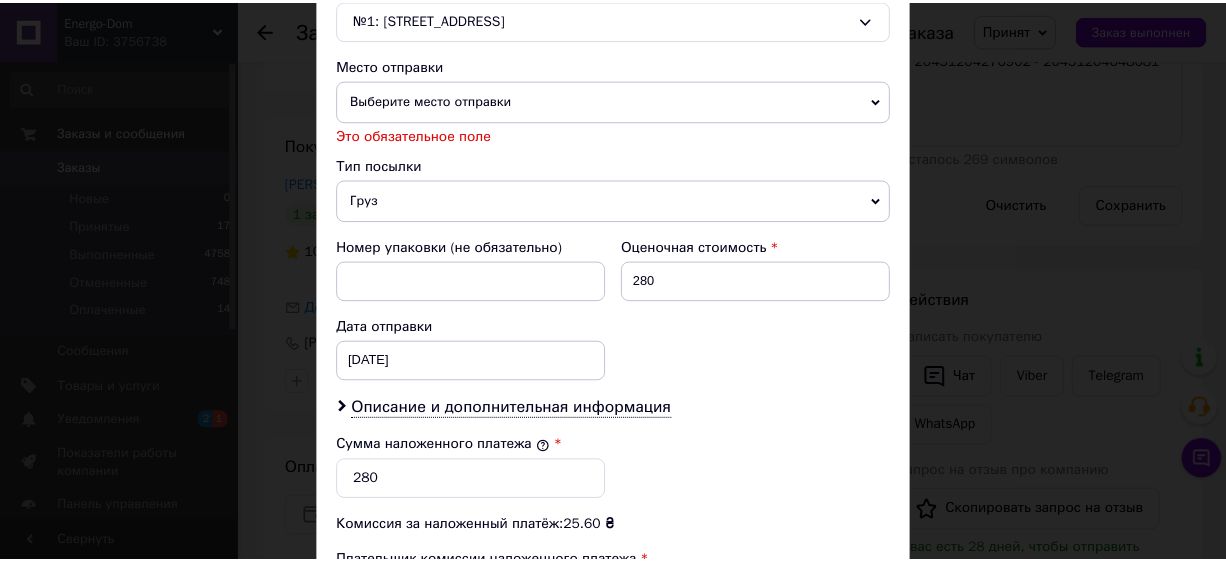 scroll, scrollTop: 979, scrollLeft: 0, axis: vertical 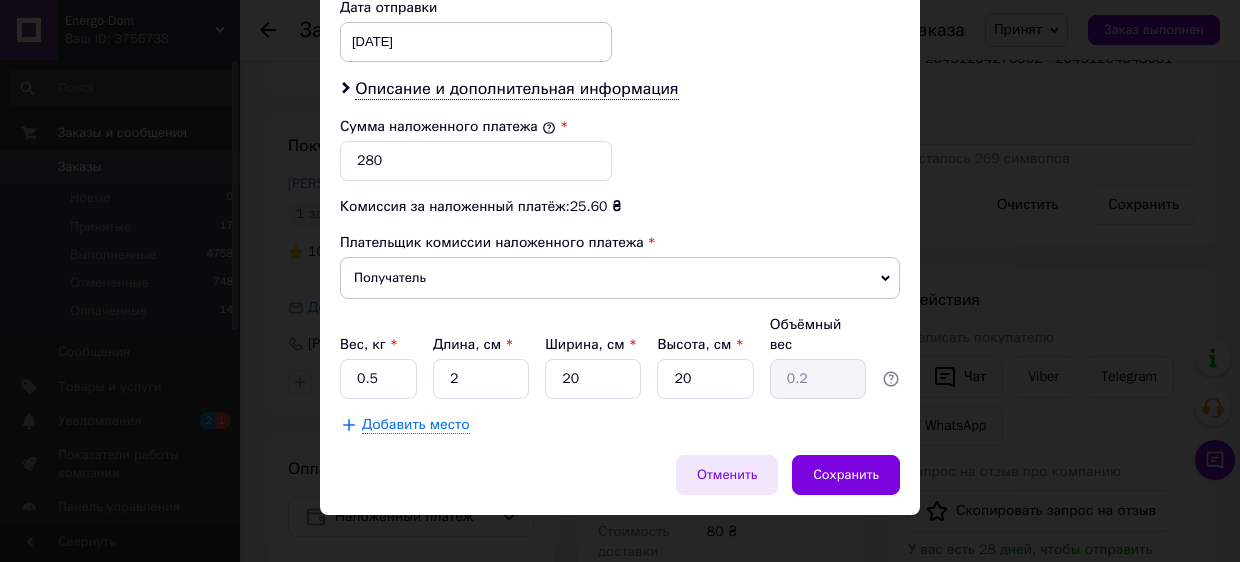 click on "Отменить" at bounding box center [727, 475] 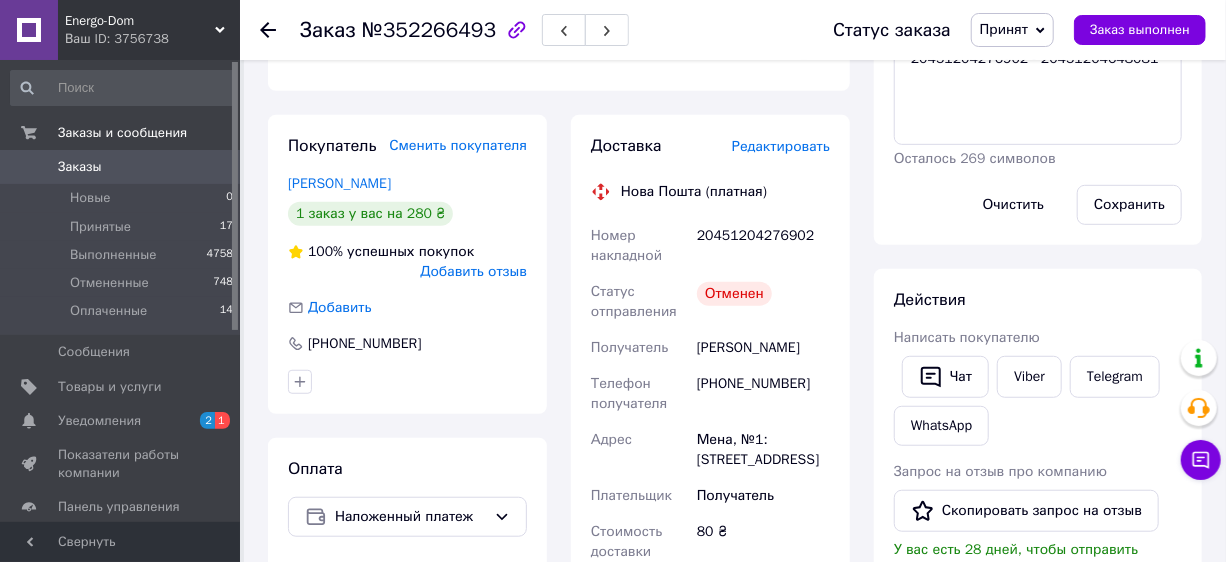 click 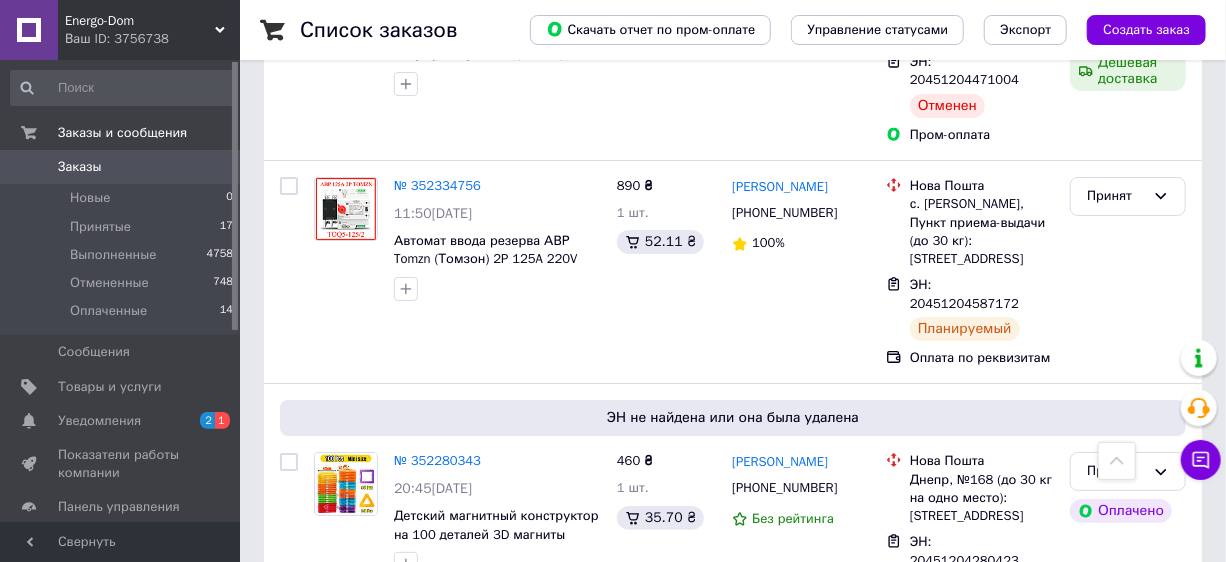 scroll, scrollTop: 3454, scrollLeft: 0, axis: vertical 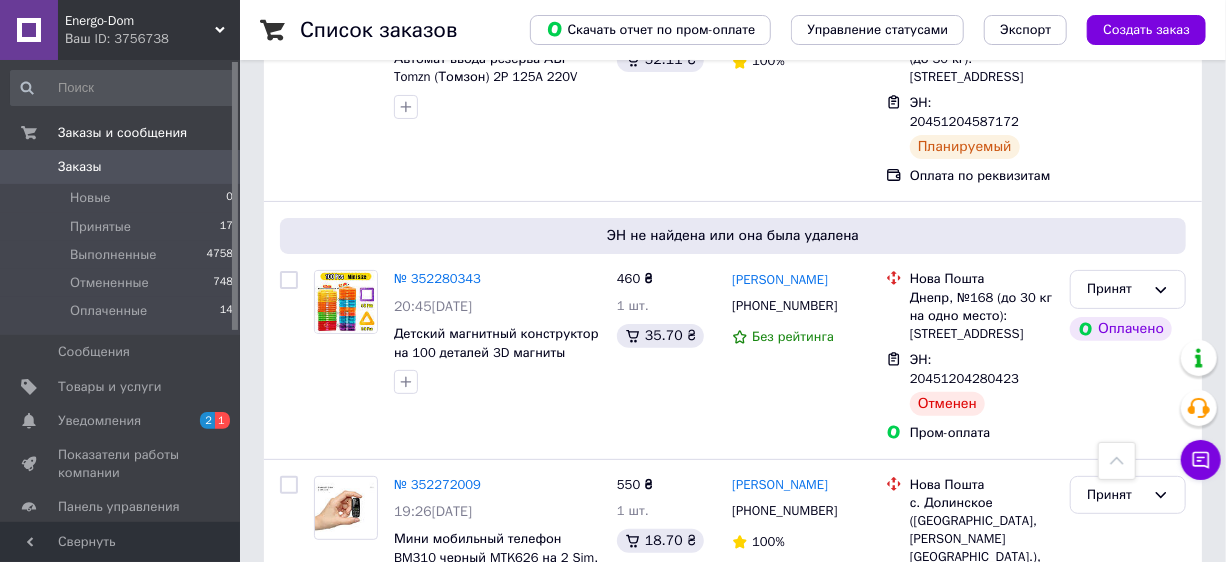 click on "№ 352266493" at bounding box center [437, 761] 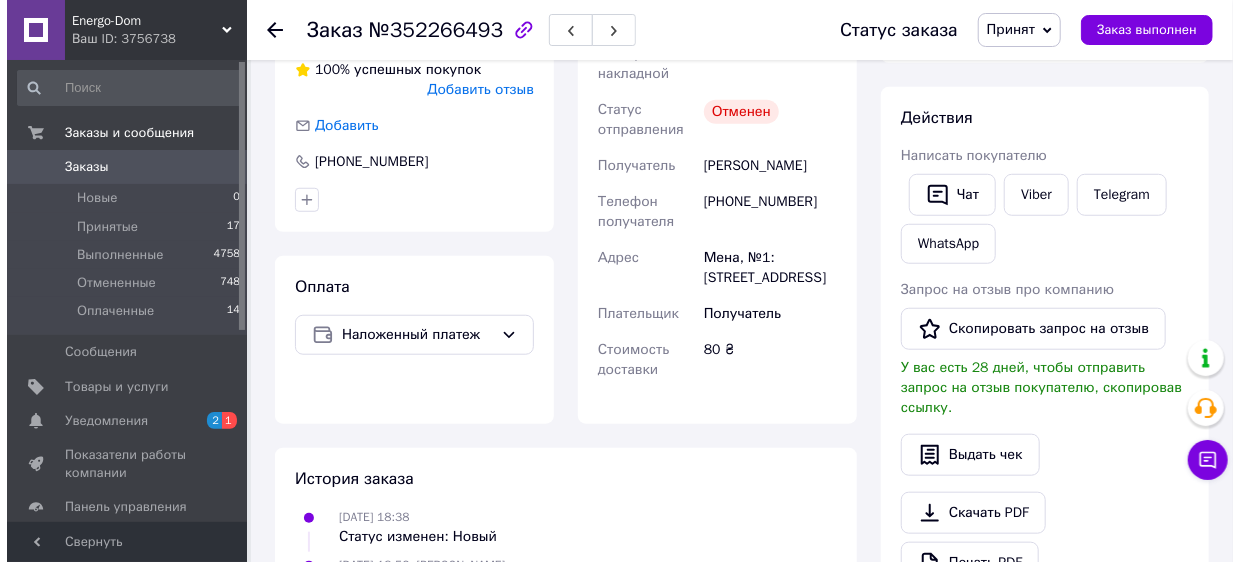 scroll, scrollTop: 420, scrollLeft: 0, axis: vertical 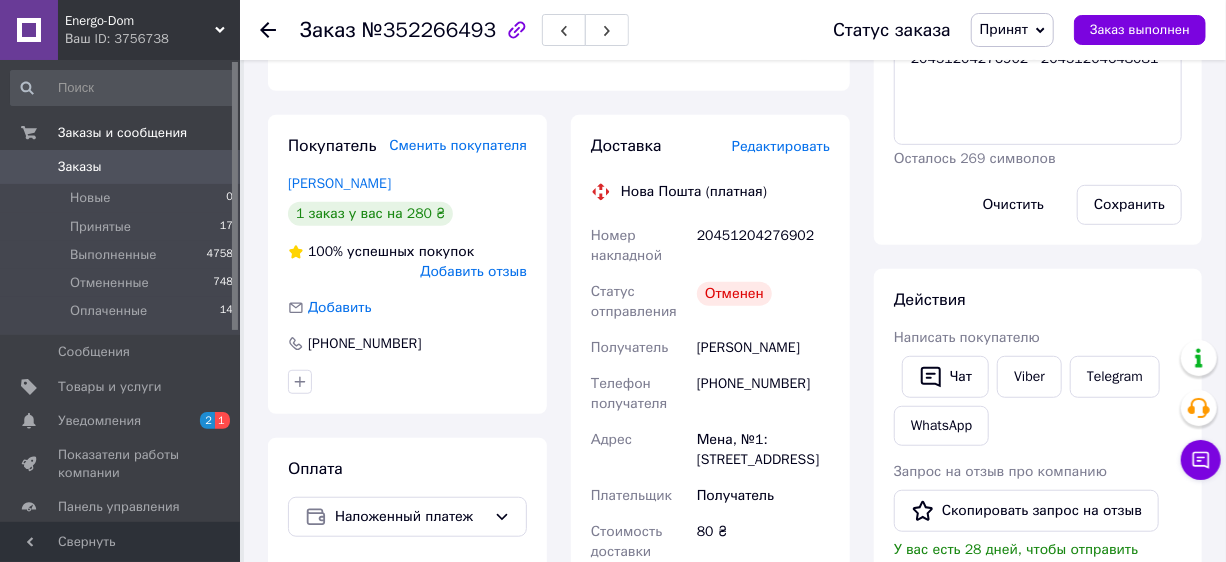 click on "Редактировать" at bounding box center (781, 146) 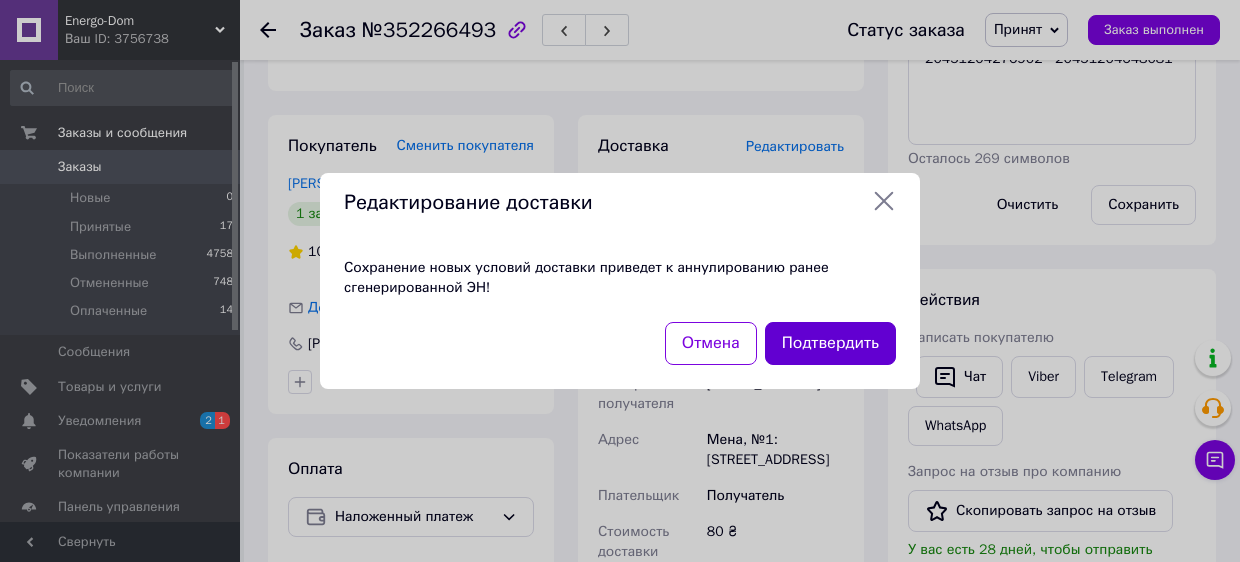 click on "Подтвердить" at bounding box center [830, 343] 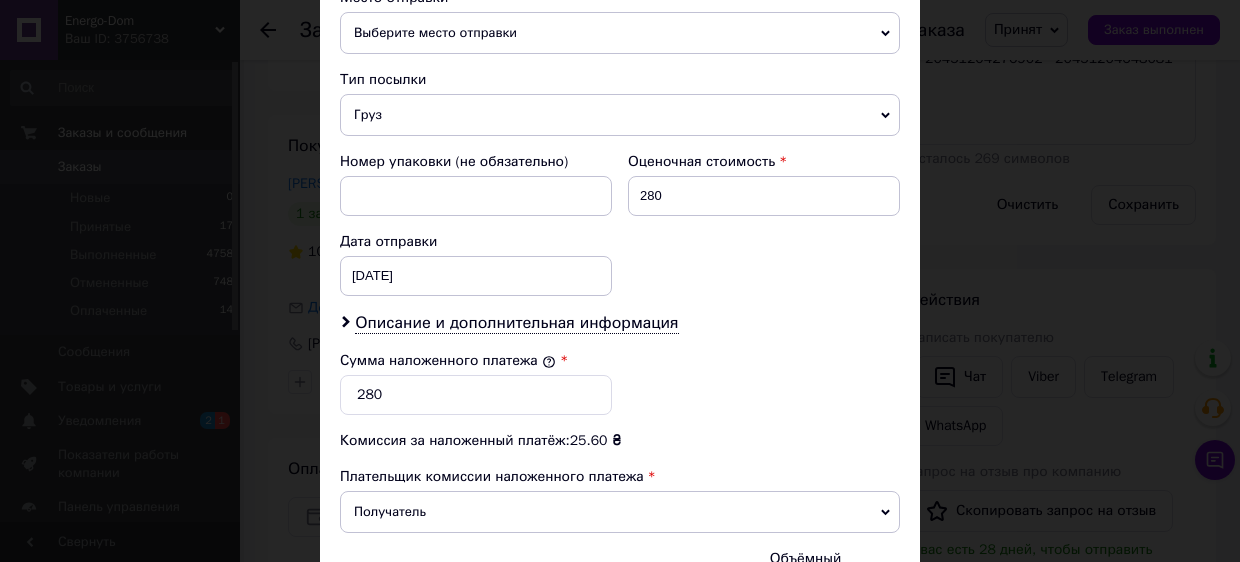 scroll, scrollTop: 909, scrollLeft: 0, axis: vertical 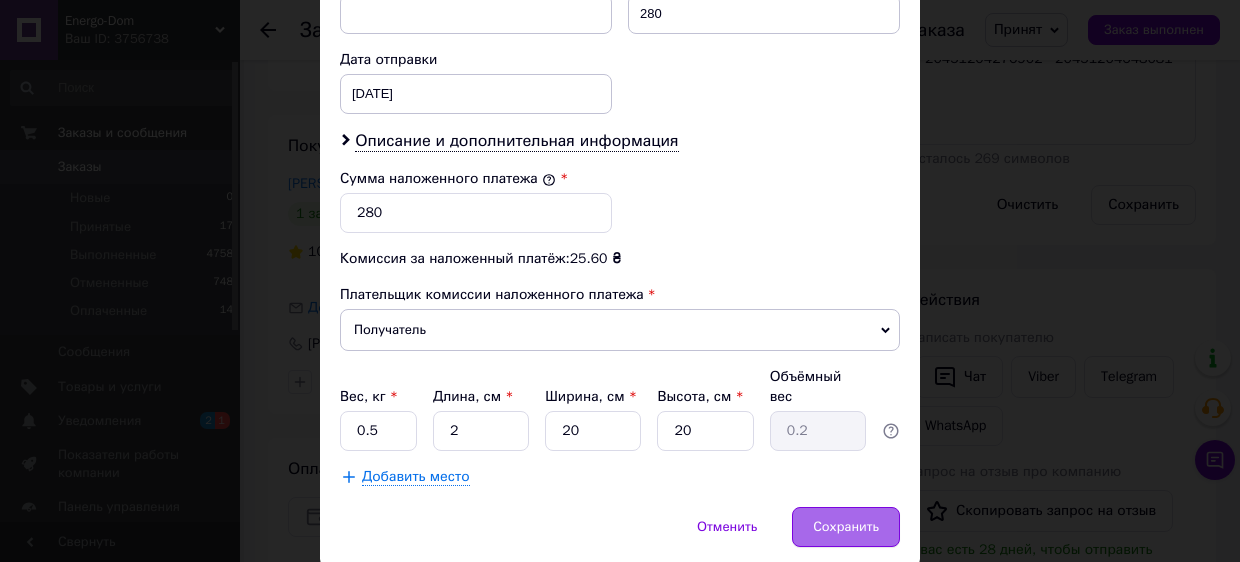 click on "Сохранить" at bounding box center (846, 527) 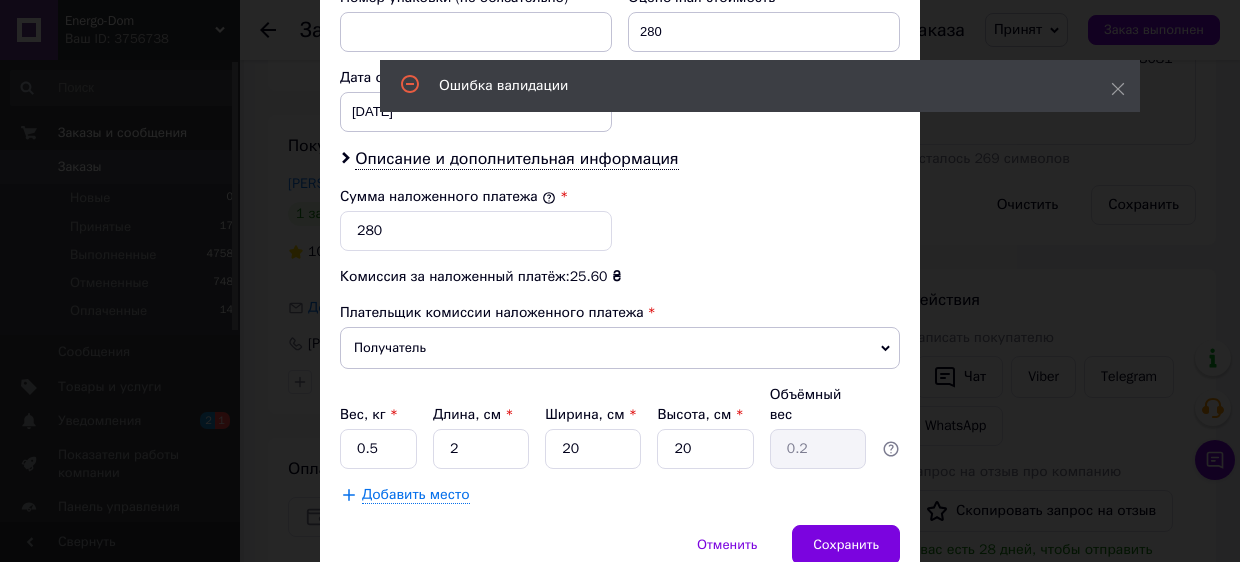 scroll, scrollTop: 477, scrollLeft: 0, axis: vertical 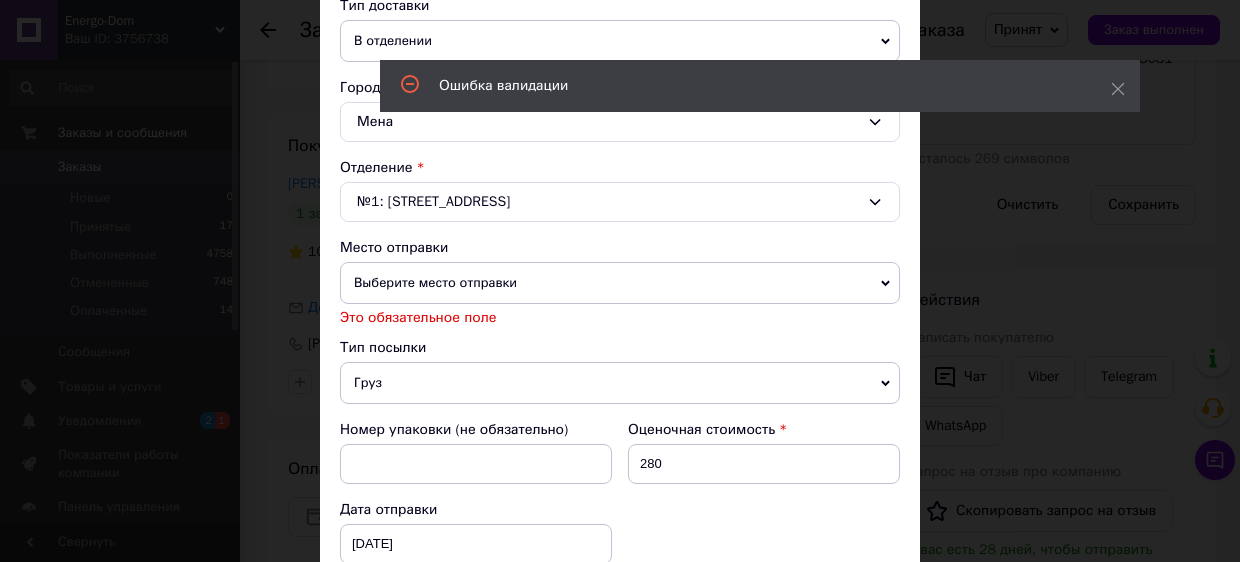 click on "Выберите место отправки" at bounding box center (620, 283) 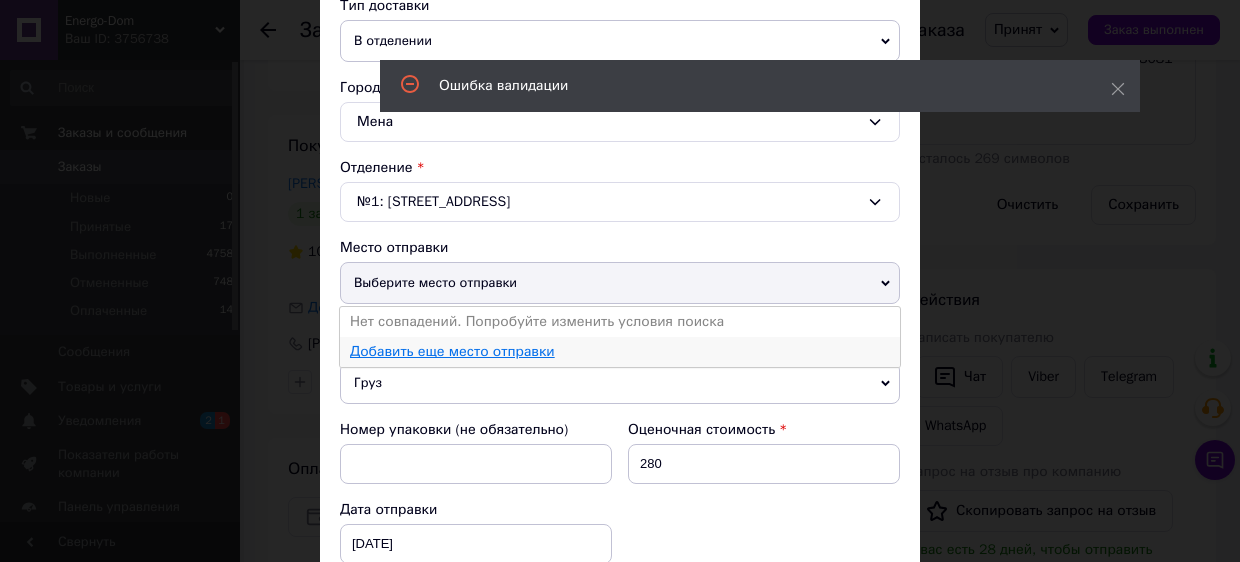 click on "Добавить еще место отправки" at bounding box center [452, 351] 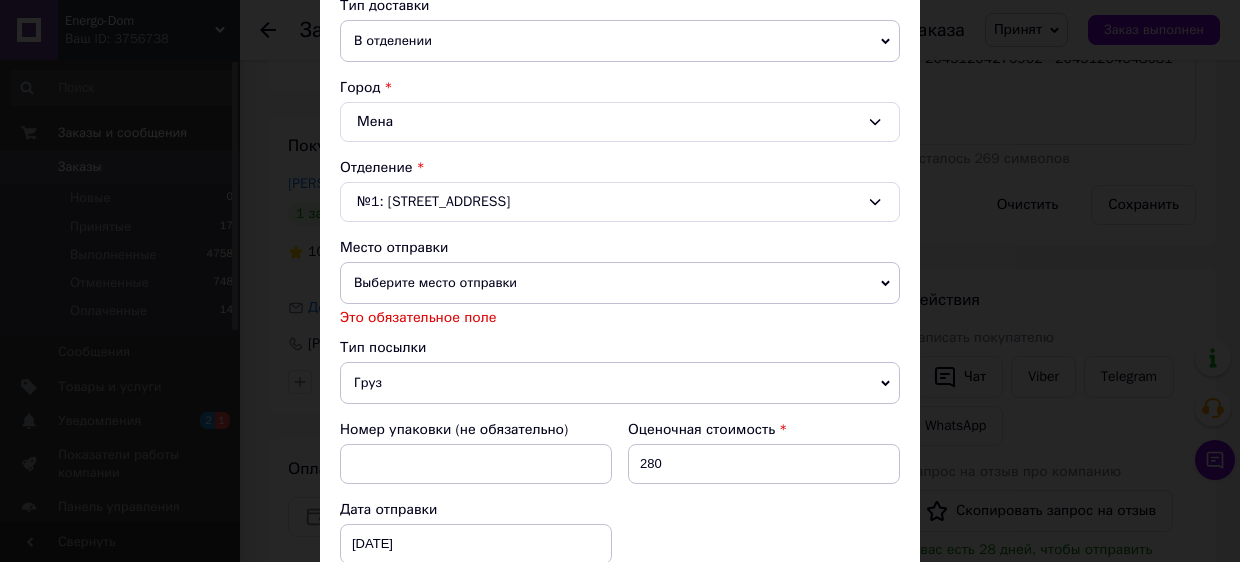 click on "Выберите место отправки" at bounding box center [620, 283] 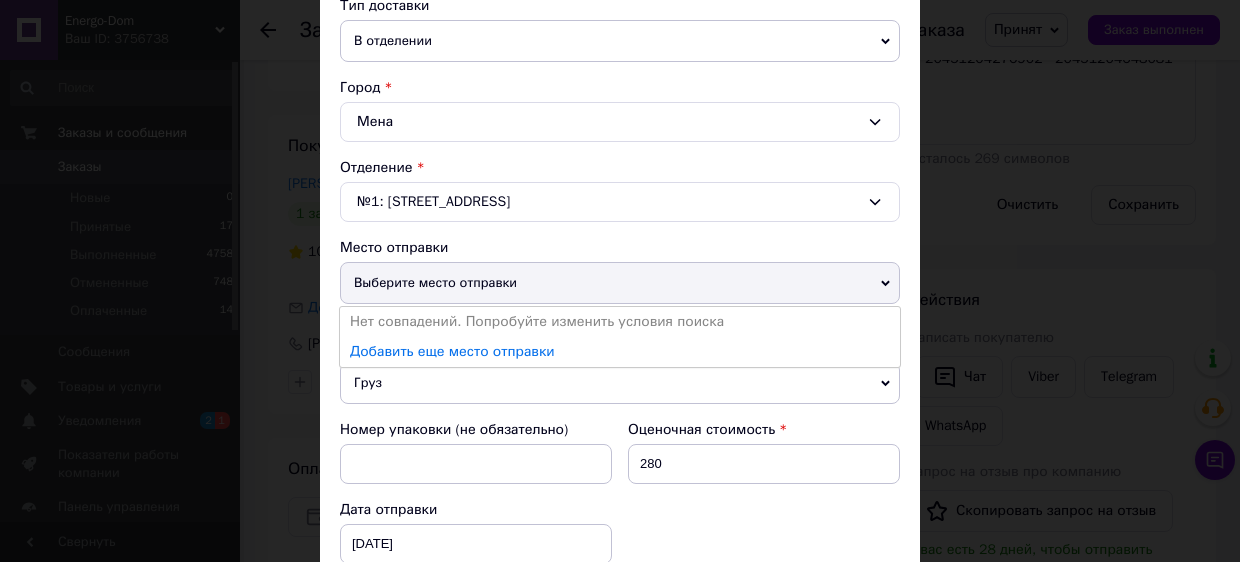 click on "Выберите место отправки" at bounding box center [620, 283] 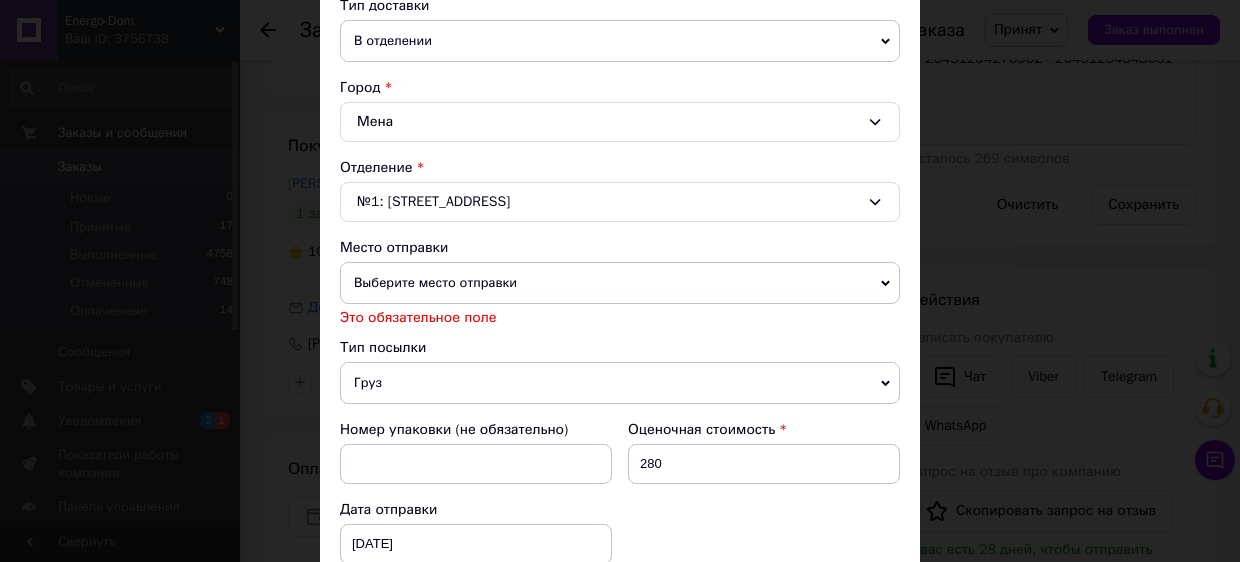 click on "Выберите место отправки" at bounding box center [620, 283] 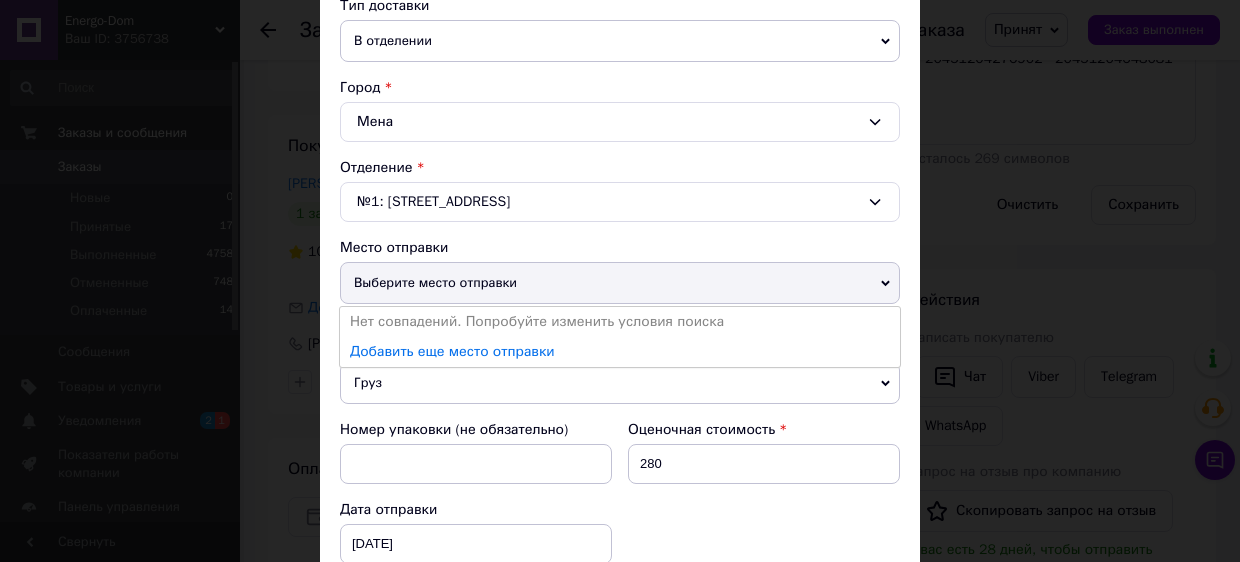 click on "Выберите место отправки" at bounding box center (620, 283) 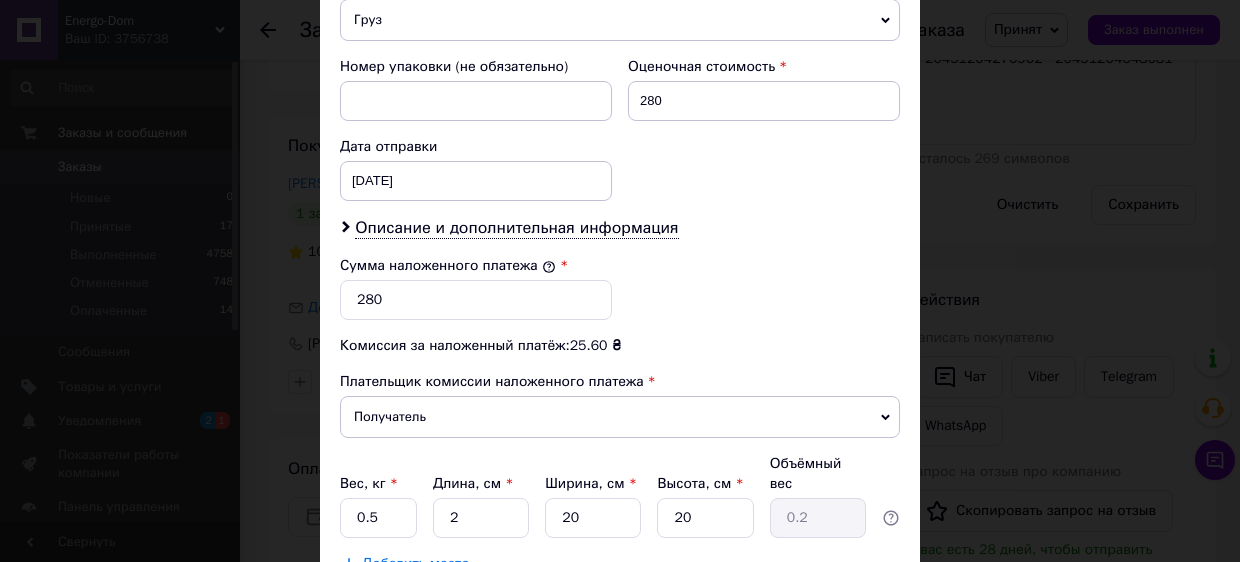 scroll, scrollTop: 979, scrollLeft: 0, axis: vertical 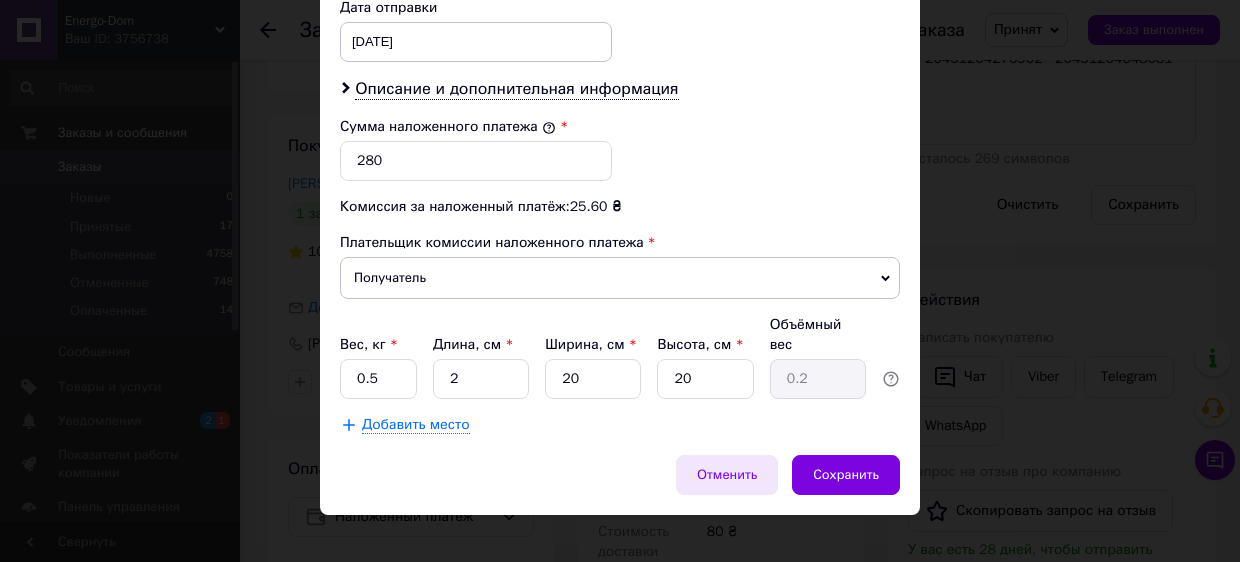 click on "Отменить" at bounding box center (727, 475) 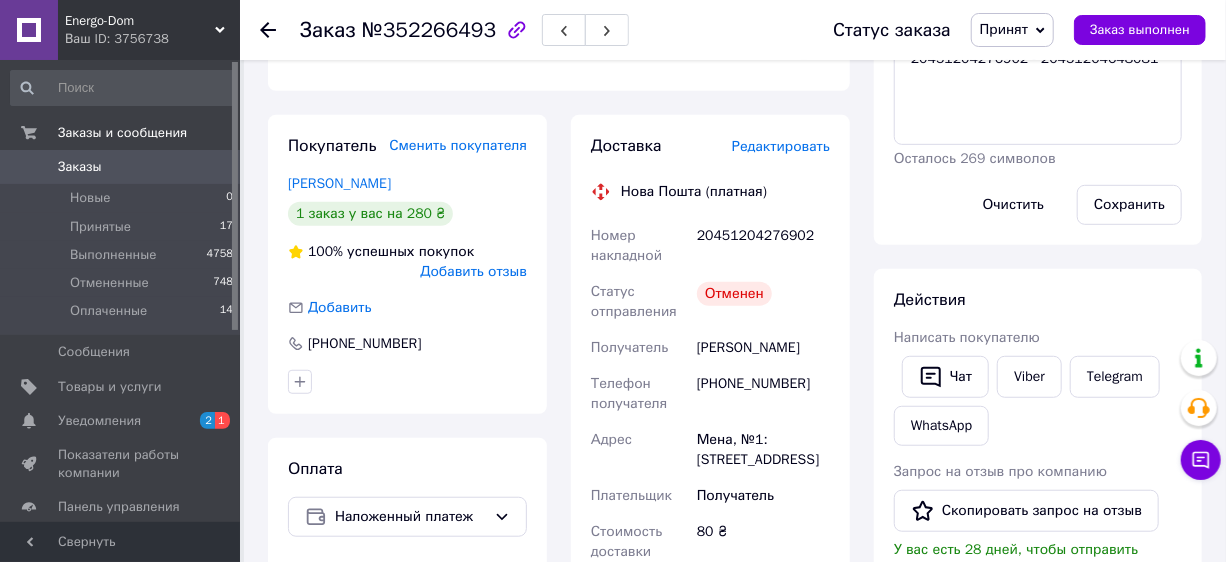 click on "Редактировать" at bounding box center [781, 146] 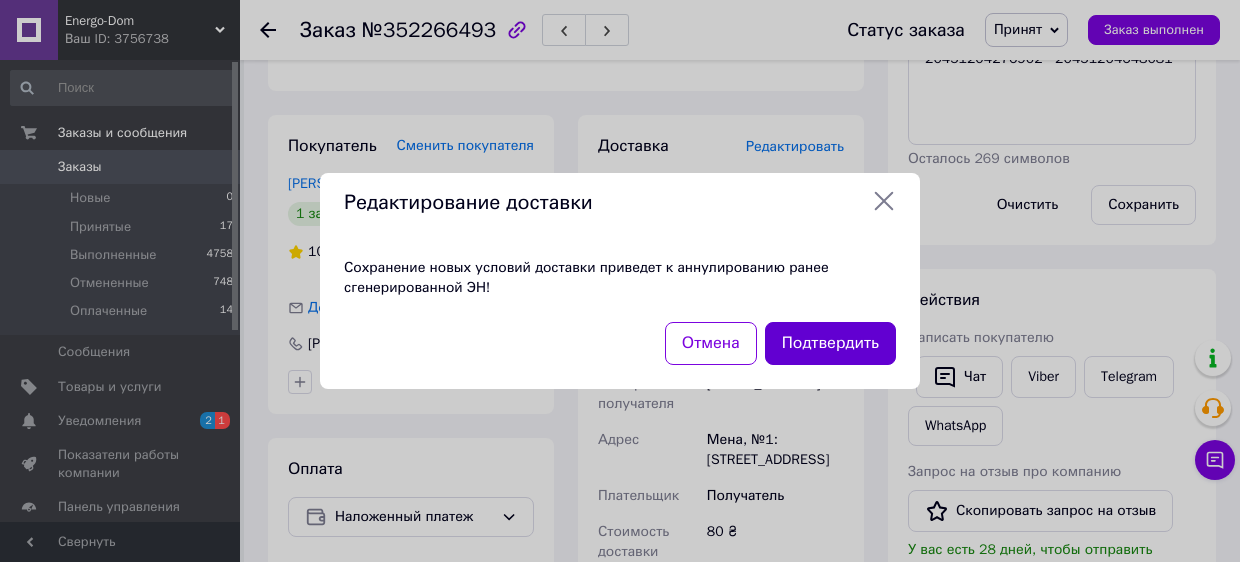 click on "Подтвердить" at bounding box center (830, 343) 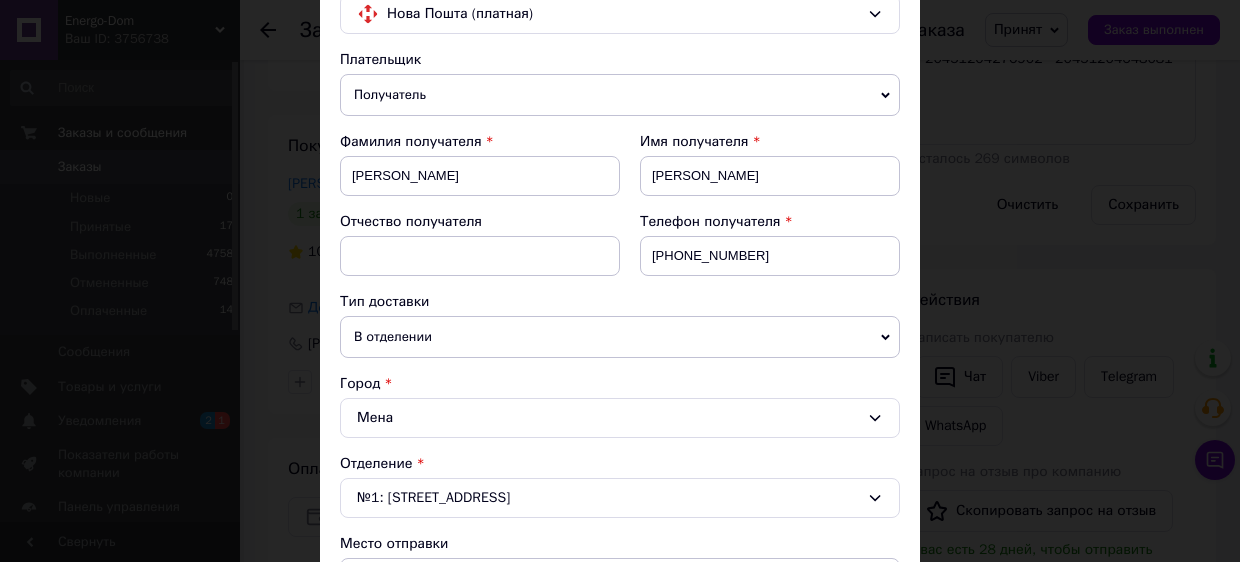 scroll, scrollTop: 363, scrollLeft: 0, axis: vertical 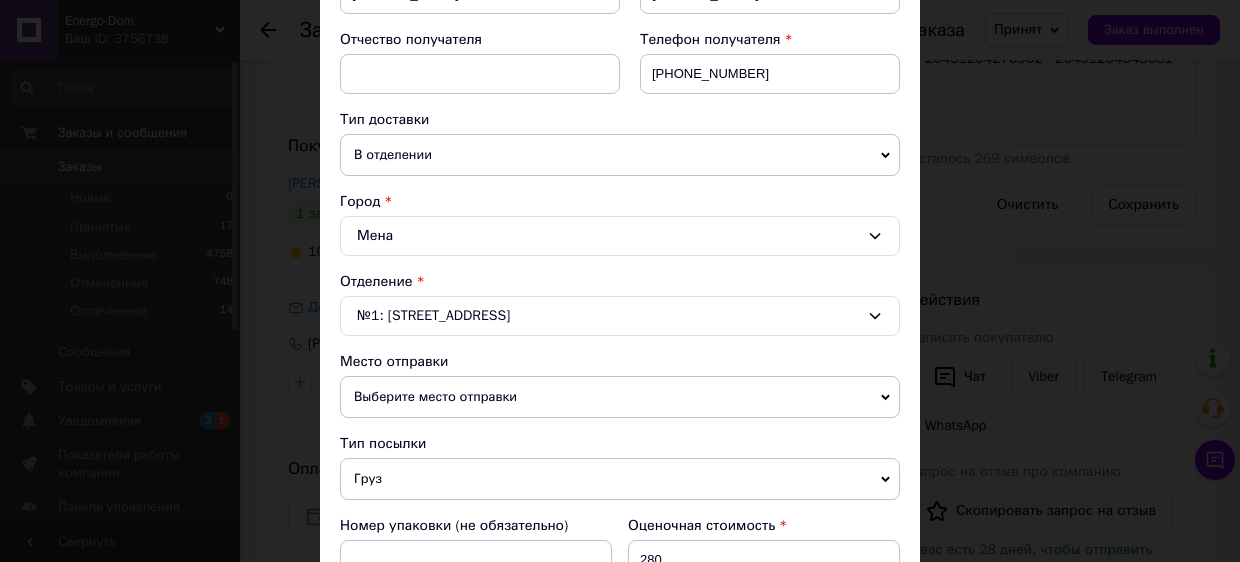 click on "Выберите место отправки" at bounding box center [620, 397] 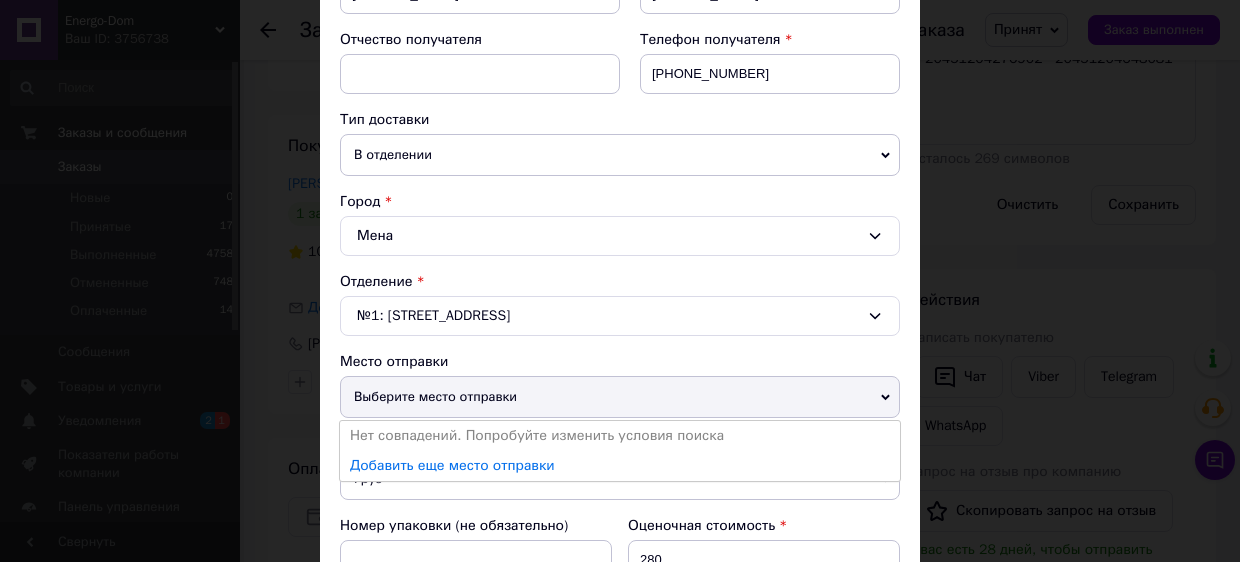 click on "Выберите место отправки" at bounding box center (620, 397) 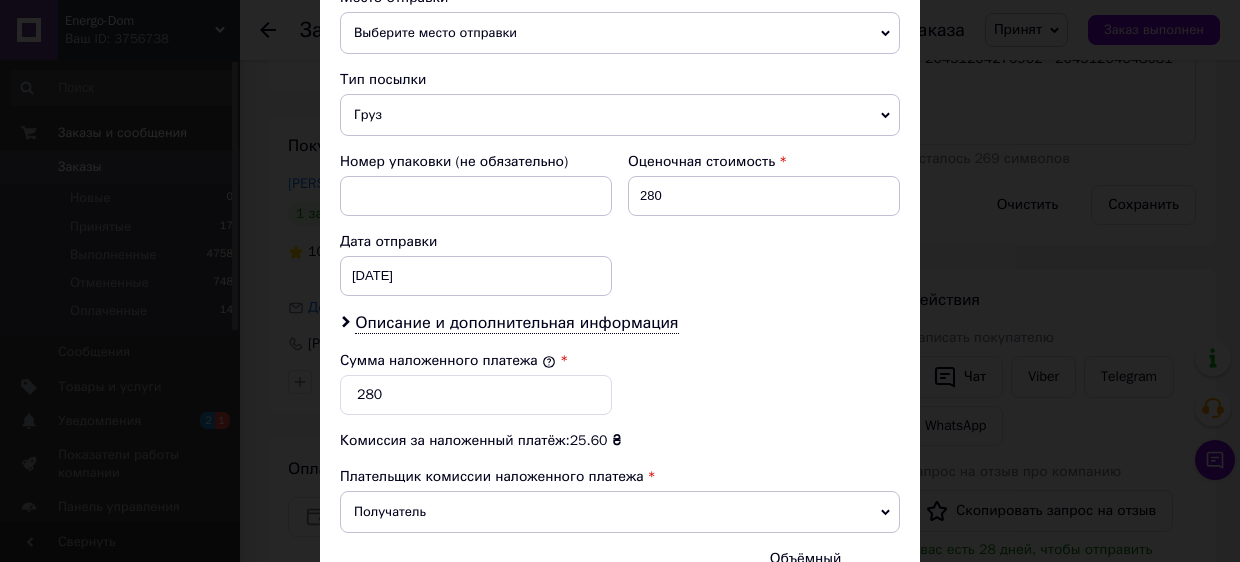 scroll, scrollTop: 909, scrollLeft: 0, axis: vertical 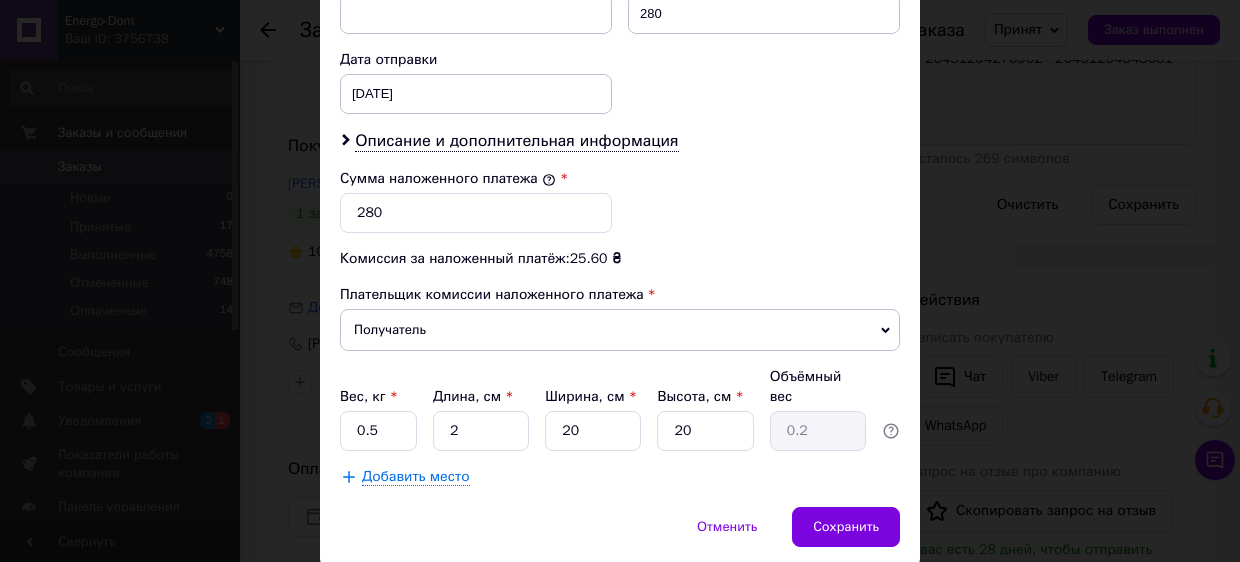 drag, startPoint x: 710, startPoint y: 512, endPoint x: 499, endPoint y: 270, distance: 321.06854 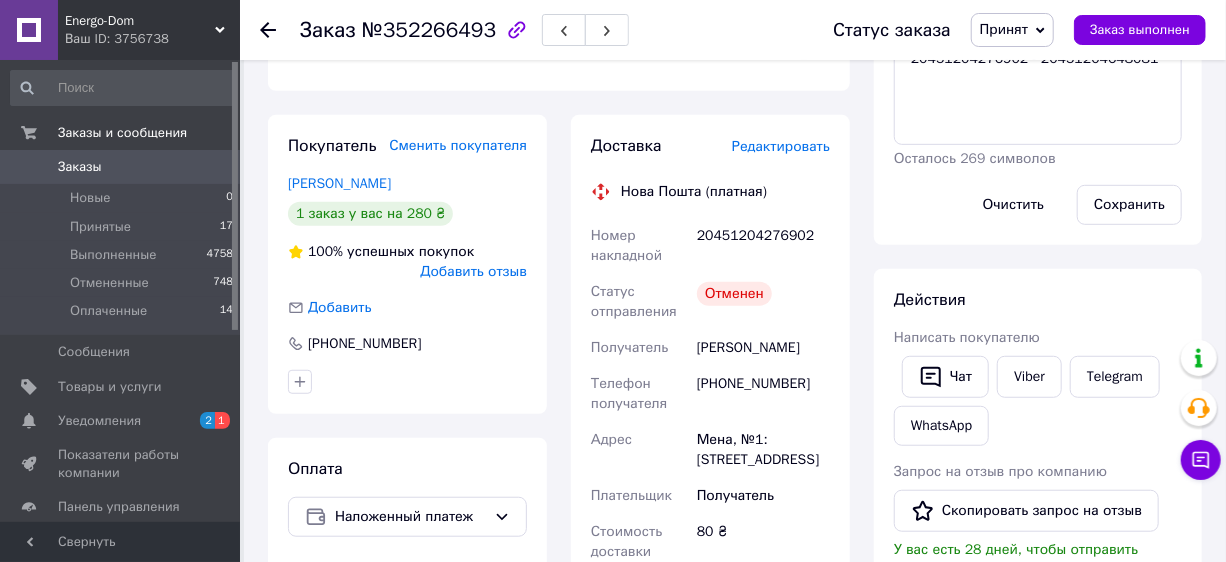 click on "Редактировать" at bounding box center [781, 146] 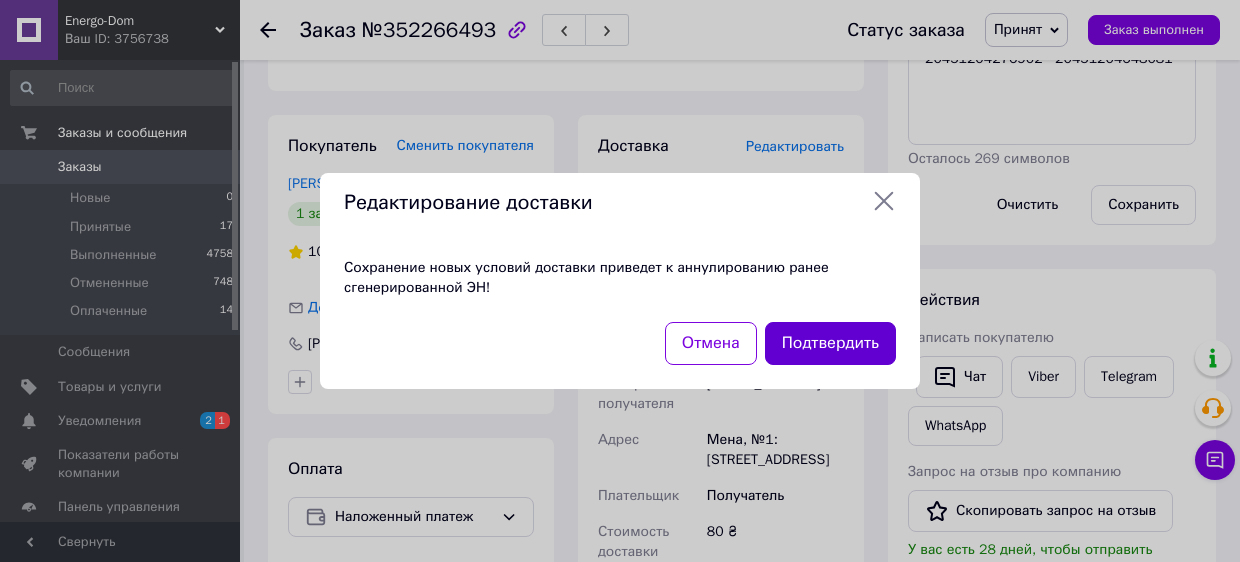 click on "Подтвердить" at bounding box center [830, 343] 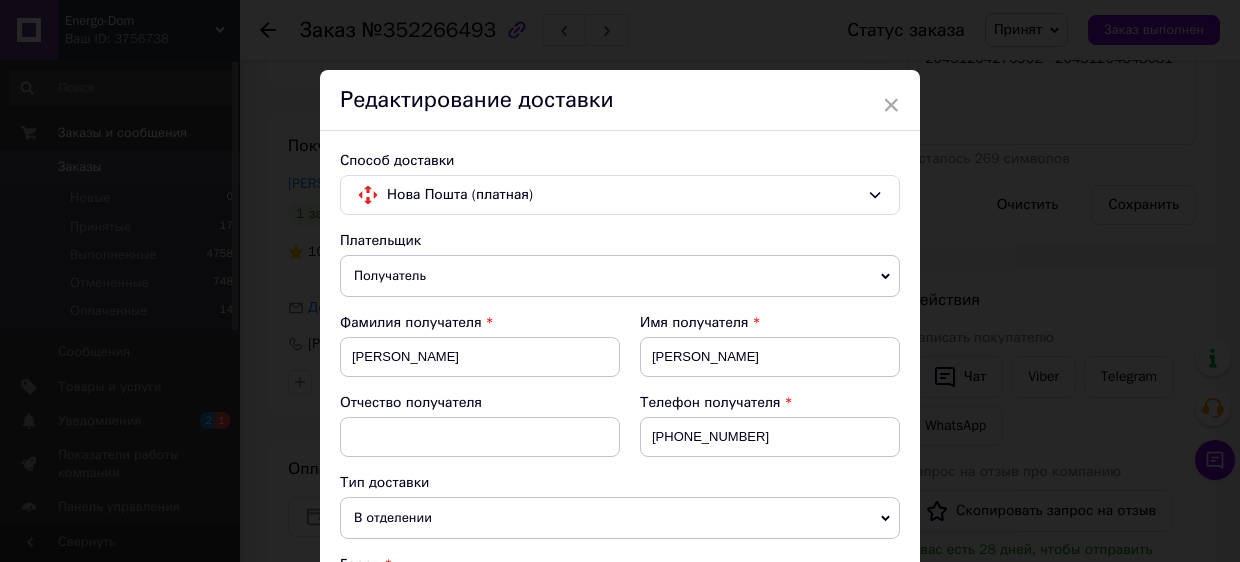 scroll, scrollTop: 545, scrollLeft: 0, axis: vertical 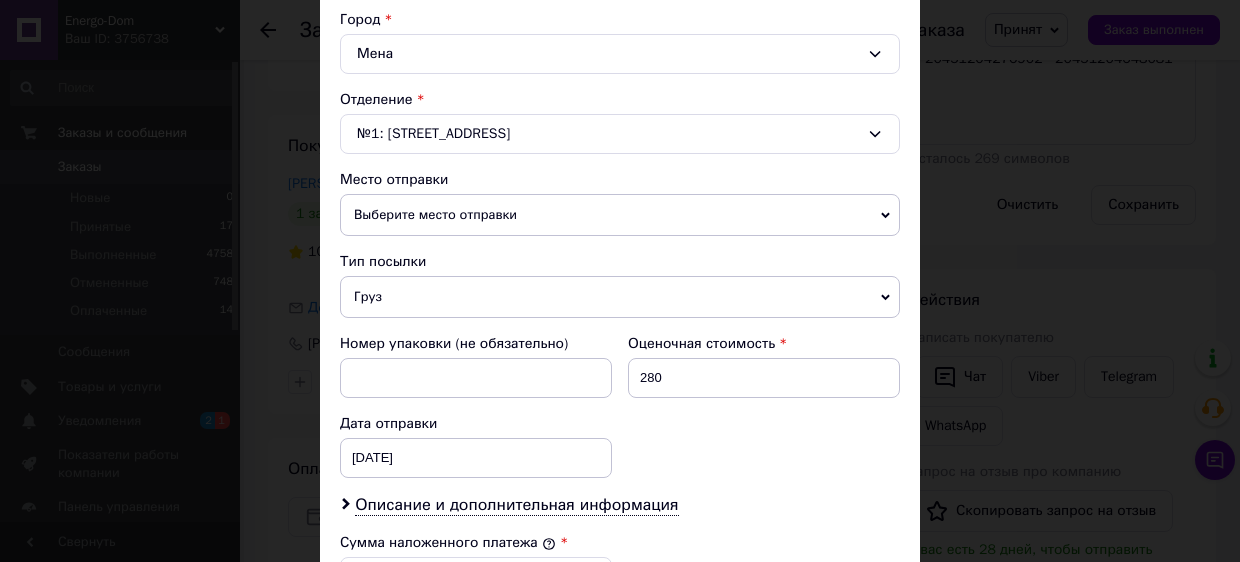 click on "Выберите место отправки" at bounding box center [620, 215] 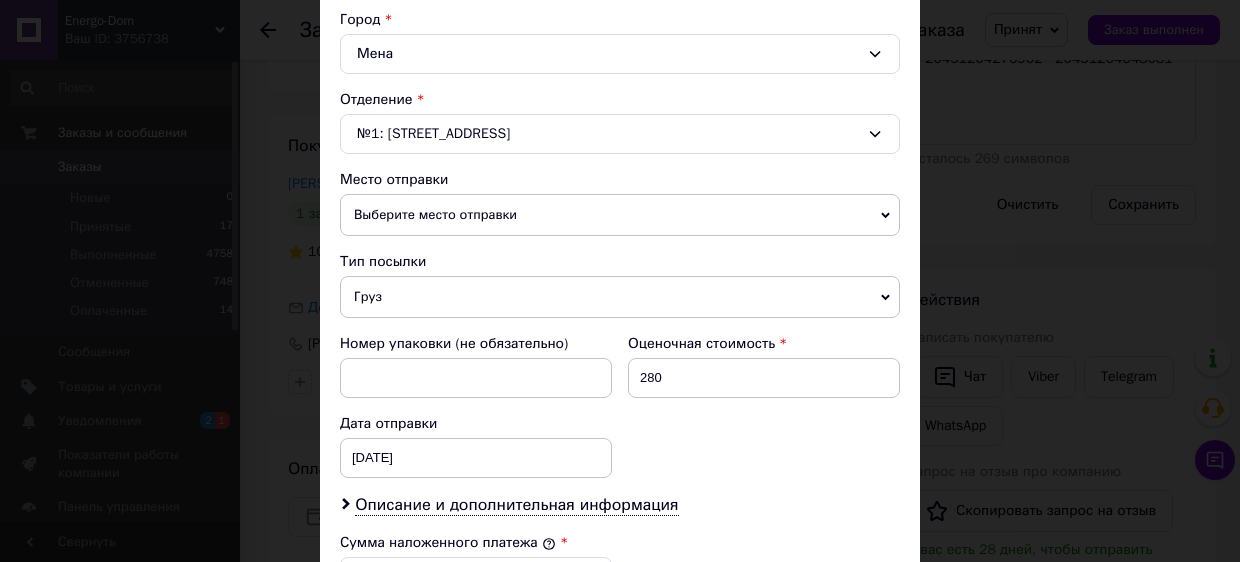 click on "Место отправки Выберите место отправки Нет совпадений. Попробуйте изменить условия поиска Добавить еще место отправки" at bounding box center (620, 203) 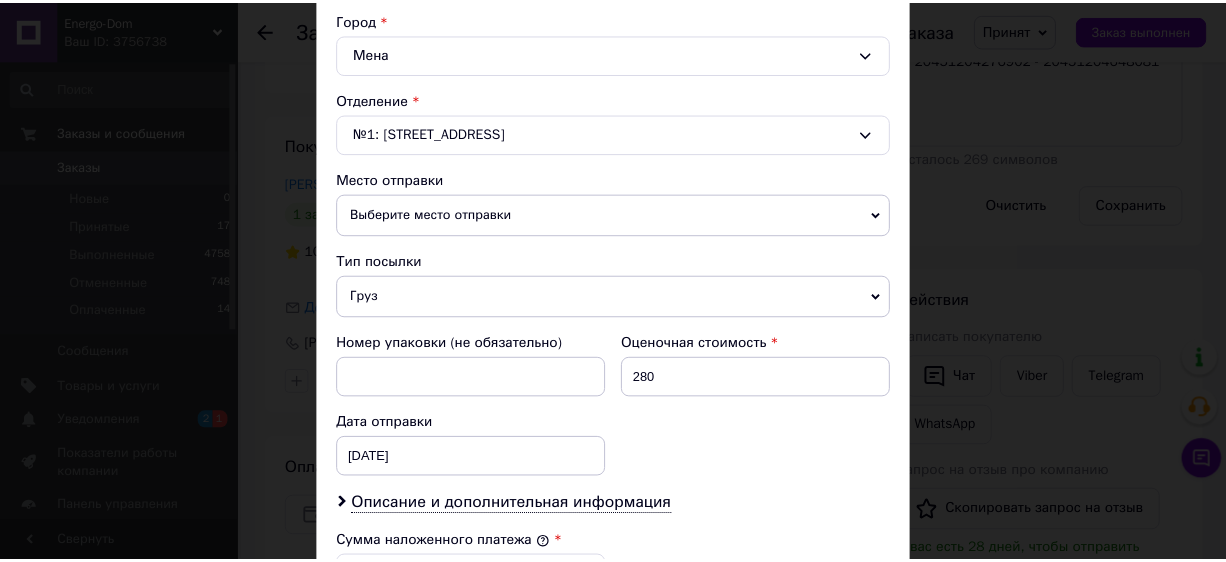 scroll, scrollTop: 960, scrollLeft: 0, axis: vertical 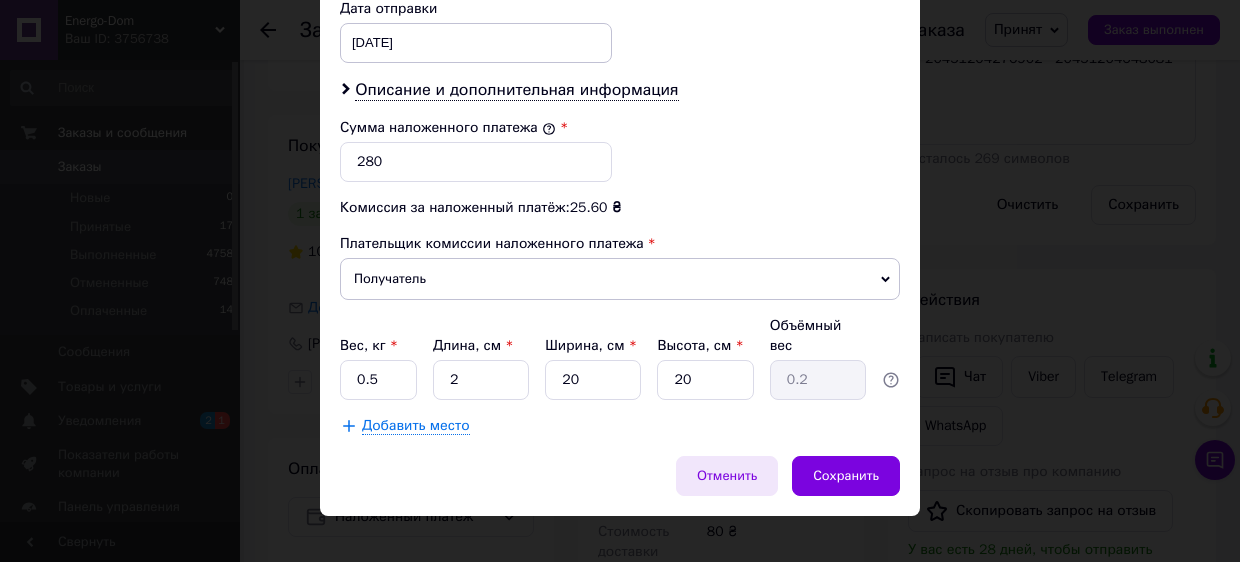 click on "Отменить" at bounding box center [727, 476] 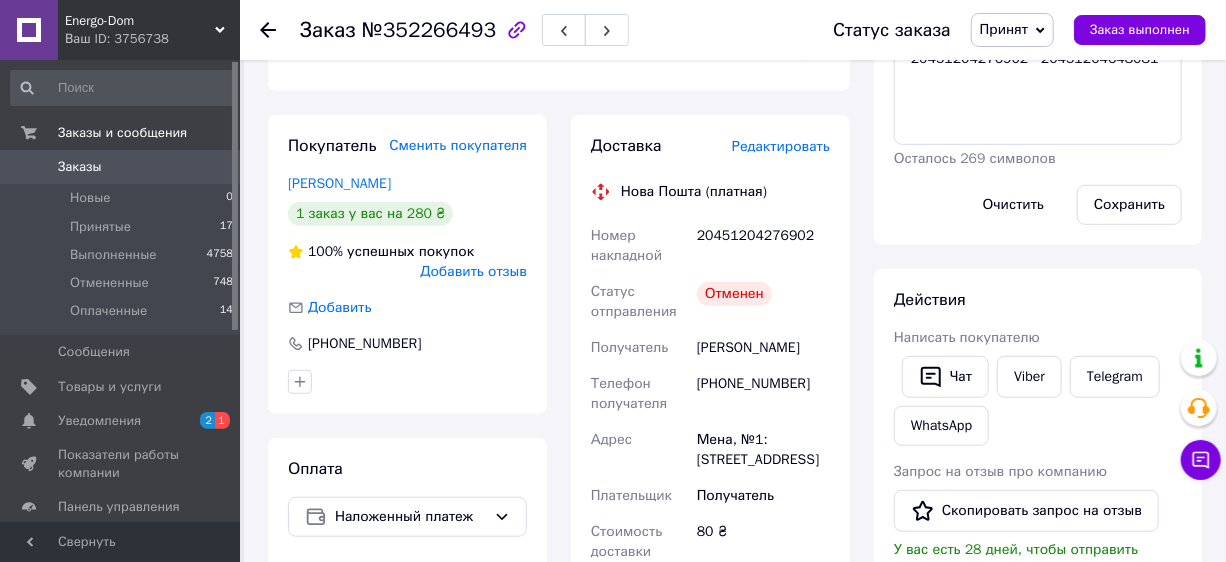 click 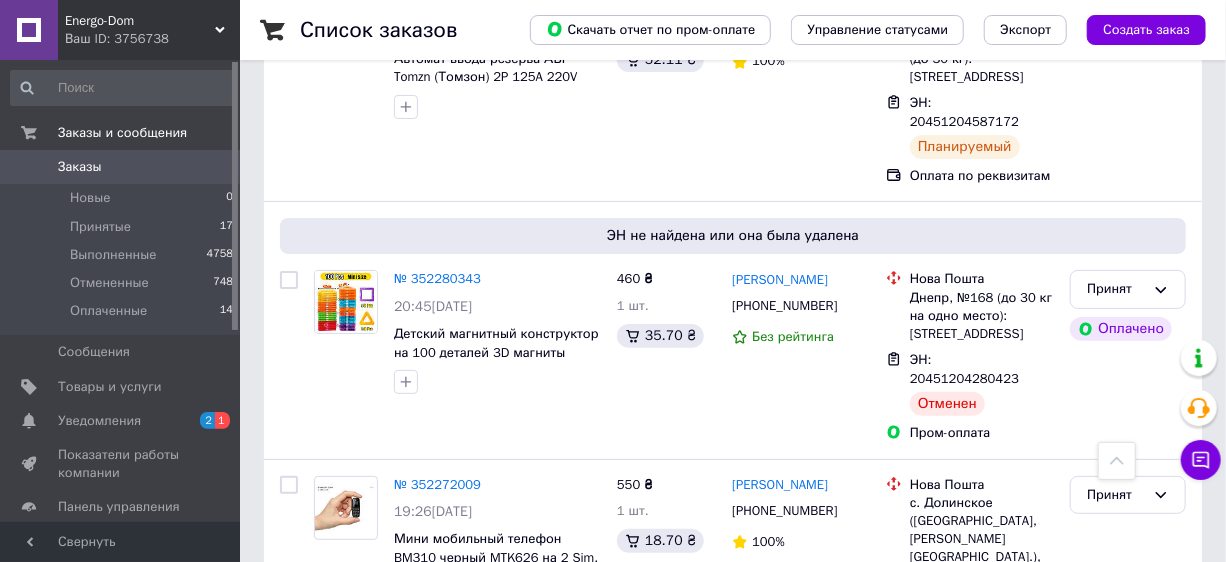 scroll, scrollTop: 3636, scrollLeft: 0, axis: vertical 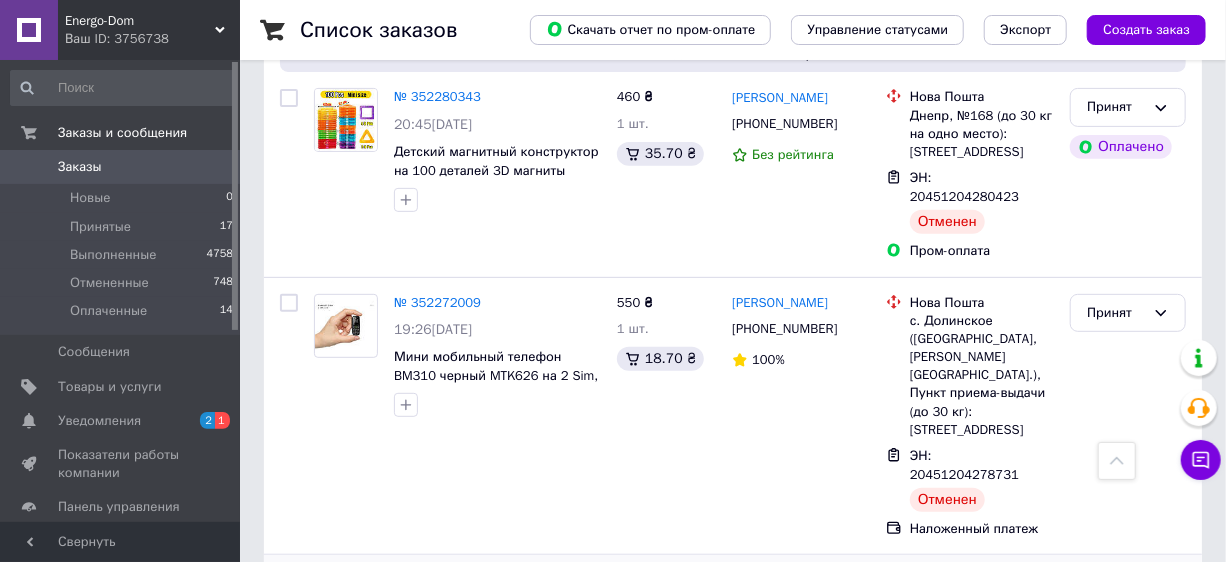 click on "№ 352266493" at bounding box center (437, 579) 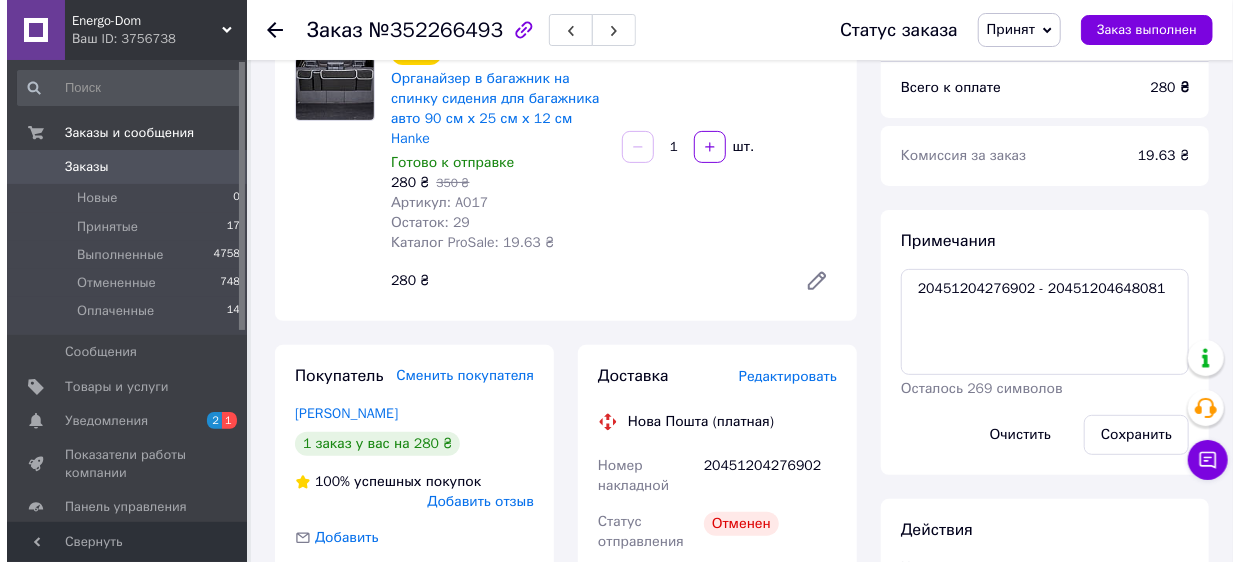 scroll, scrollTop: 371, scrollLeft: 0, axis: vertical 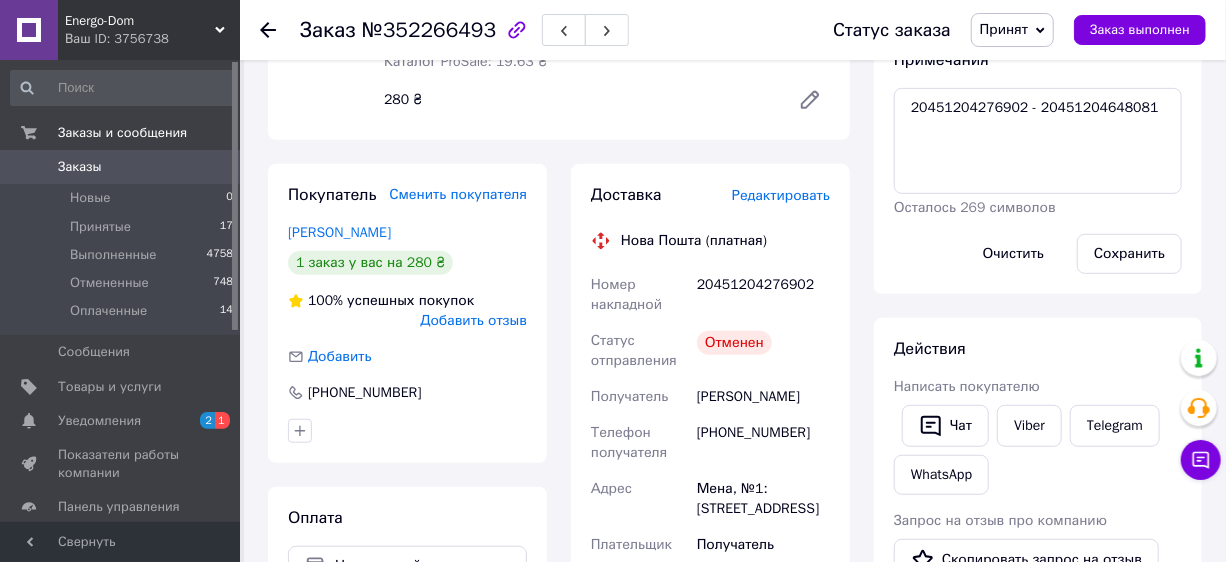 click on "Редактировать" at bounding box center [781, 195] 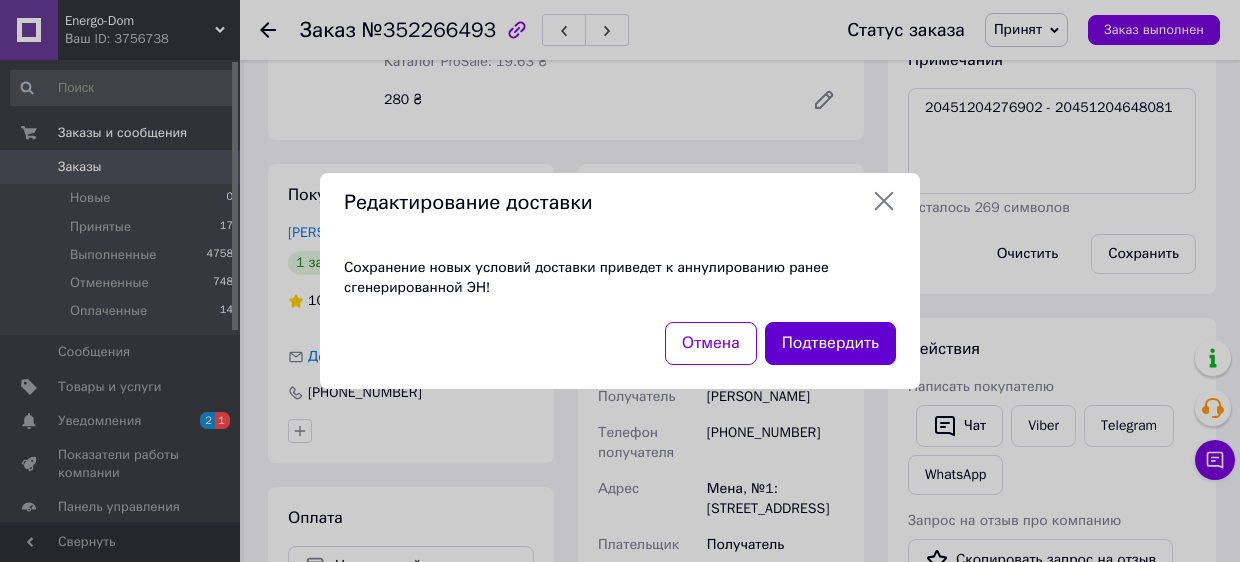 click on "Подтвердить" at bounding box center [830, 343] 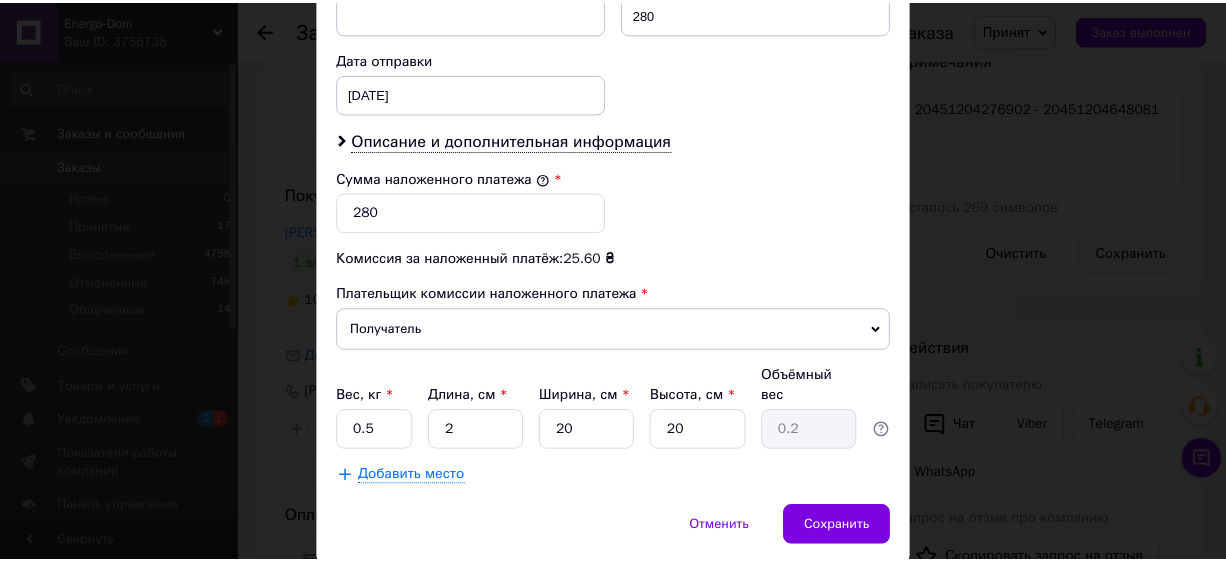 scroll, scrollTop: 960, scrollLeft: 0, axis: vertical 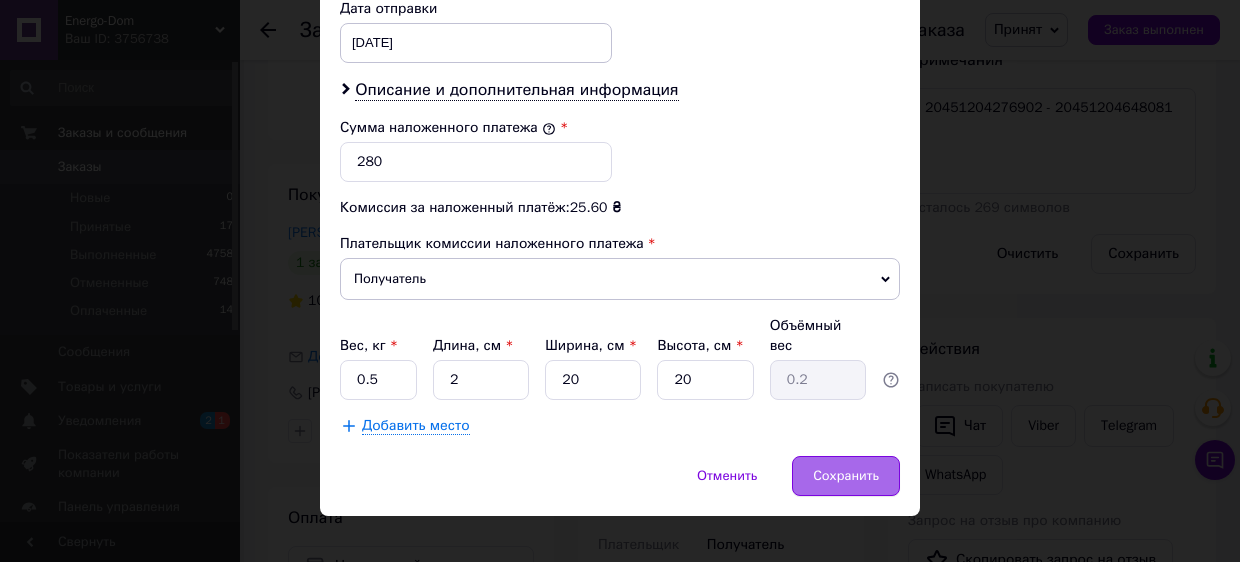click on "Сохранить" at bounding box center (846, 476) 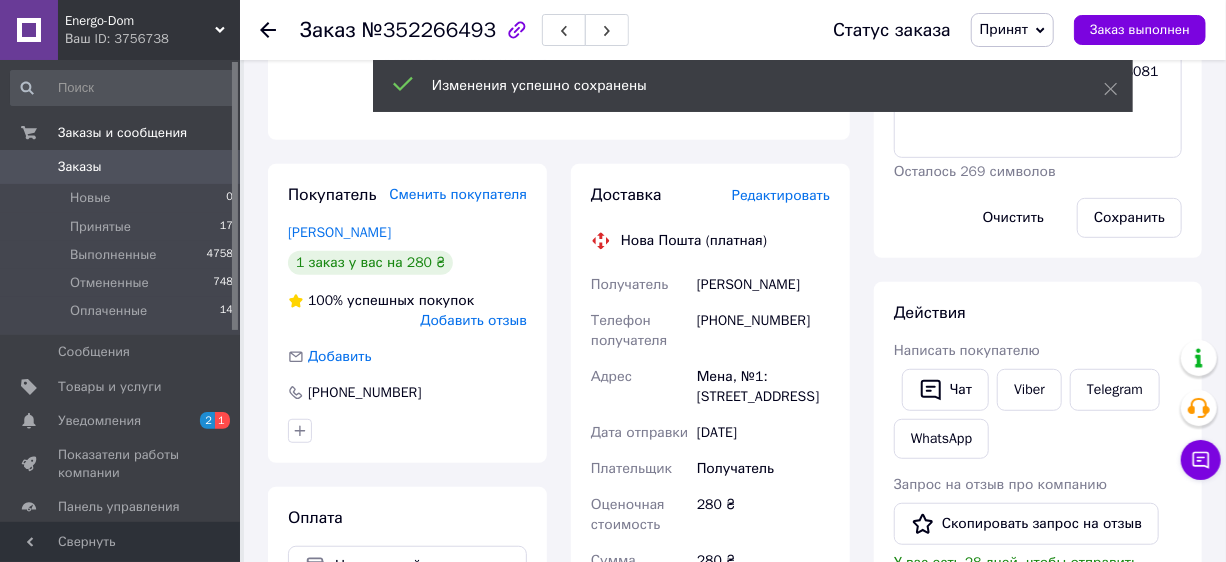 scroll, scrollTop: 80, scrollLeft: 0, axis: vertical 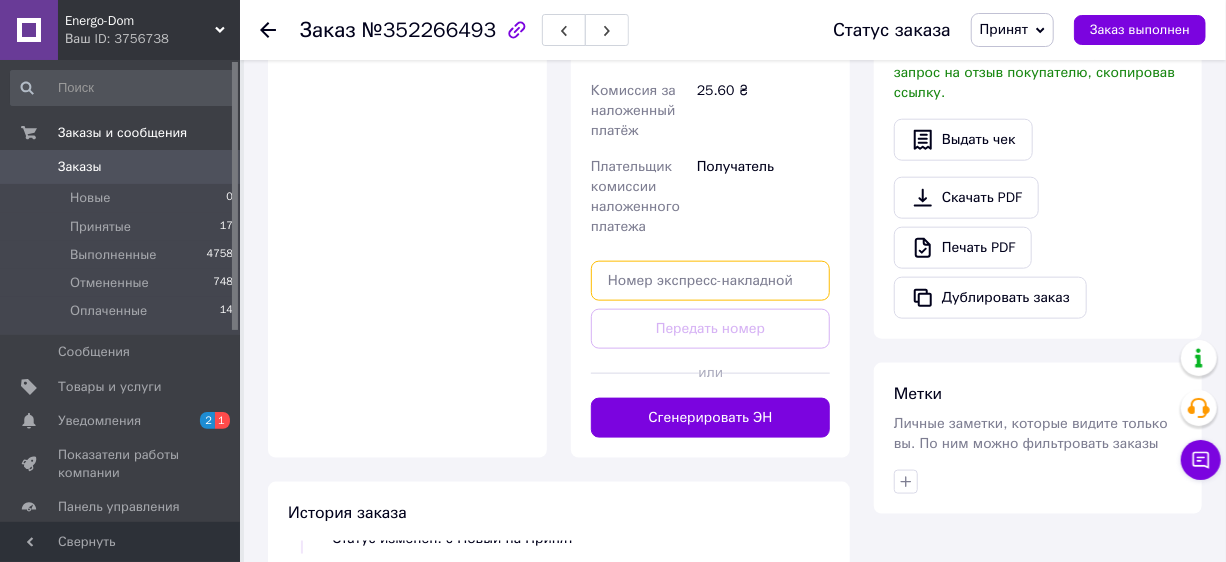 click at bounding box center (710, 281) 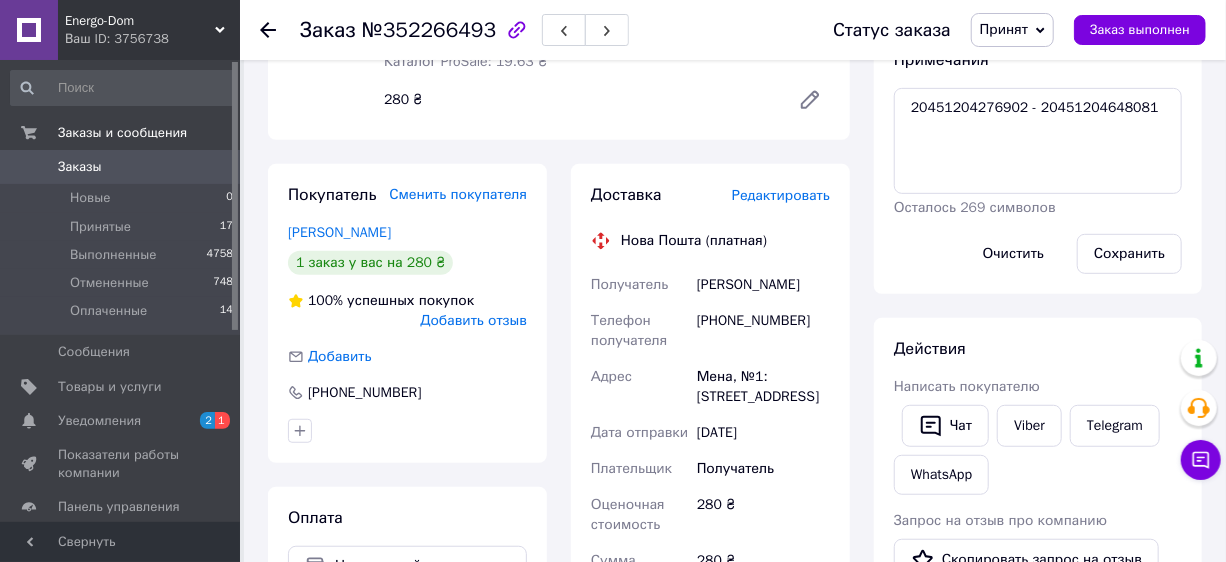 scroll, scrollTop: 917, scrollLeft: 0, axis: vertical 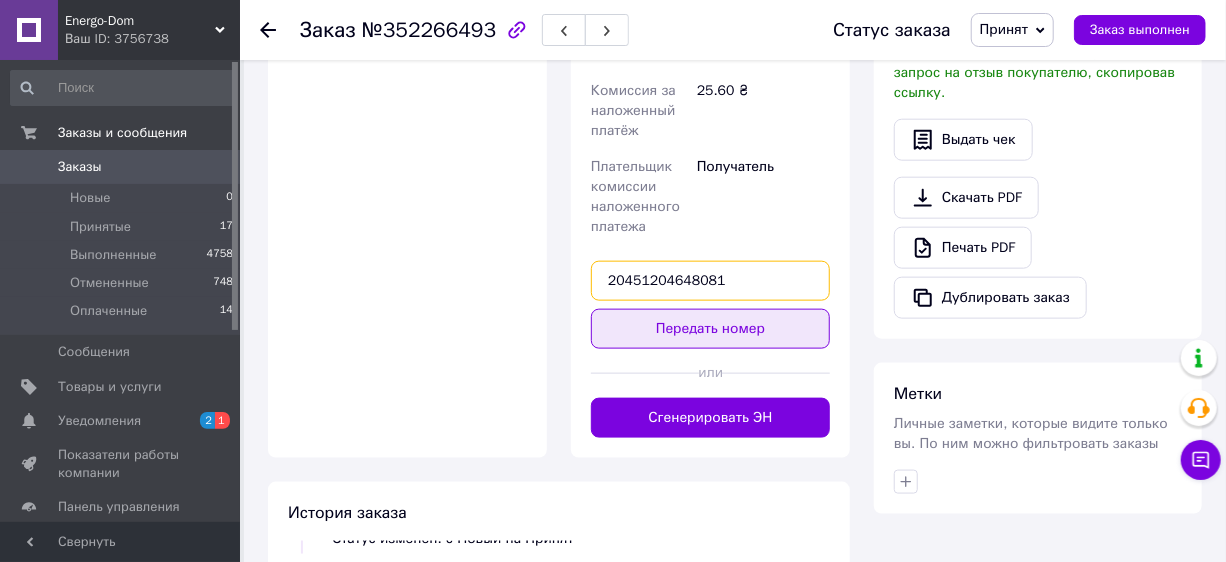 type on "20451204648081" 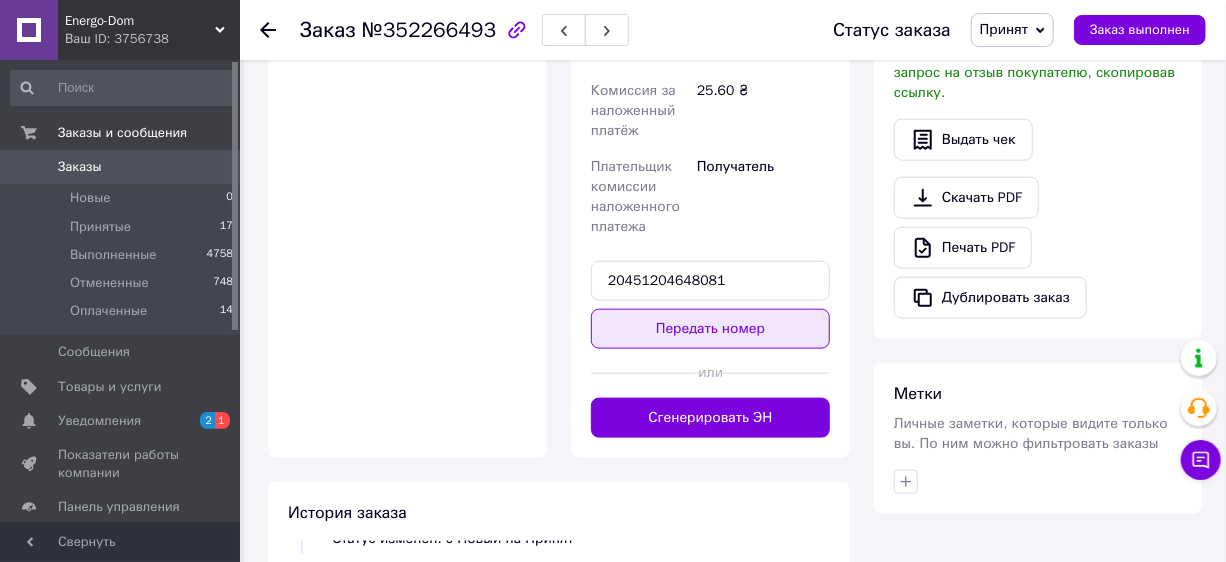 click on "Передать номер" at bounding box center (710, 329) 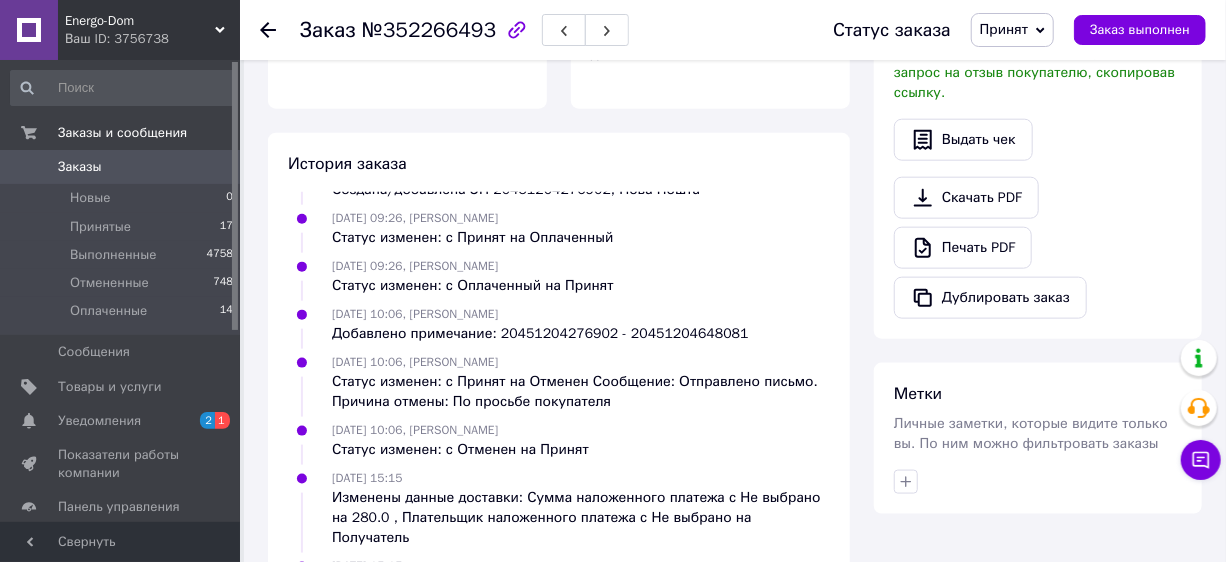 scroll, scrollTop: 0, scrollLeft: 0, axis: both 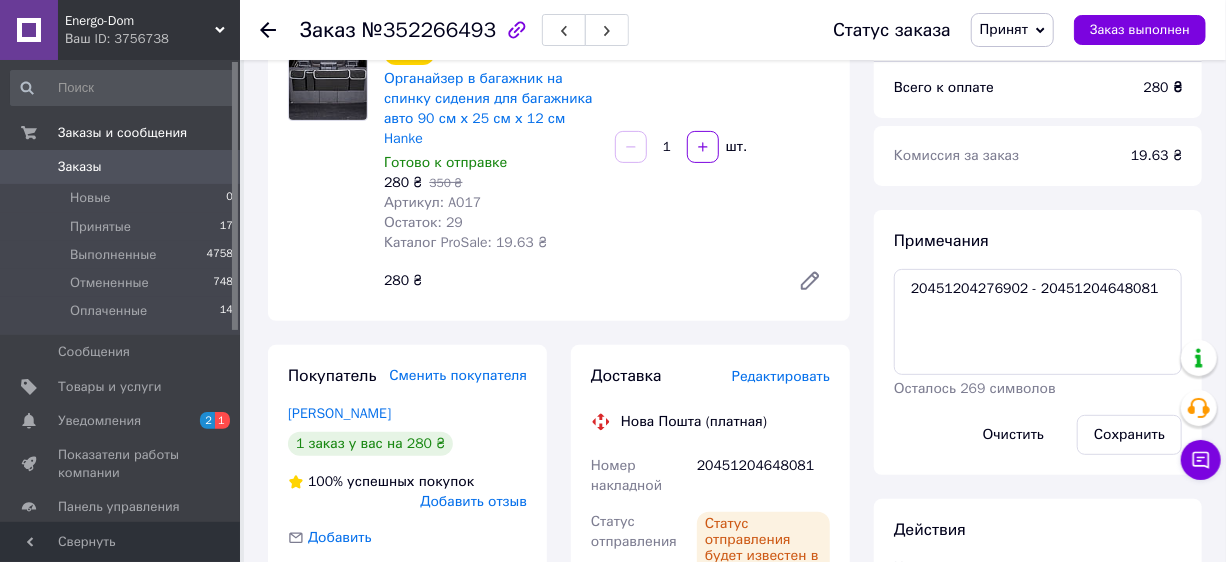click on "Заказы" at bounding box center (121, 167) 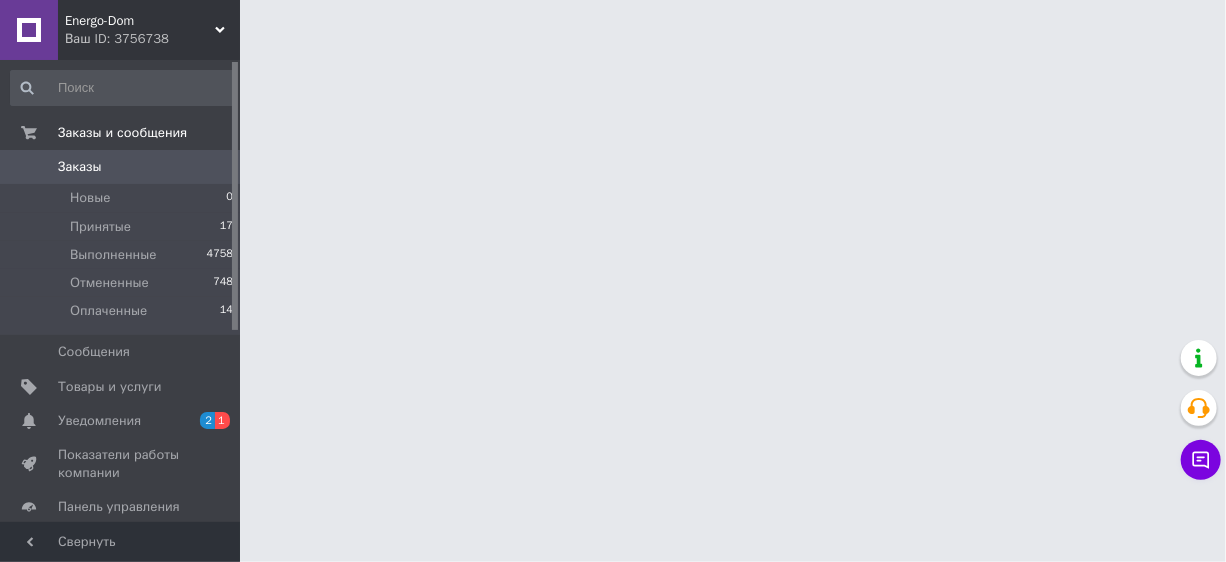 scroll, scrollTop: 0, scrollLeft: 0, axis: both 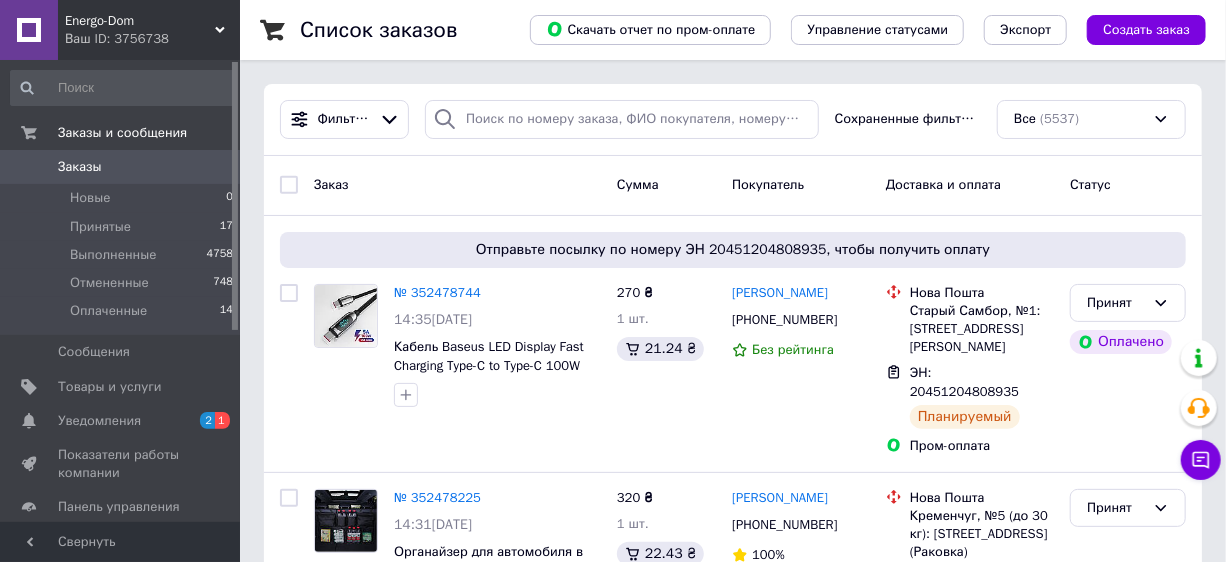 click on "Заказ Сумма Покупатель Доставка и оплата Статус" at bounding box center [733, 186] 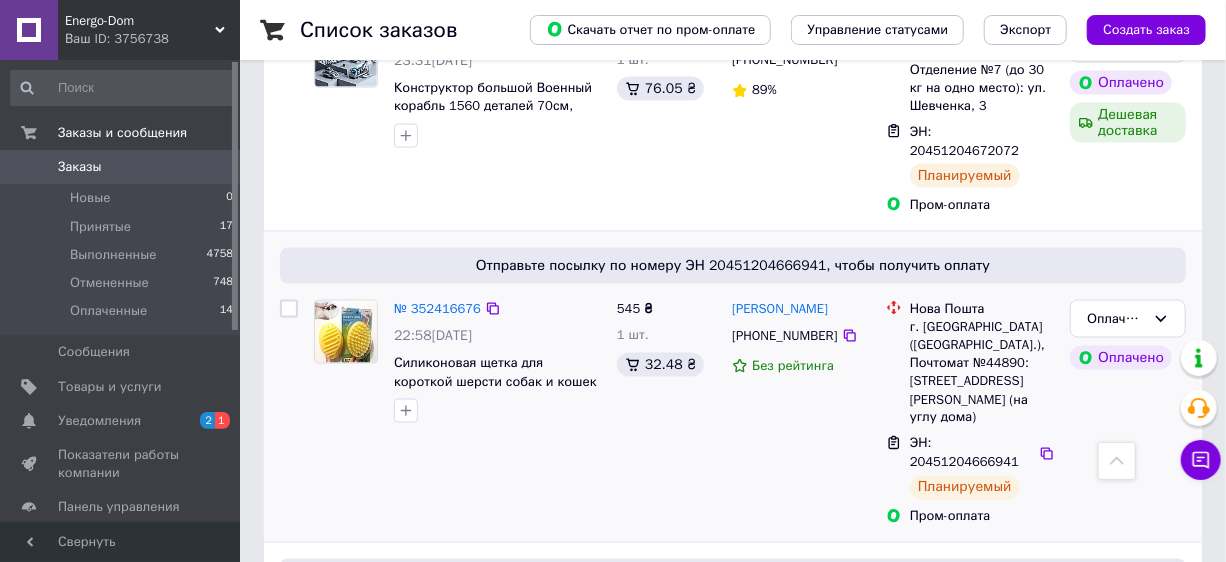 scroll, scrollTop: 1454, scrollLeft: 0, axis: vertical 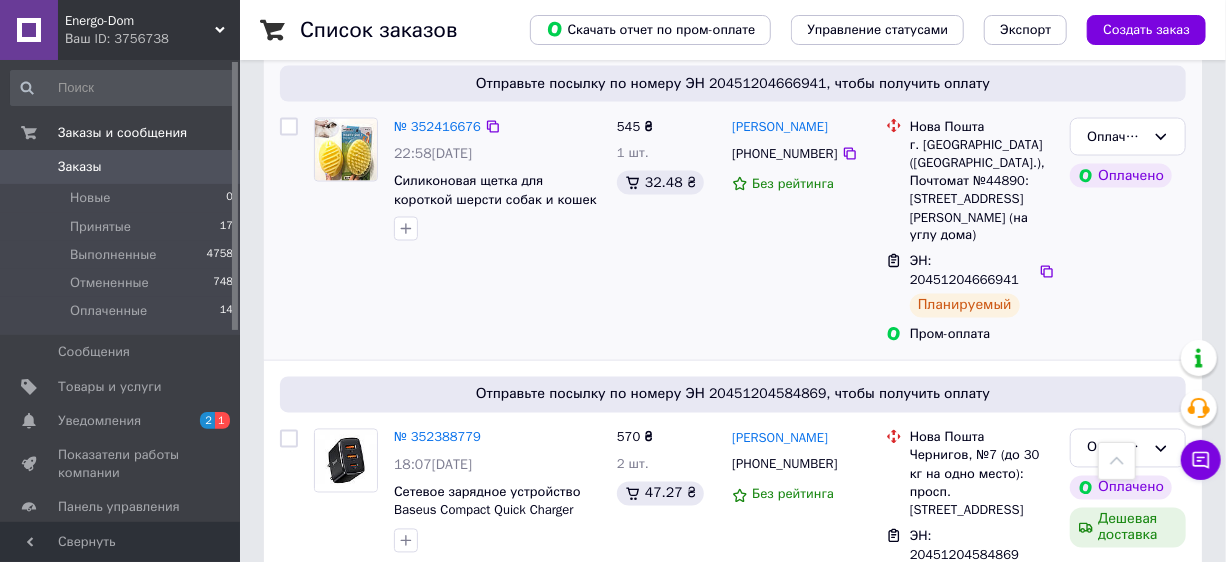 click on "Оплаченный Оплачено" at bounding box center (1128, 231) 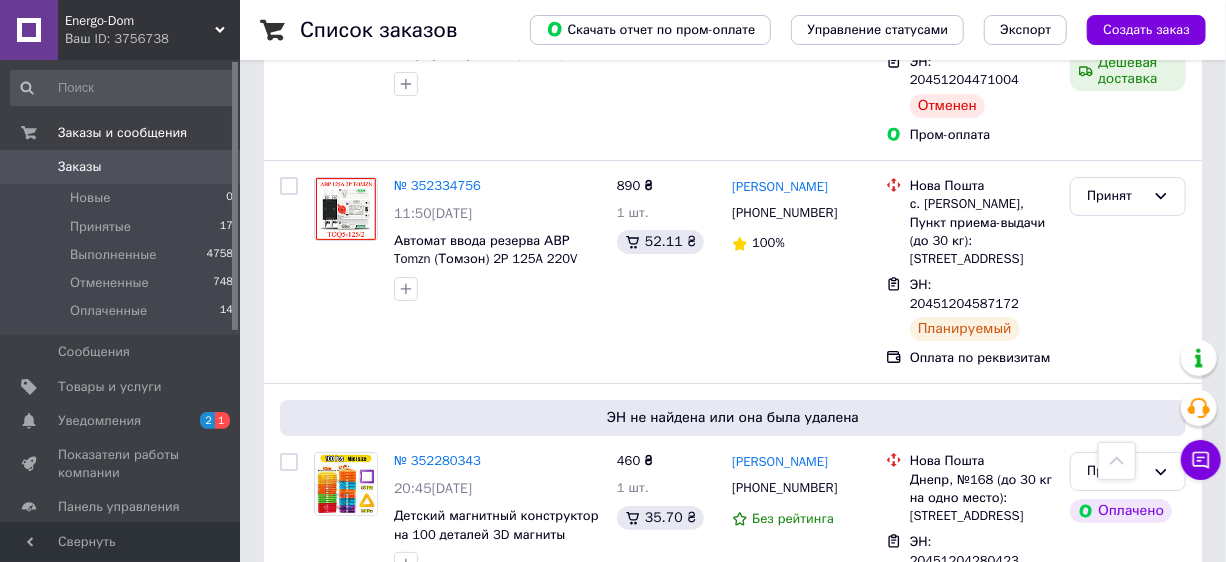 scroll, scrollTop: 3454, scrollLeft: 0, axis: vertical 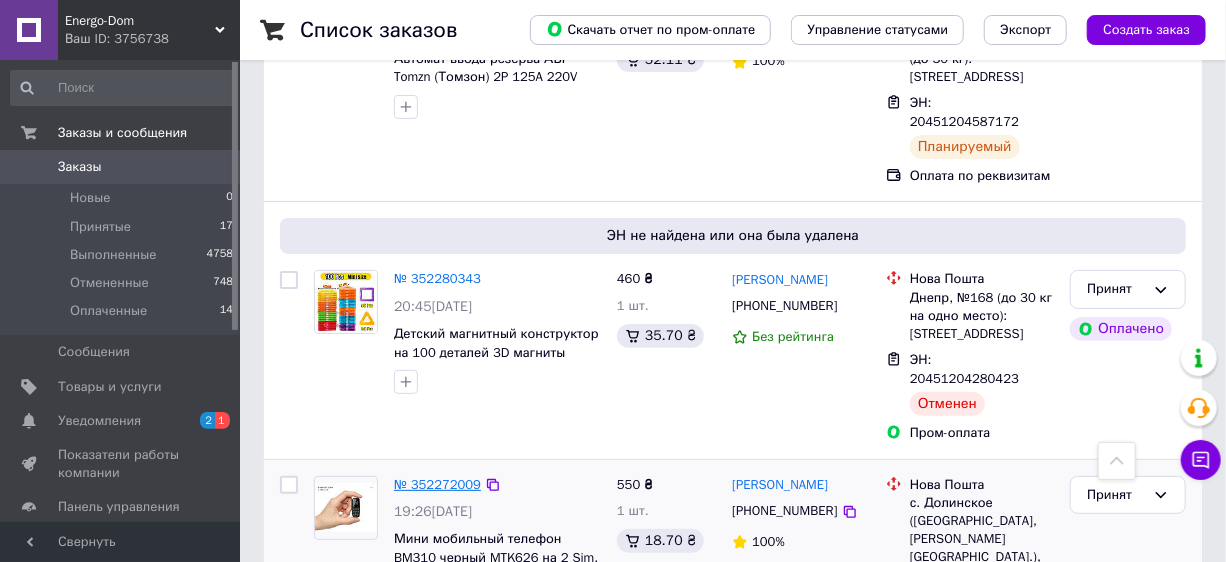 click on "№ 352272009" at bounding box center [437, 484] 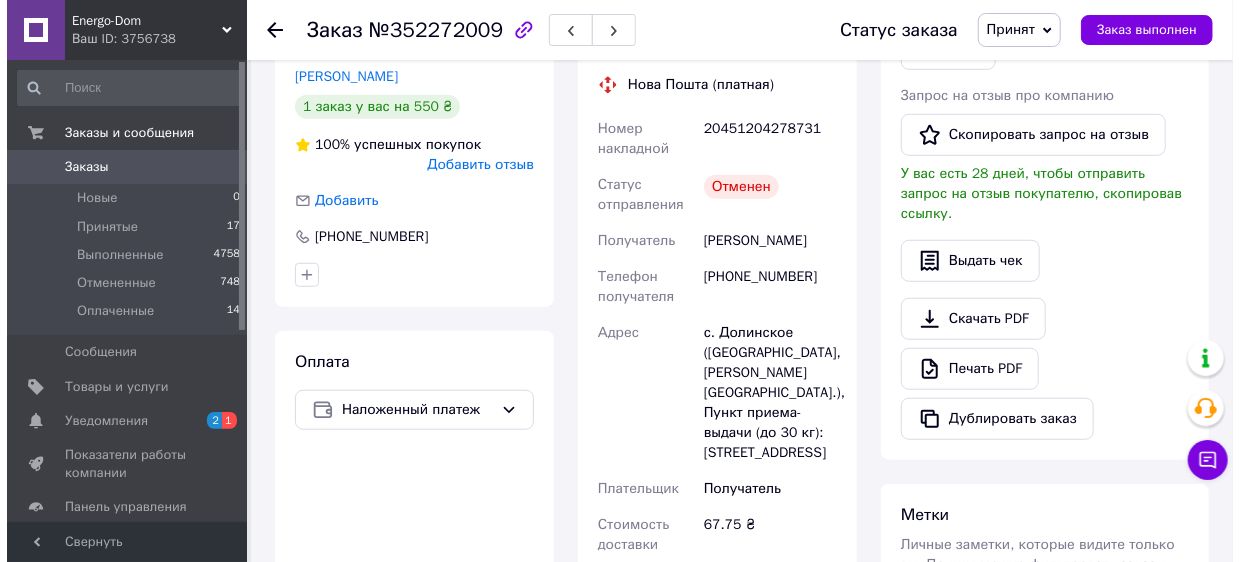 scroll, scrollTop: 325, scrollLeft: 0, axis: vertical 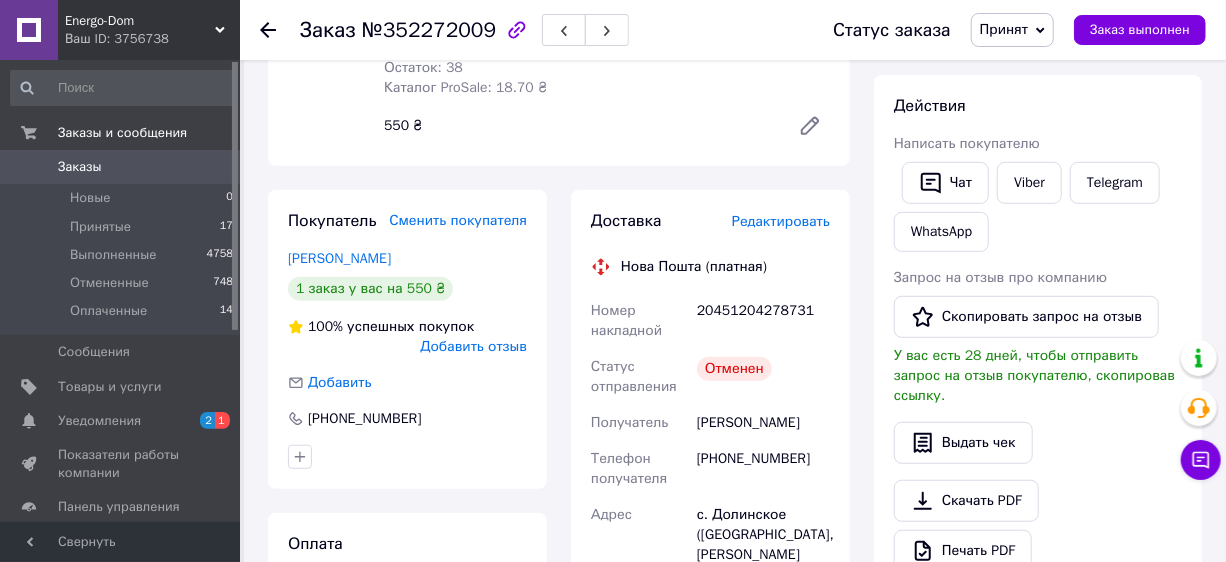click on "Редактировать" at bounding box center [781, 221] 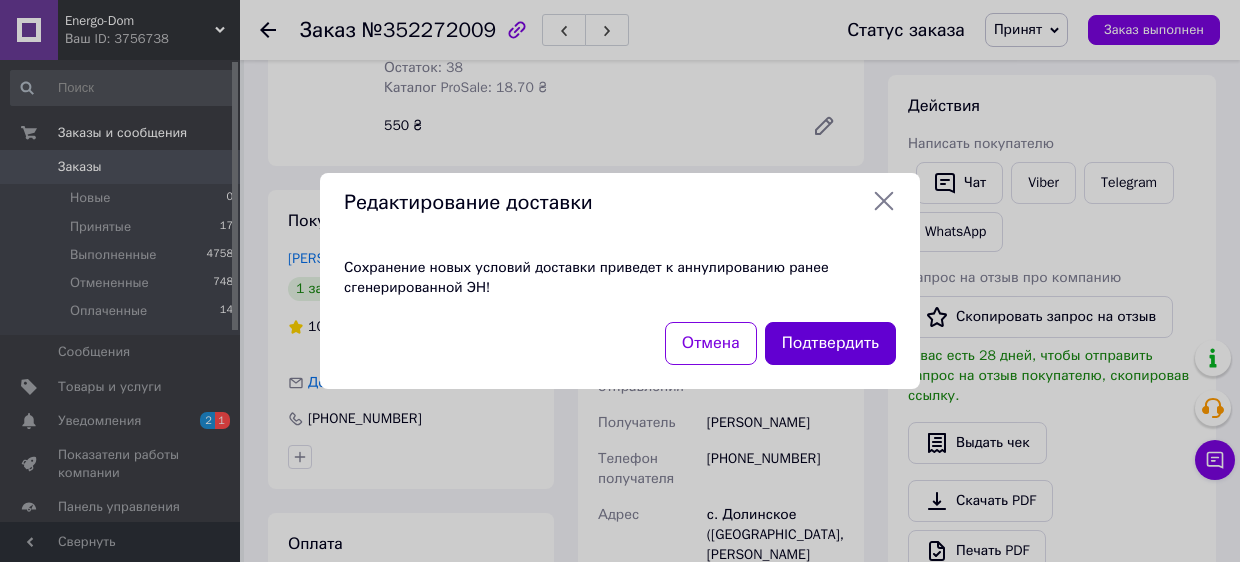 click on "Подтвердить" at bounding box center (830, 343) 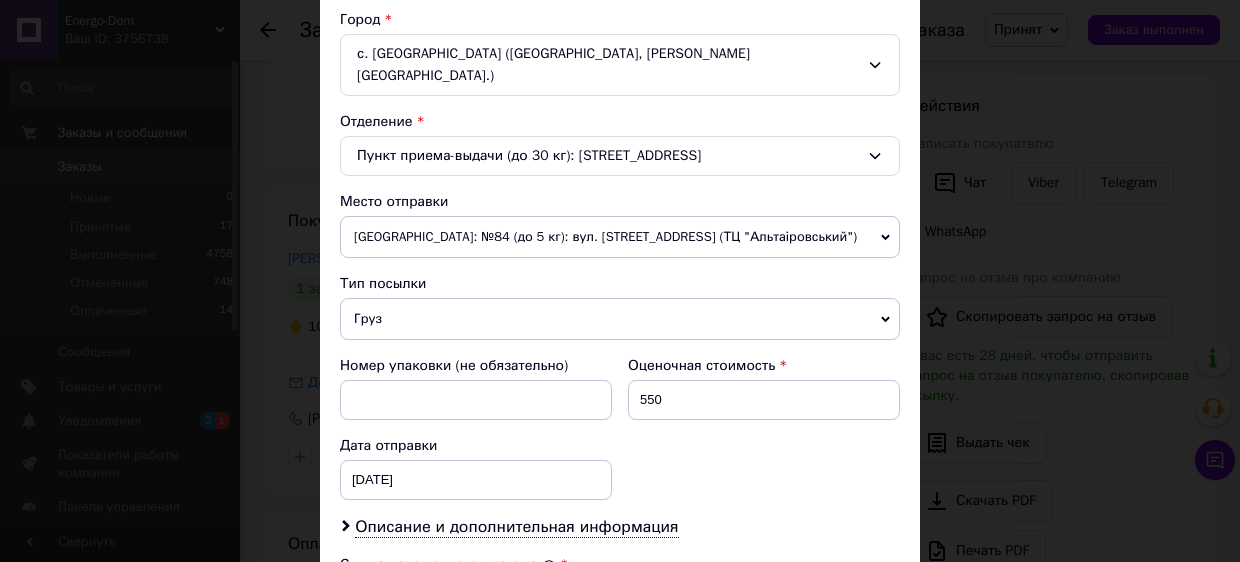 scroll, scrollTop: 909, scrollLeft: 0, axis: vertical 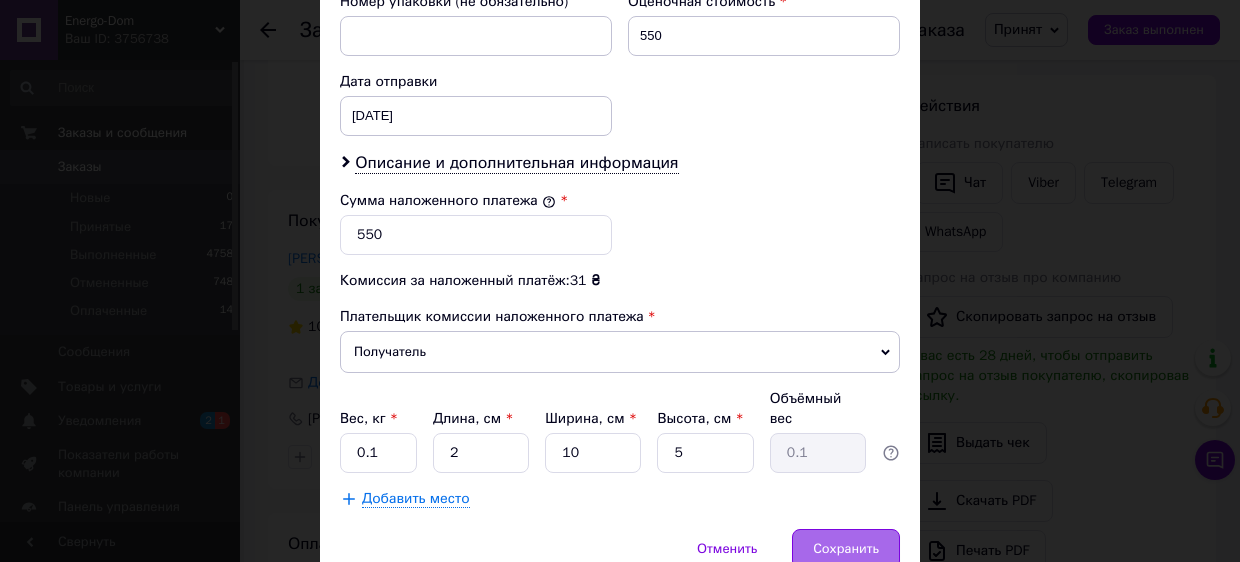 click on "Сохранить" at bounding box center (846, 549) 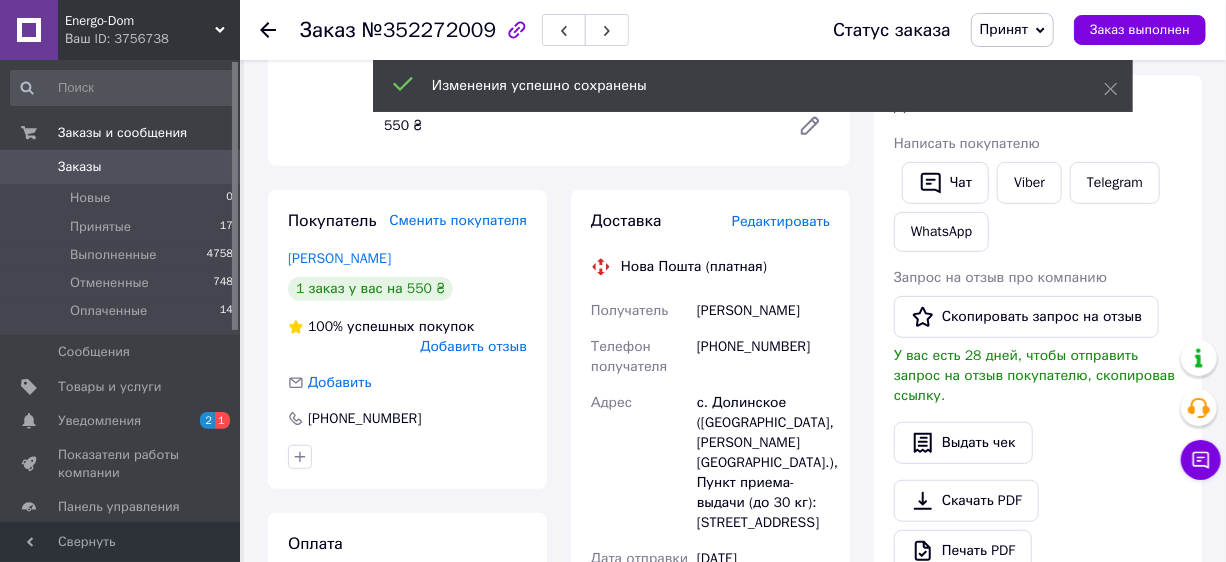 click on "Редактировать" at bounding box center (781, 221) 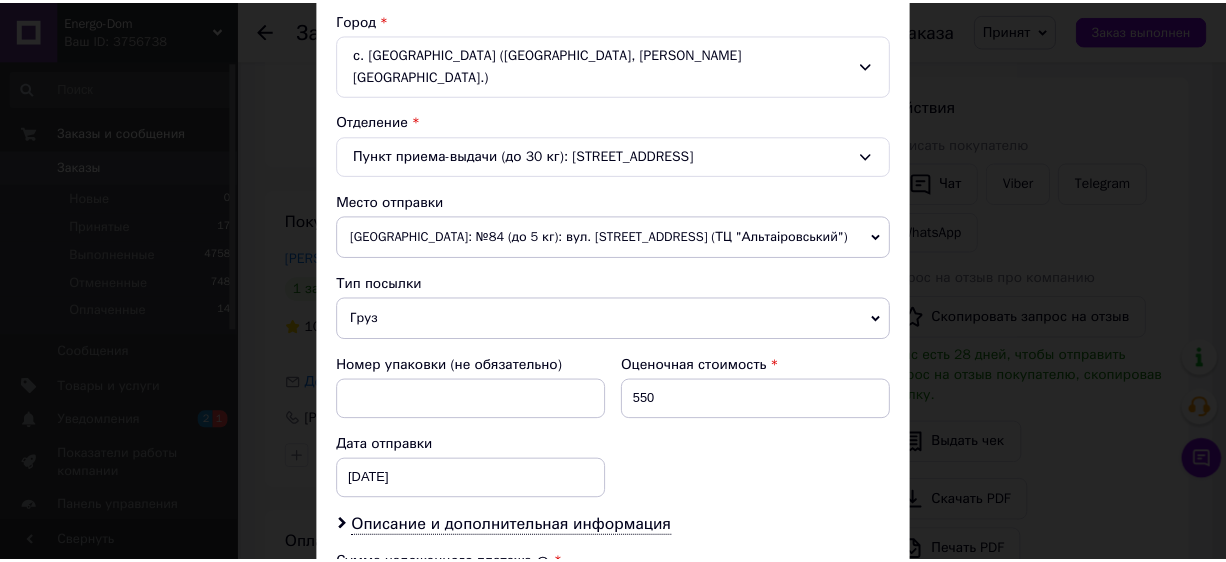 scroll, scrollTop: 909, scrollLeft: 0, axis: vertical 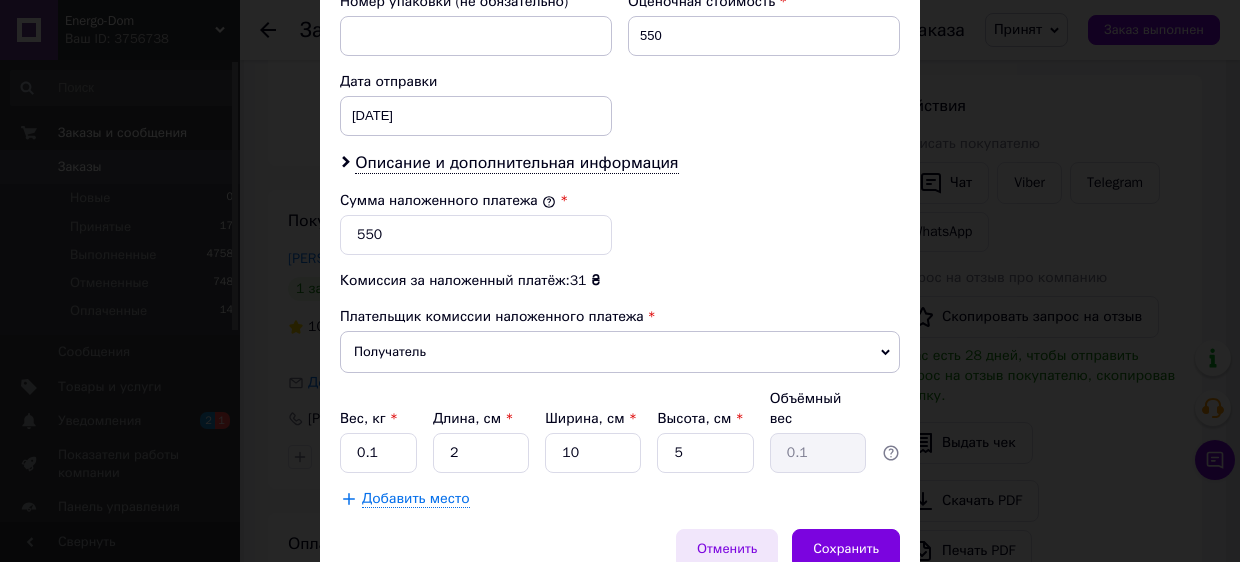 click on "Отменить" at bounding box center (727, 549) 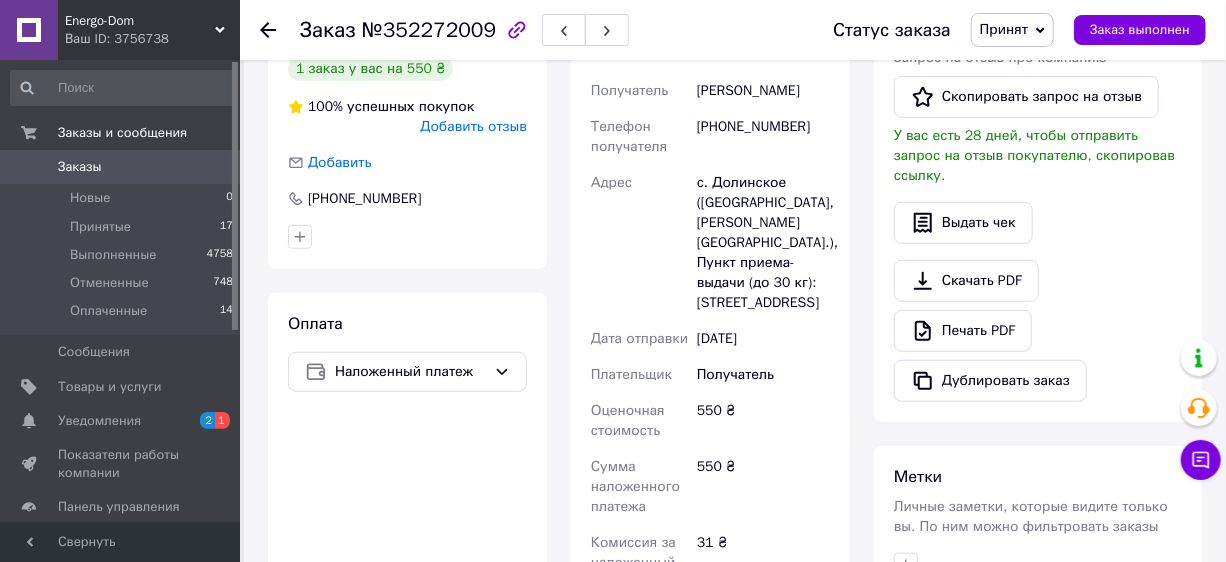 scroll, scrollTop: 909, scrollLeft: 0, axis: vertical 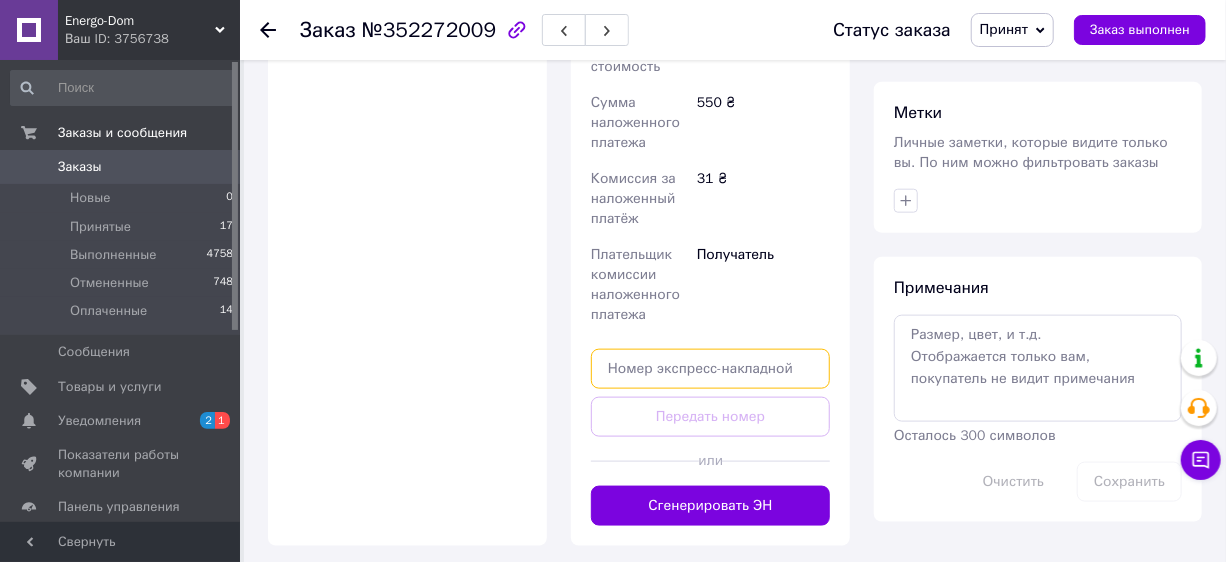 drag, startPoint x: 739, startPoint y: 342, endPoint x: 730, endPoint y: 366, distance: 25.632011 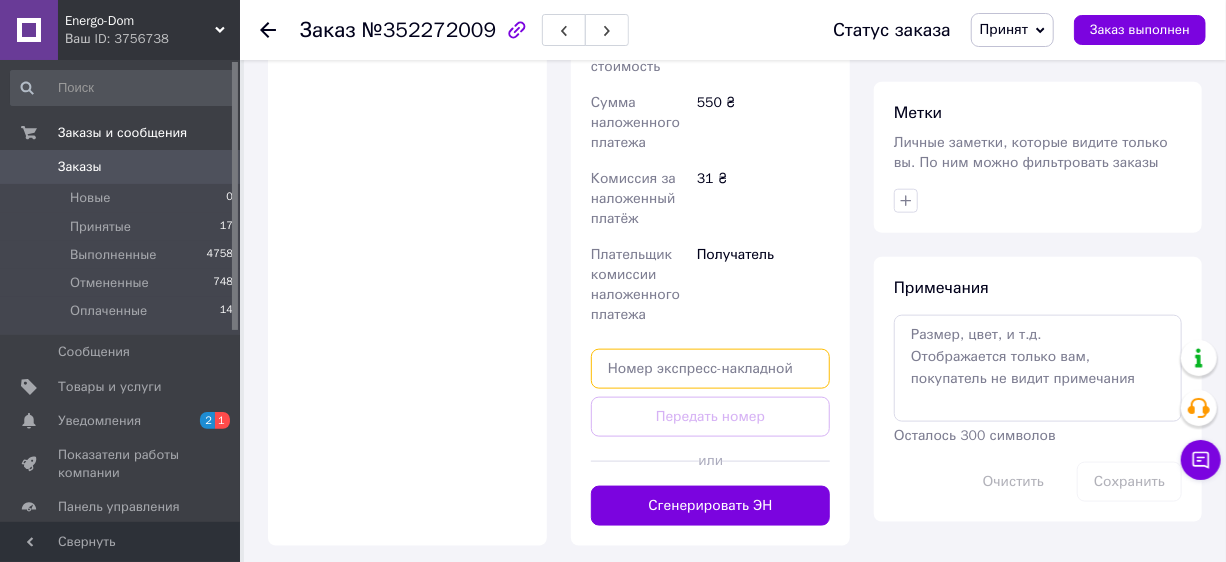 click at bounding box center (710, 369) 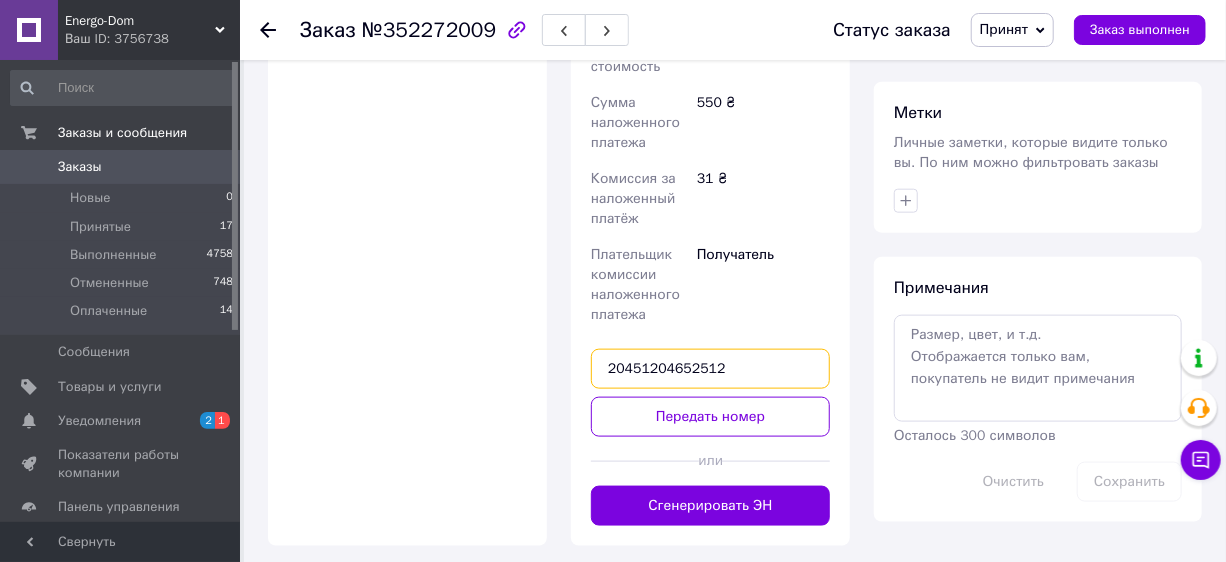 type on "20451204652512" 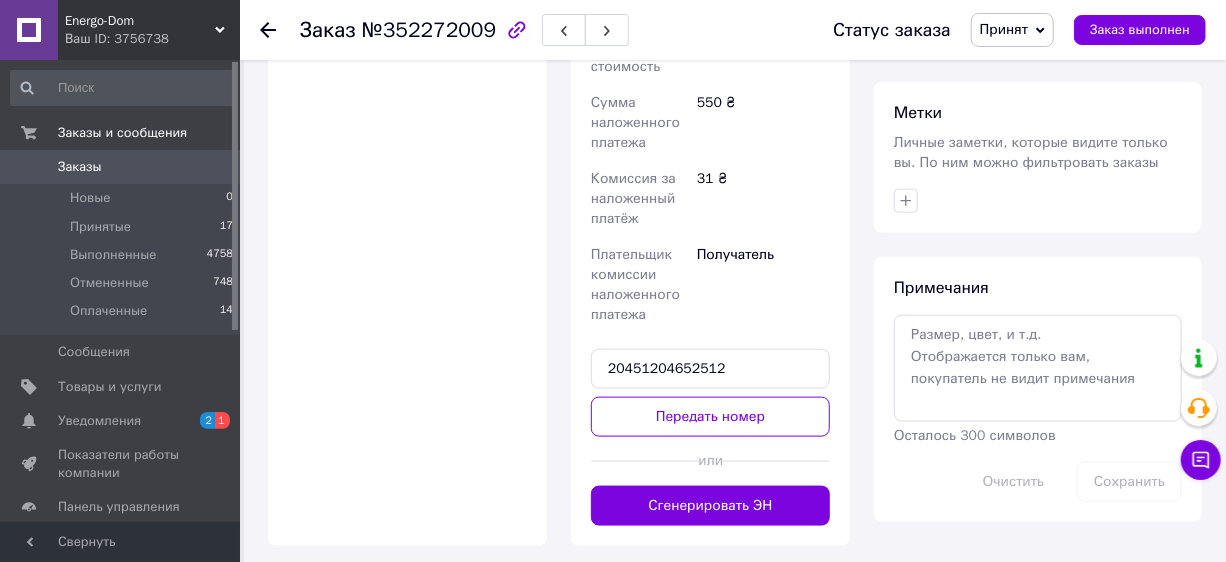 drag, startPoint x: 672, startPoint y: 391, endPoint x: 576, endPoint y: 417, distance: 99.458534 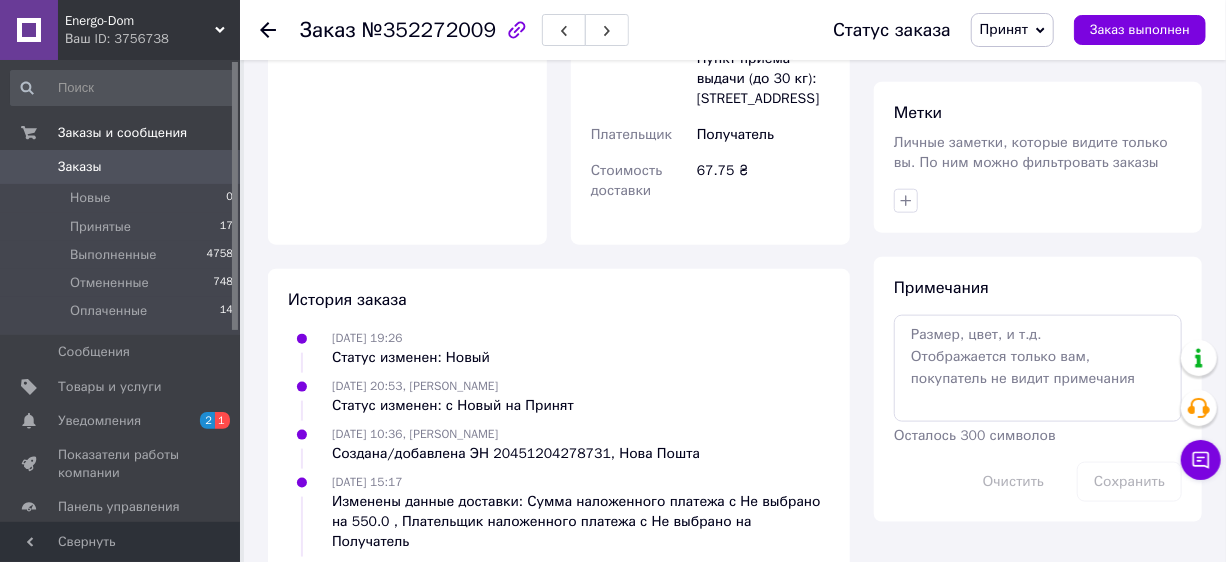 click on "Заказы" at bounding box center [121, 167] 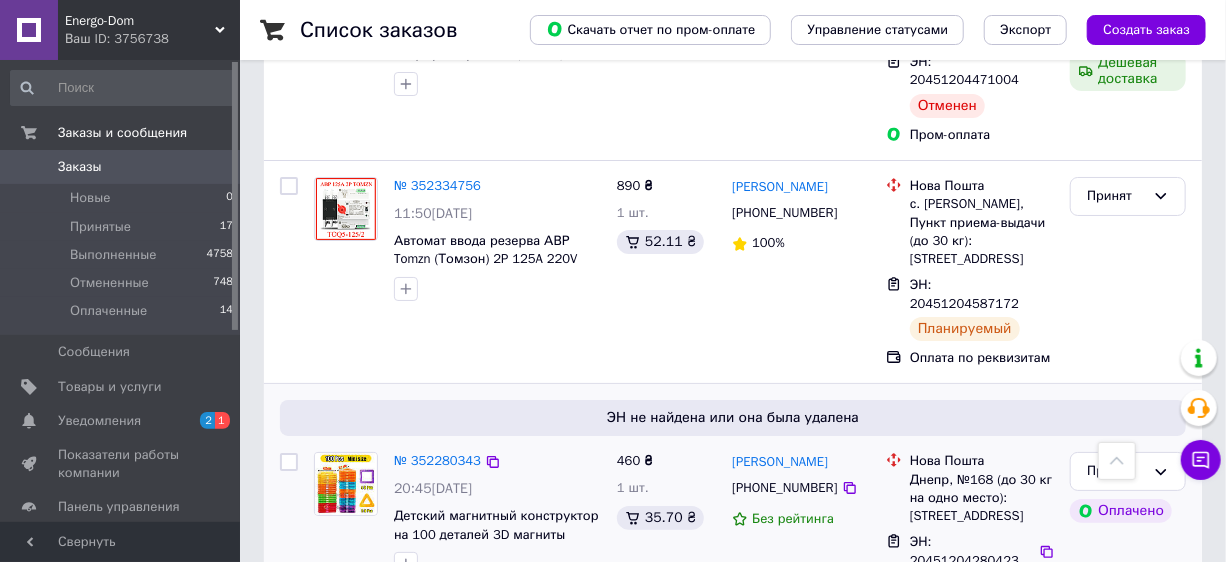 scroll, scrollTop: 3090, scrollLeft: 0, axis: vertical 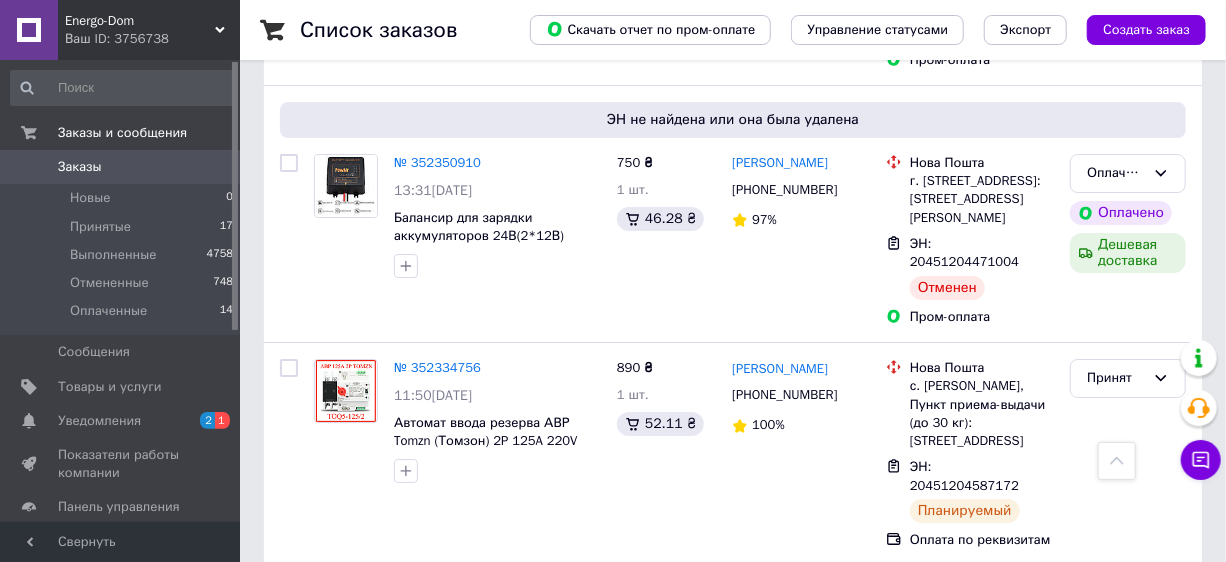 click on "№ 352280343" at bounding box center (437, 642) 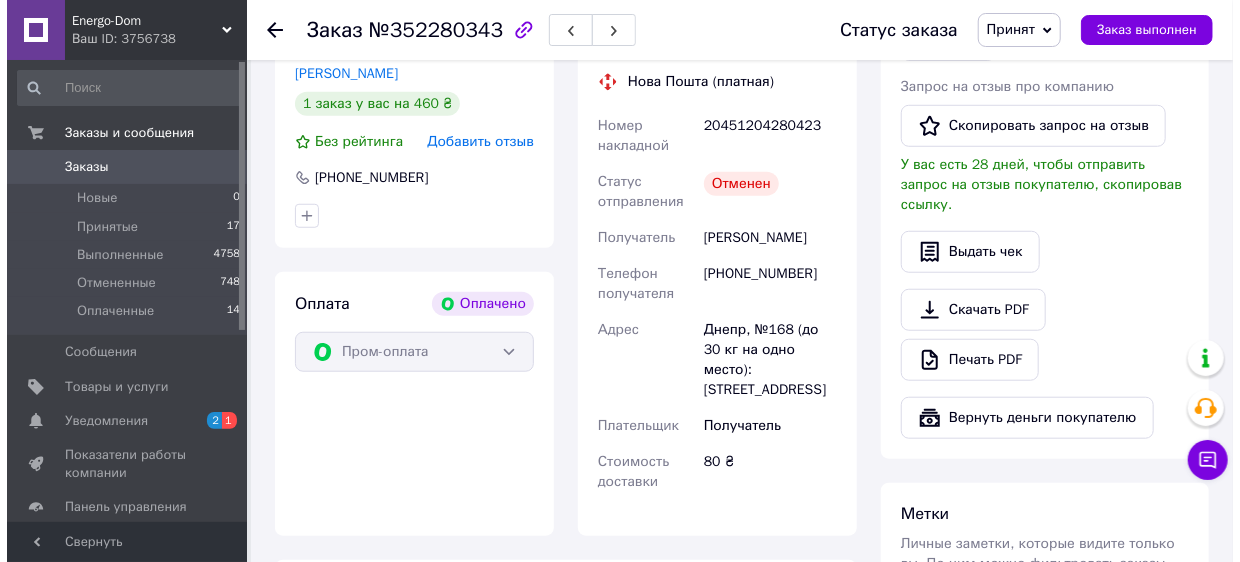 scroll, scrollTop: 410, scrollLeft: 0, axis: vertical 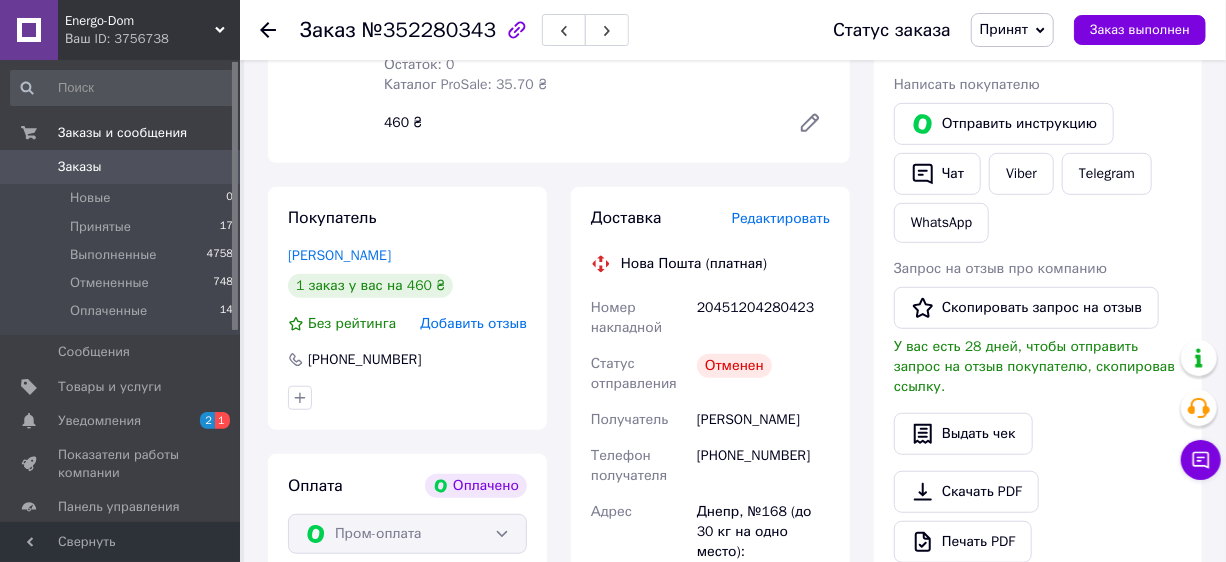 click on "Редактировать" at bounding box center (781, 218) 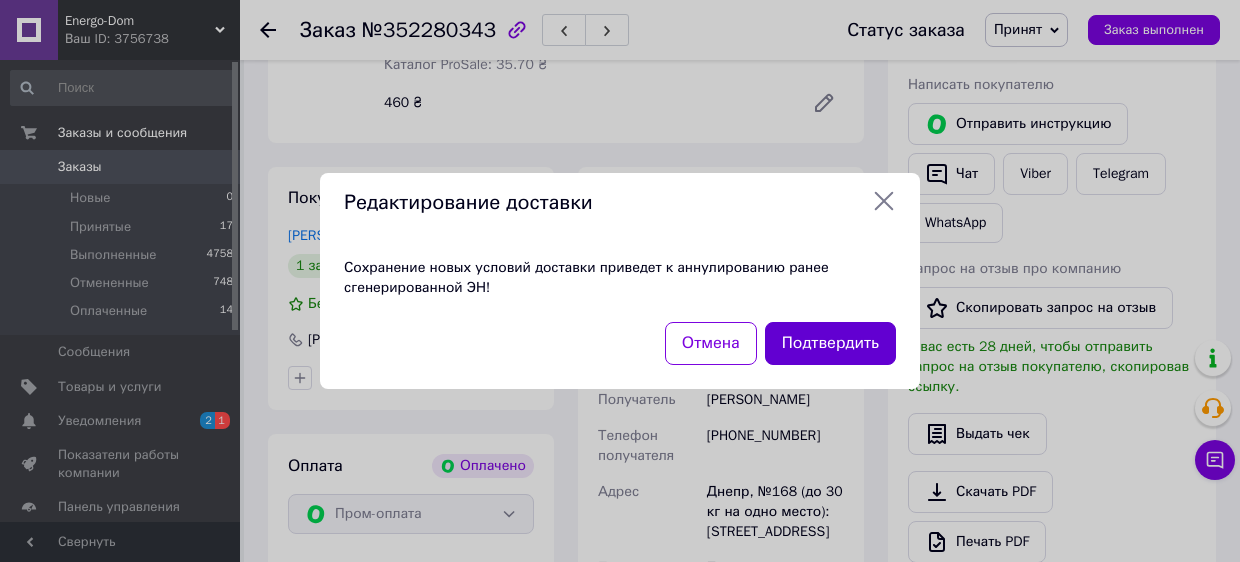 click on "Подтвердить" at bounding box center (830, 343) 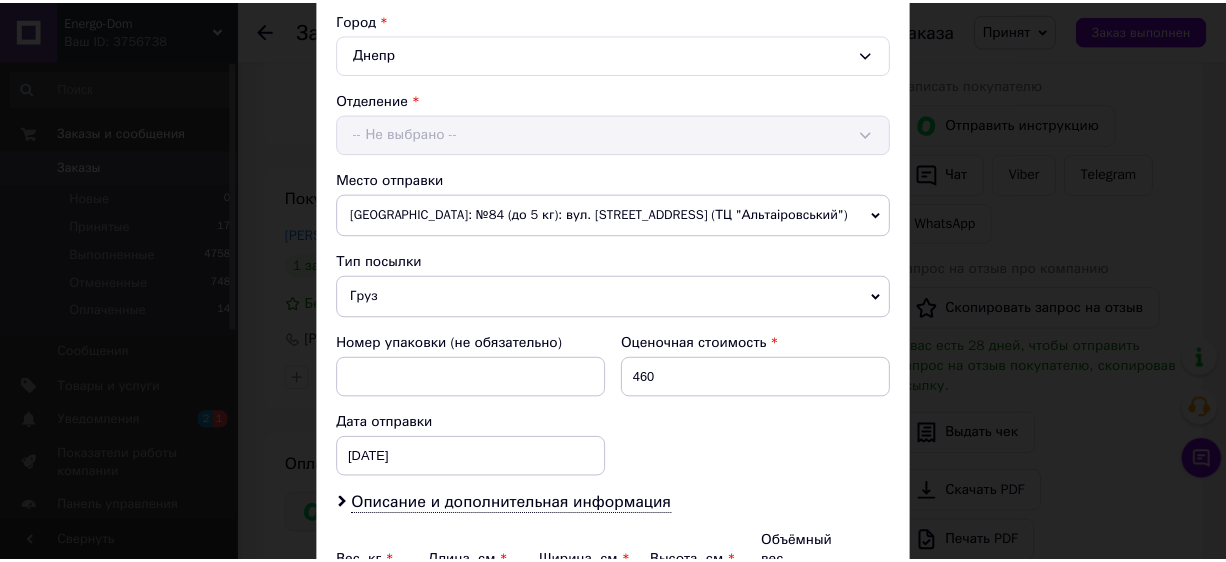 scroll, scrollTop: 763, scrollLeft: 0, axis: vertical 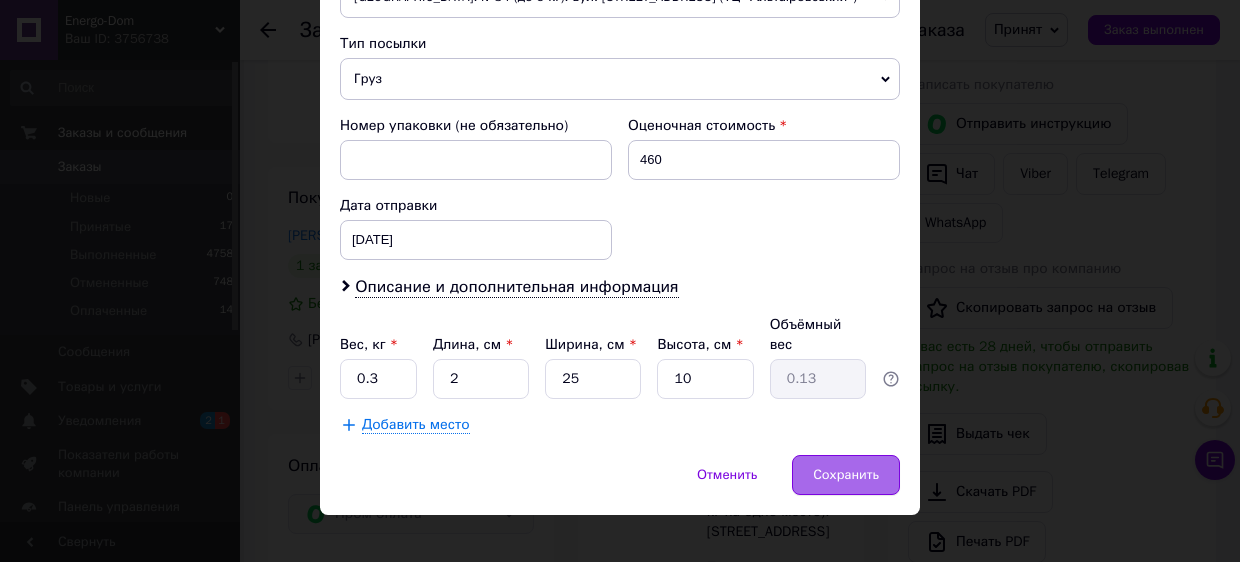 click on "Сохранить" at bounding box center [846, 475] 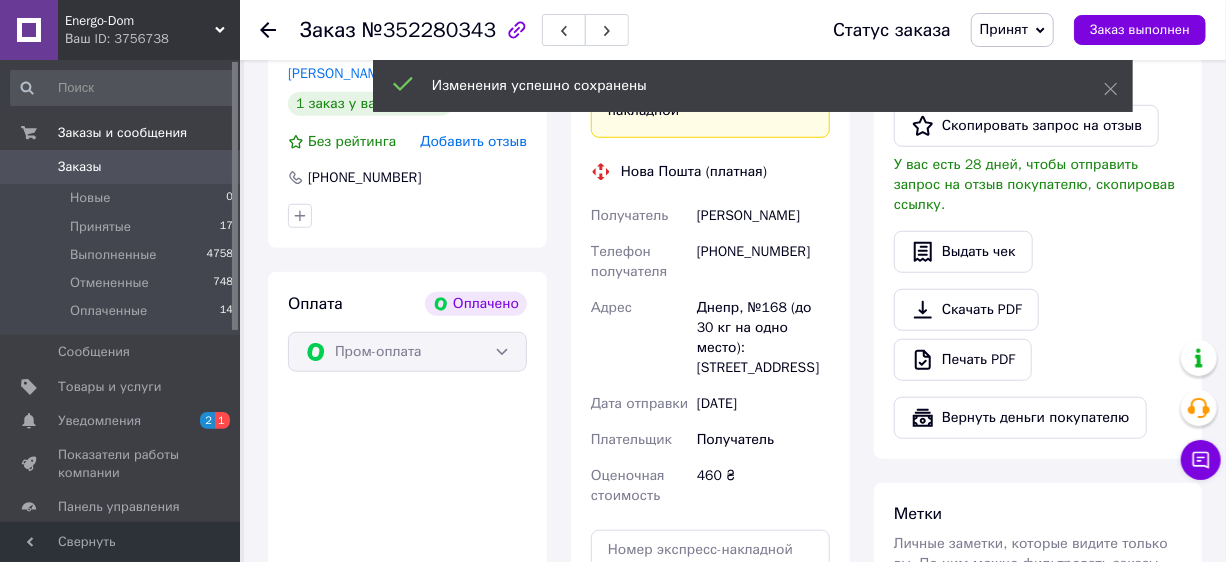 scroll, scrollTop: 774, scrollLeft: 0, axis: vertical 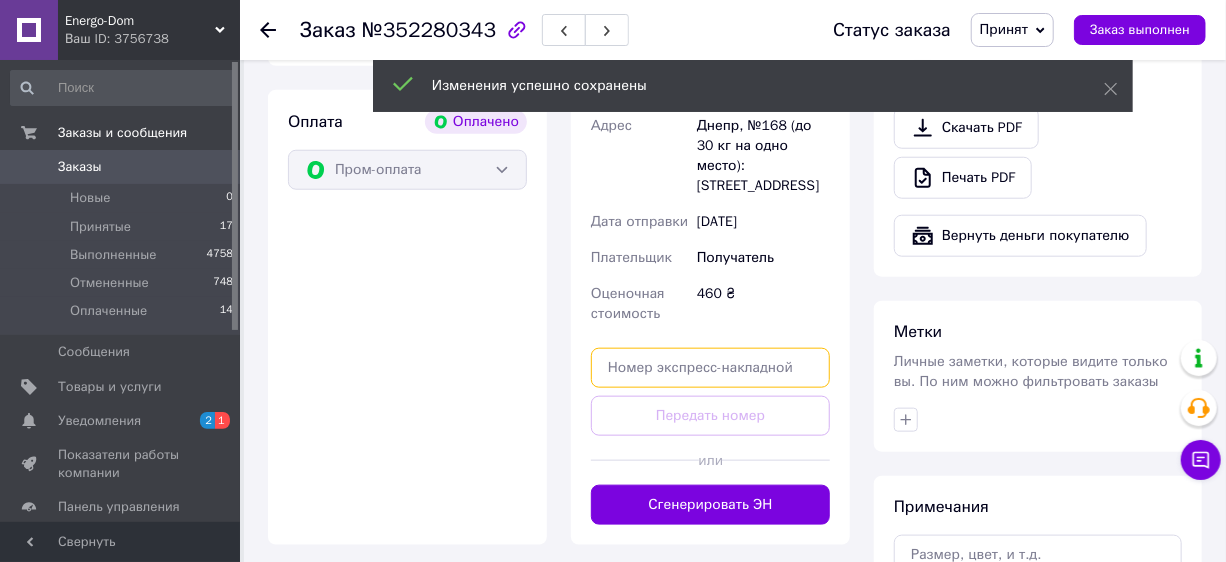 click at bounding box center (710, 368) 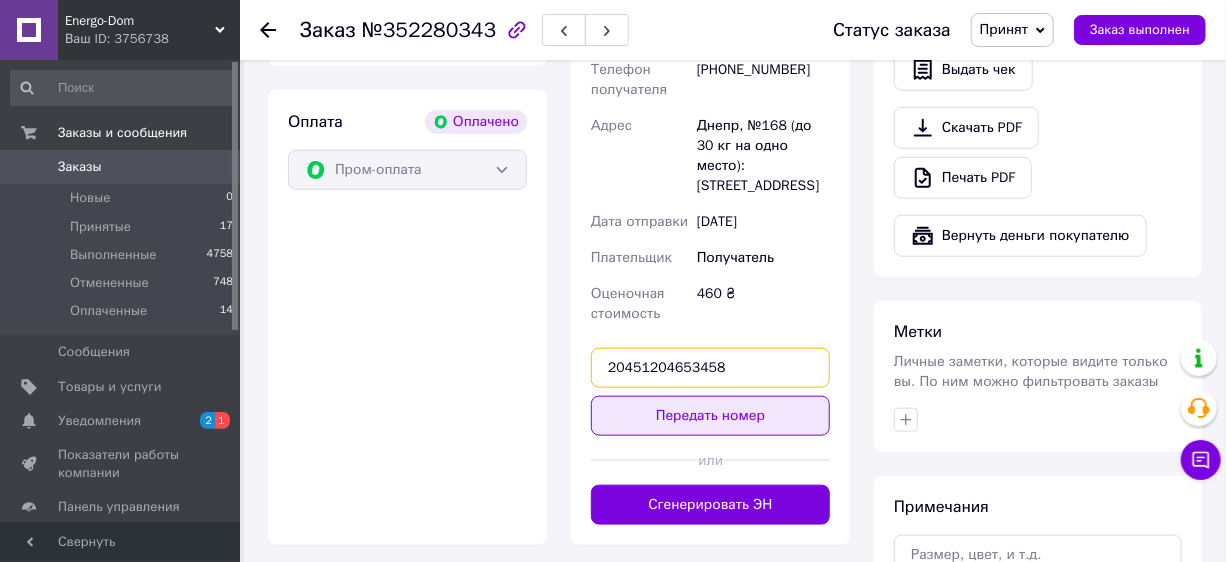 type on "20451204653458" 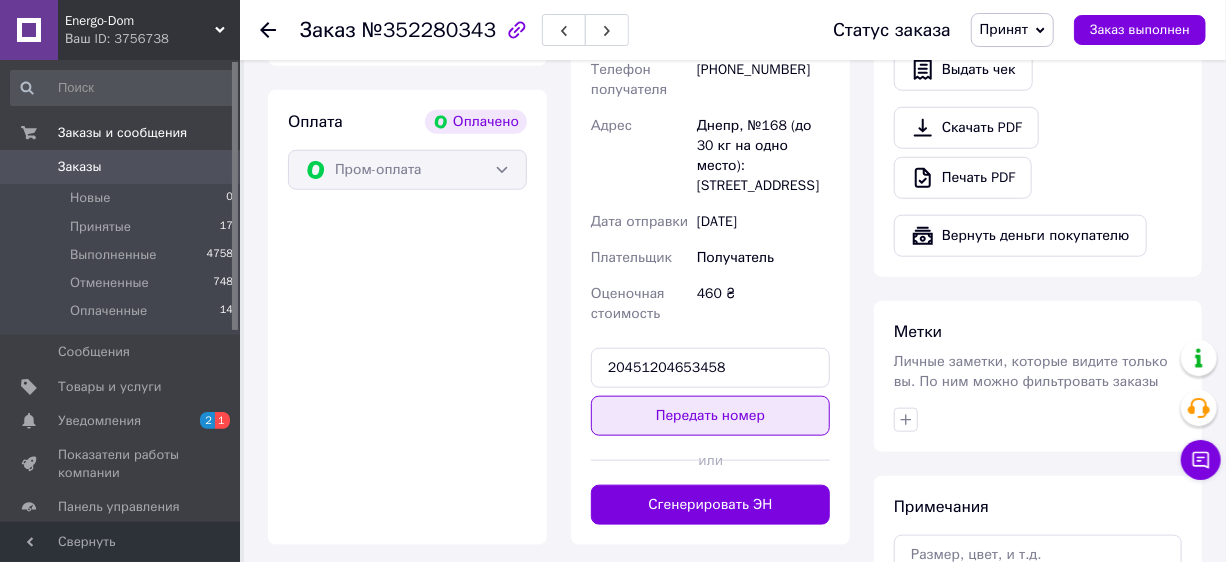 click on "Передать номер" at bounding box center [710, 416] 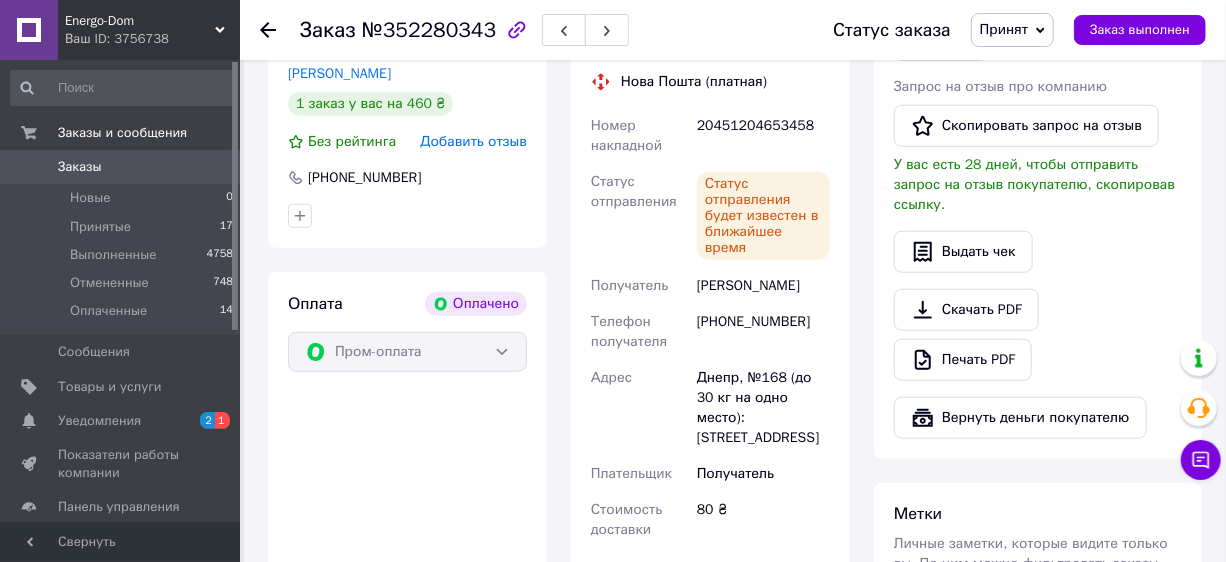 scroll, scrollTop: 410, scrollLeft: 0, axis: vertical 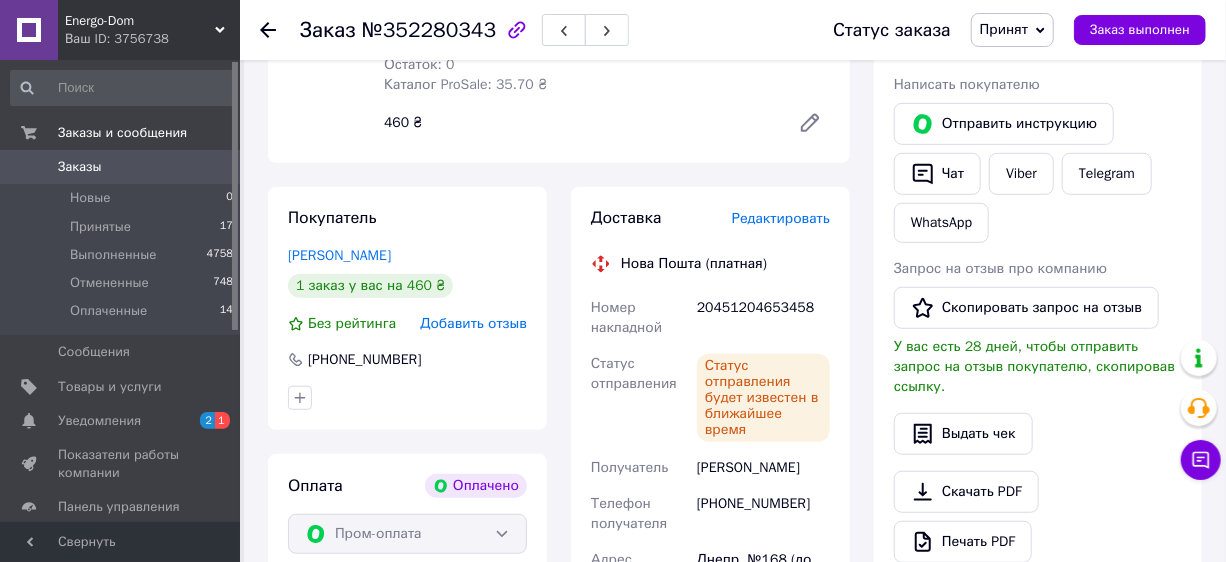 click 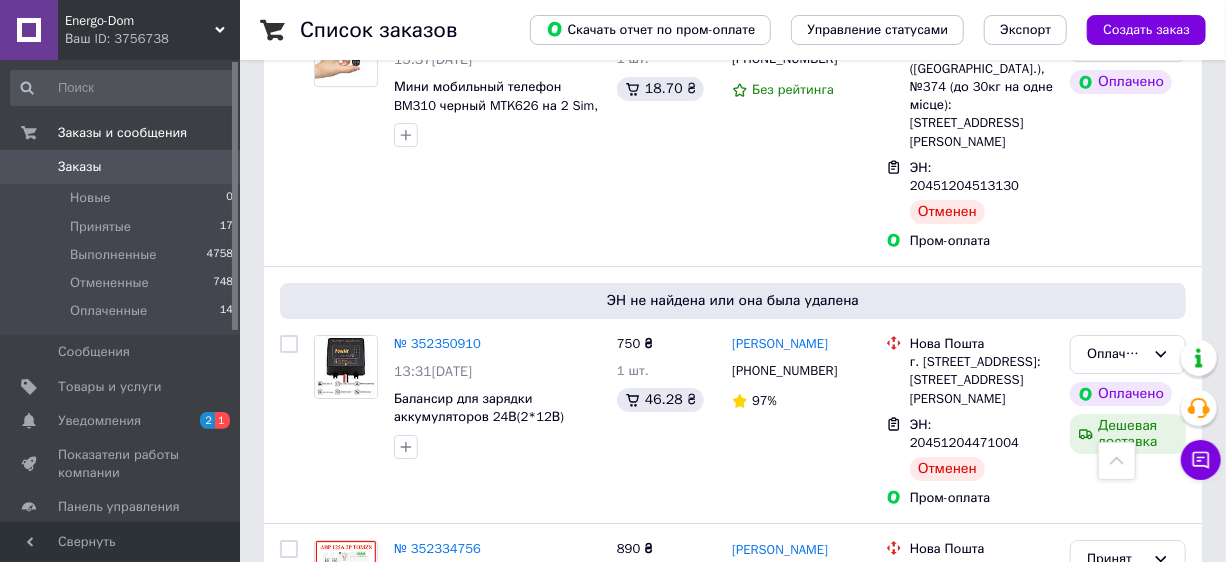 scroll, scrollTop: 2727, scrollLeft: 0, axis: vertical 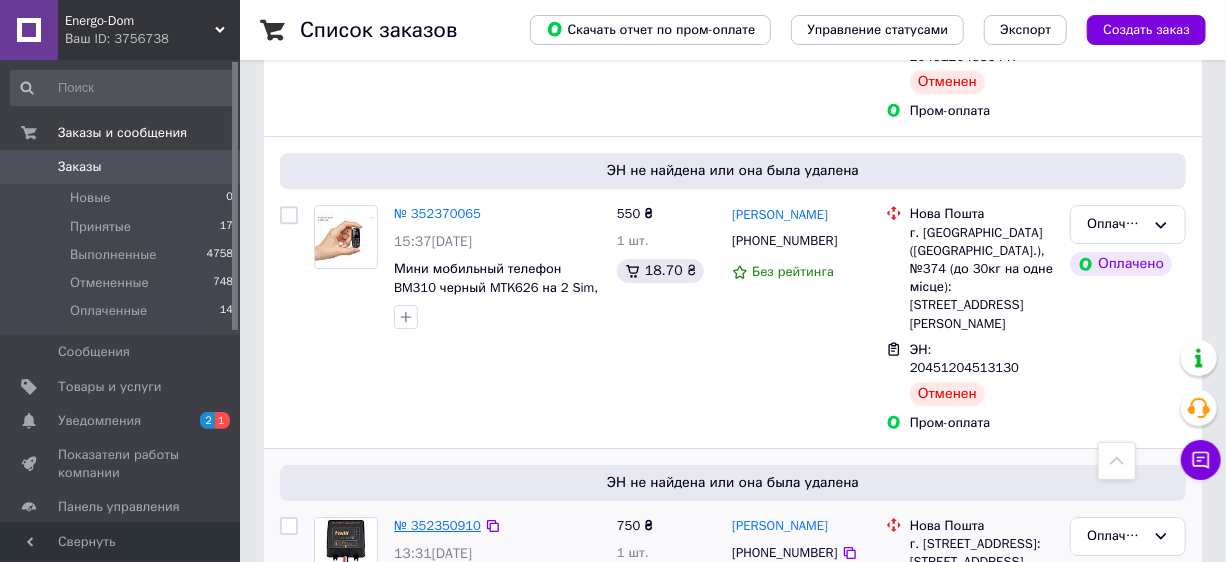 click on "№ 352350910" at bounding box center (437, 525) 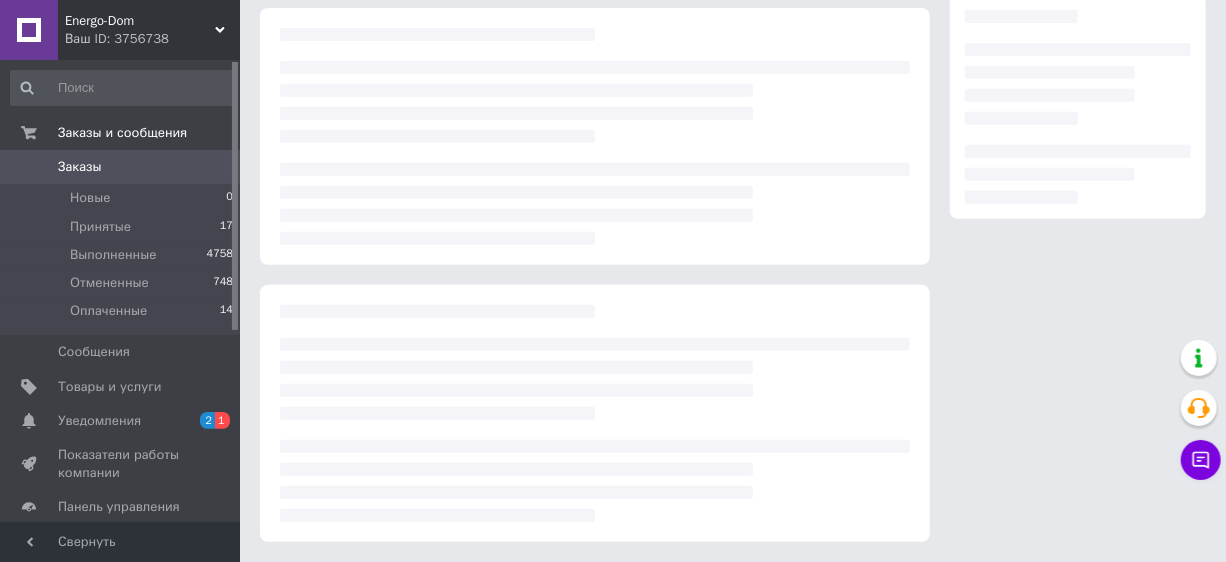 scroll, scrollTop: 351, scrollLeft: 0, axis: vertical 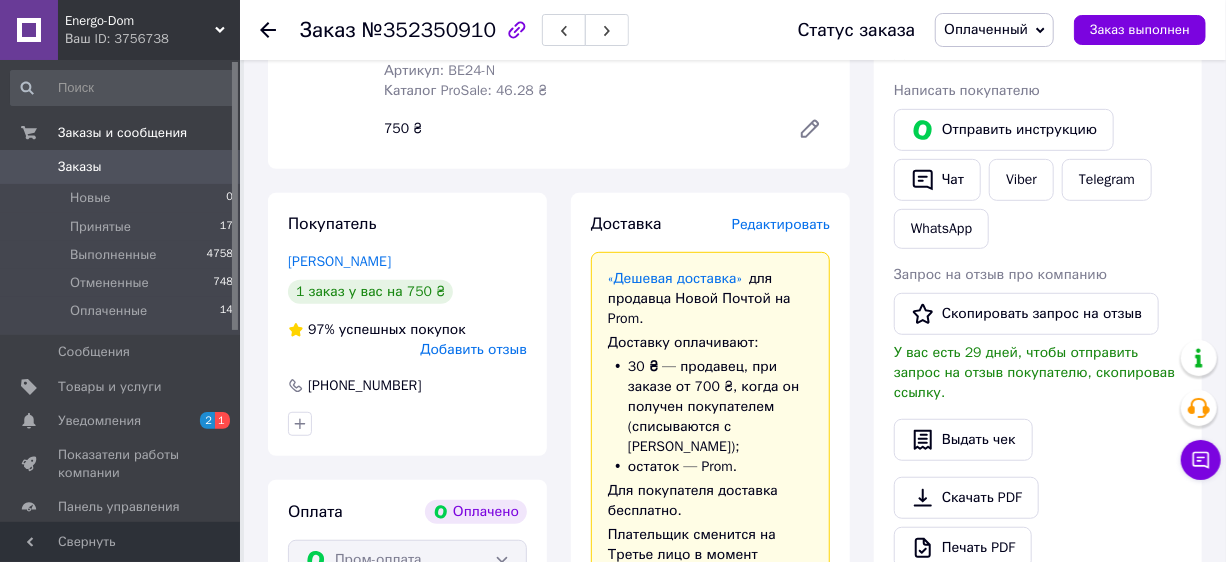 click on "Редактировать" at bounding box center [781, 224] 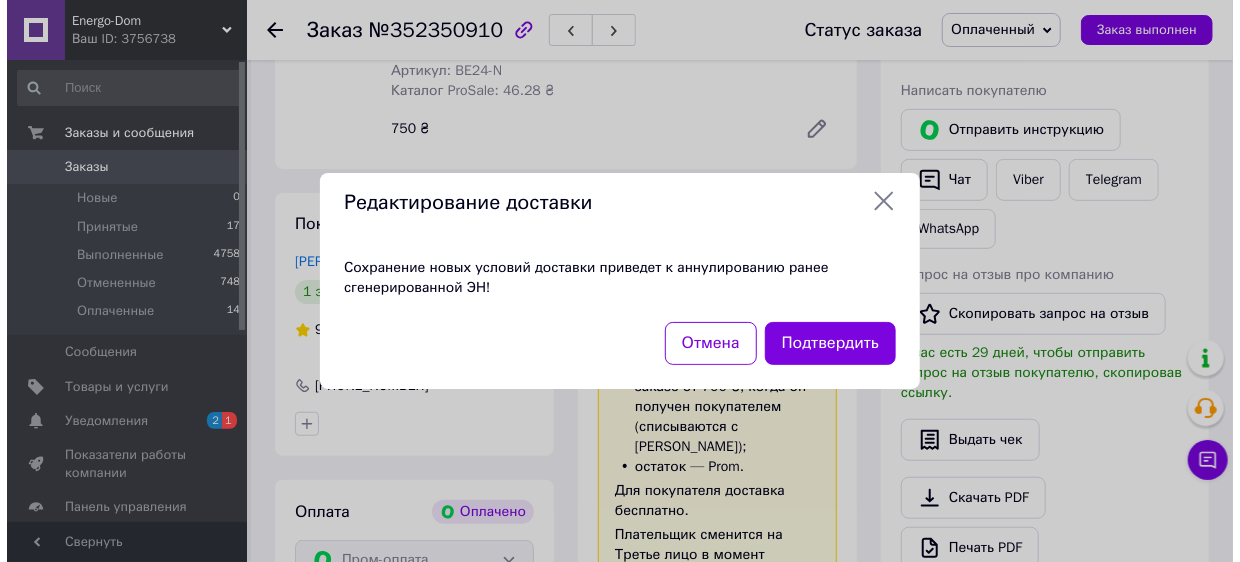 scroll, scrollTop: 371, scrollLeft: 0, axis: vertical 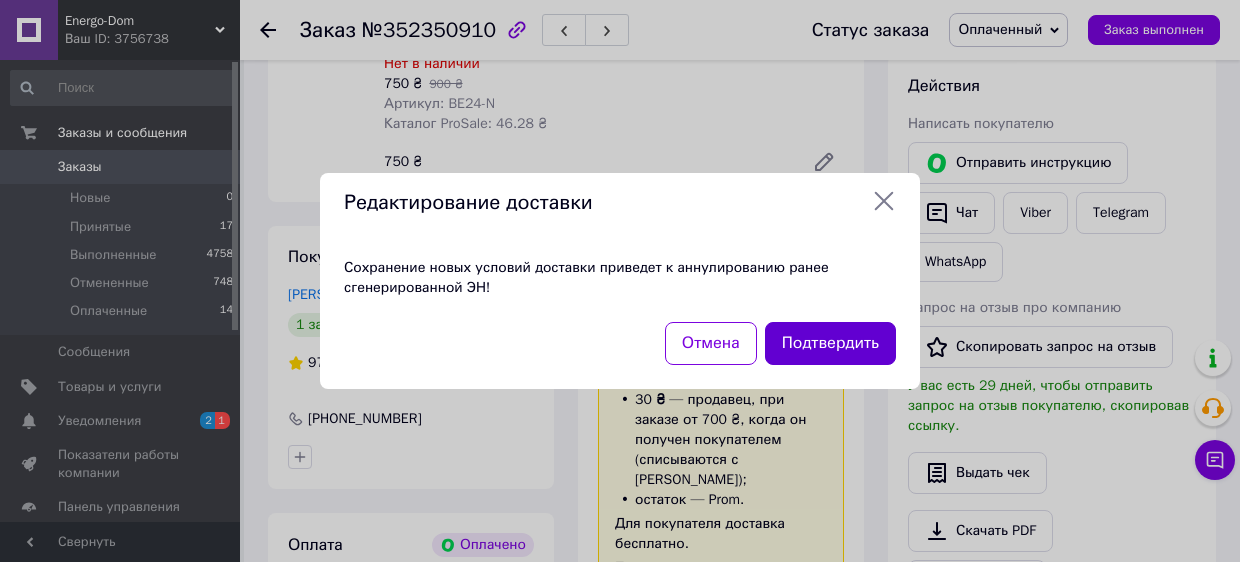 click on "Подтвердить" at bounding box center [830, 343] 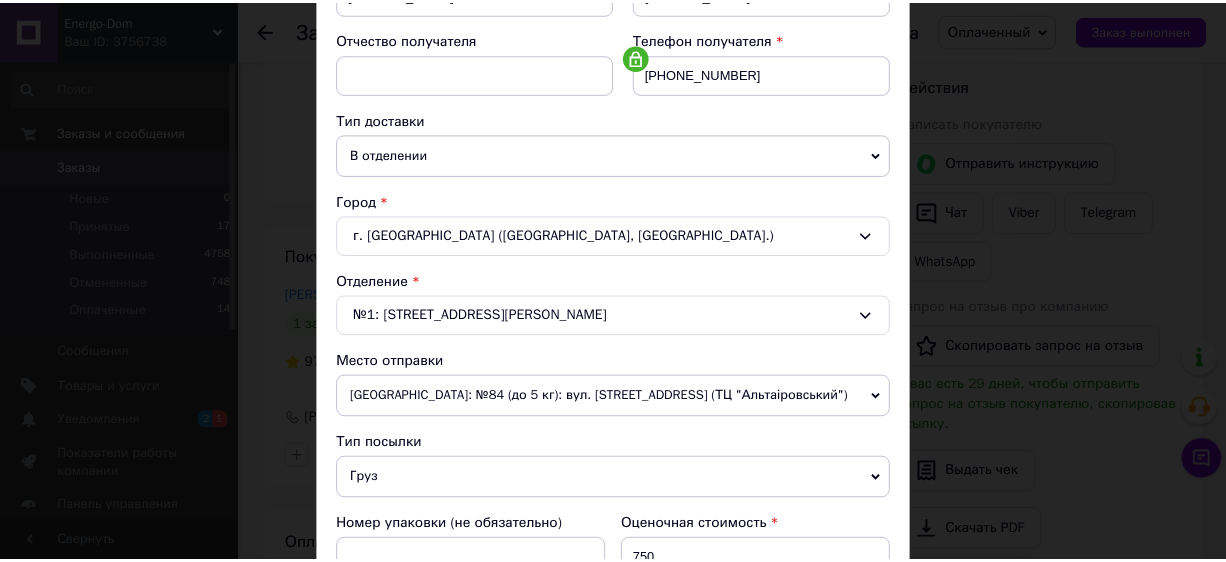 scroll, scrollTop: 727, scrollLeft: 0, axis: vertical 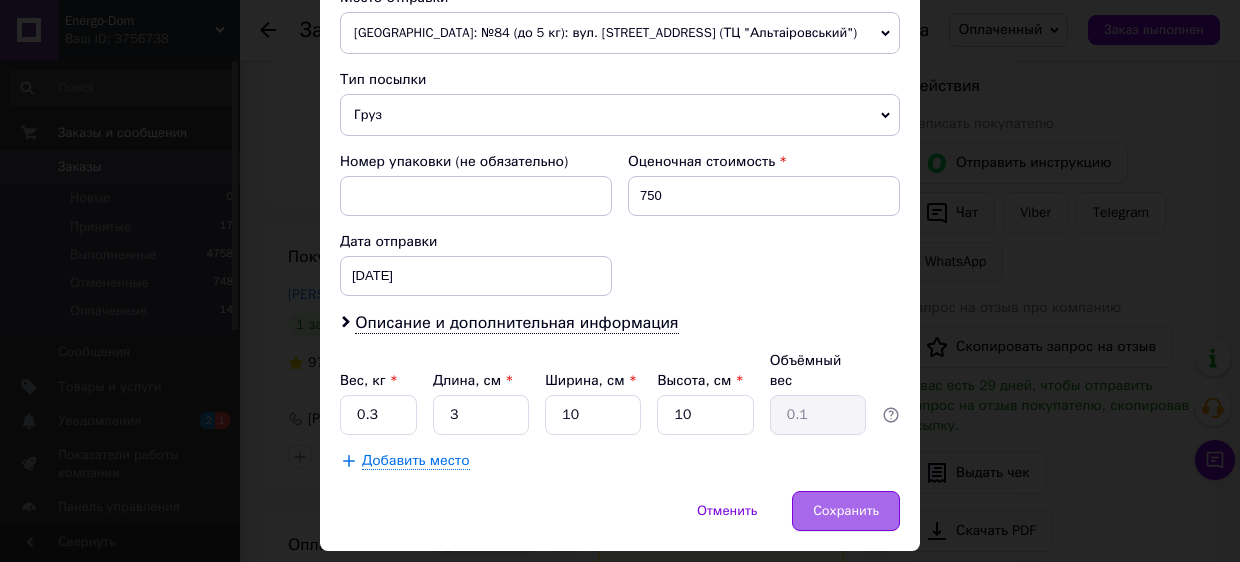 click on "Сохранить" at bounding box center (846, 511) 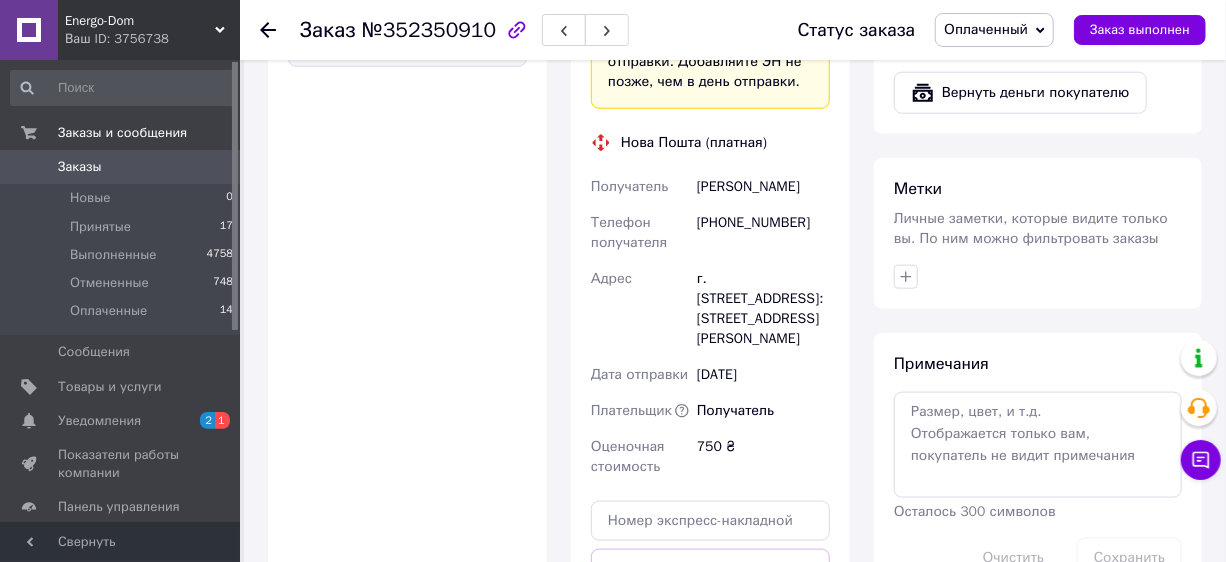 scroll, scrollTop: 1099, scrollLeft: 0, axis: vertical 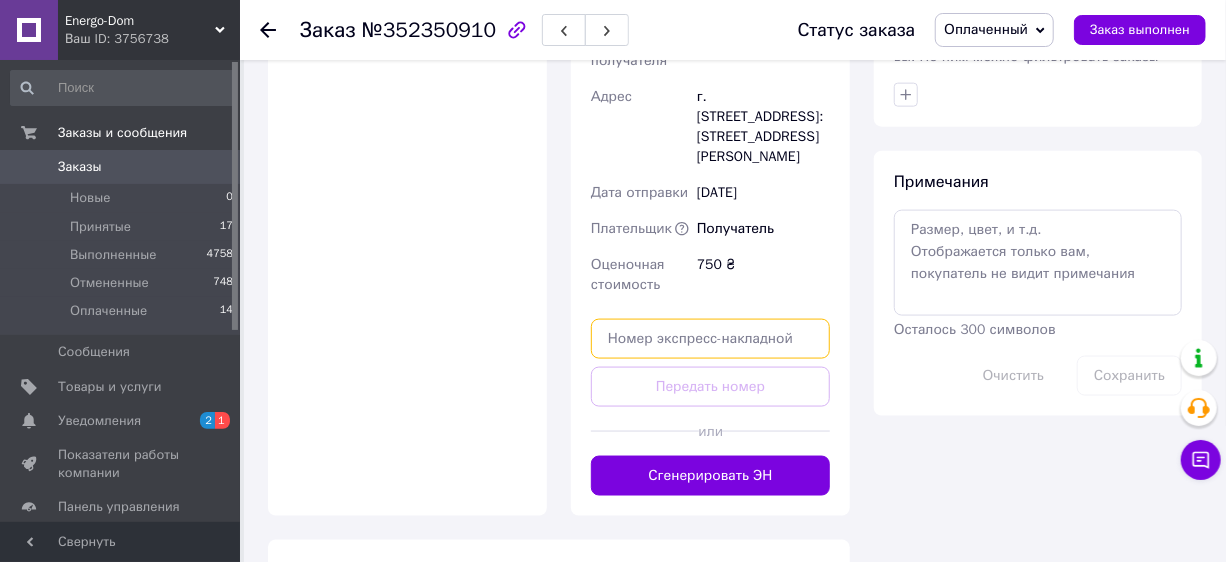 click at bounding box center (710, 339) 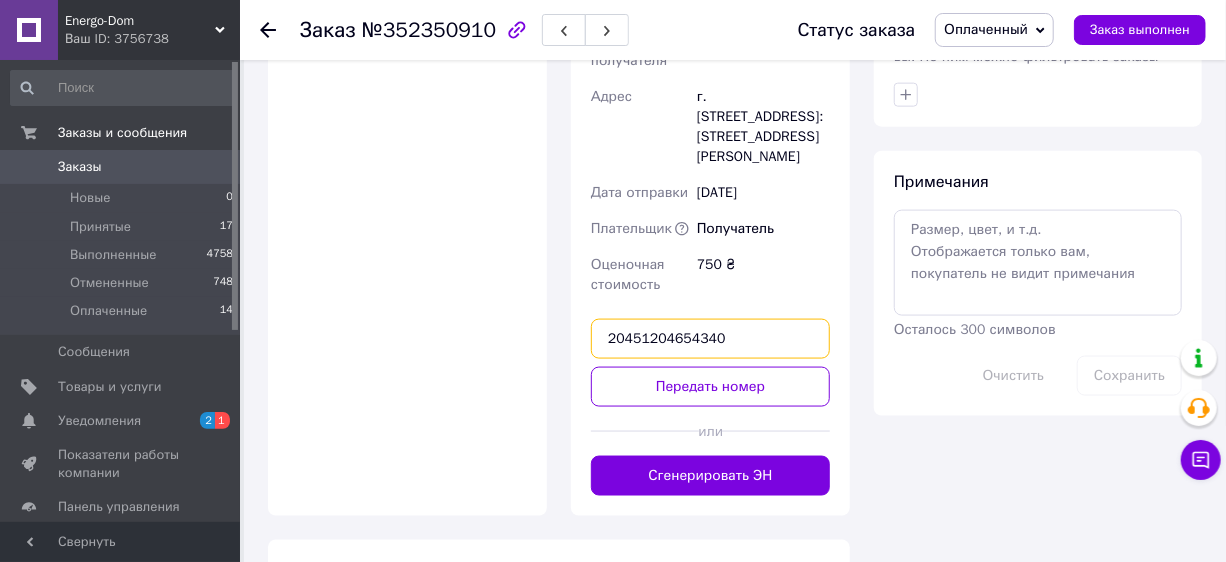type on "20451204654340" 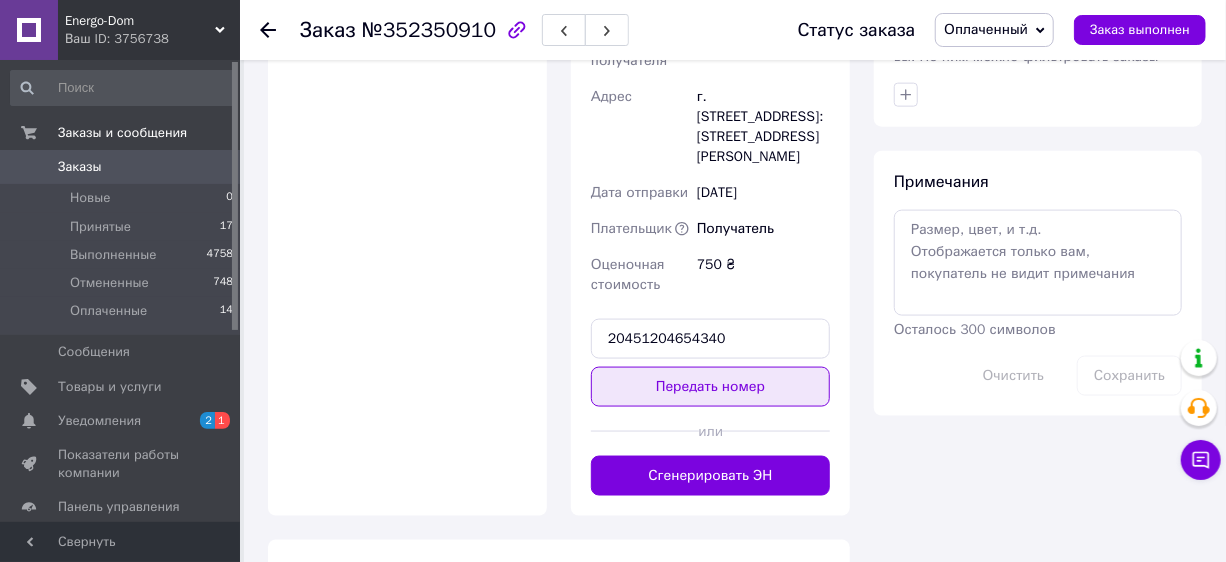 click on "Передать номер" at bounding box center [710, 387] 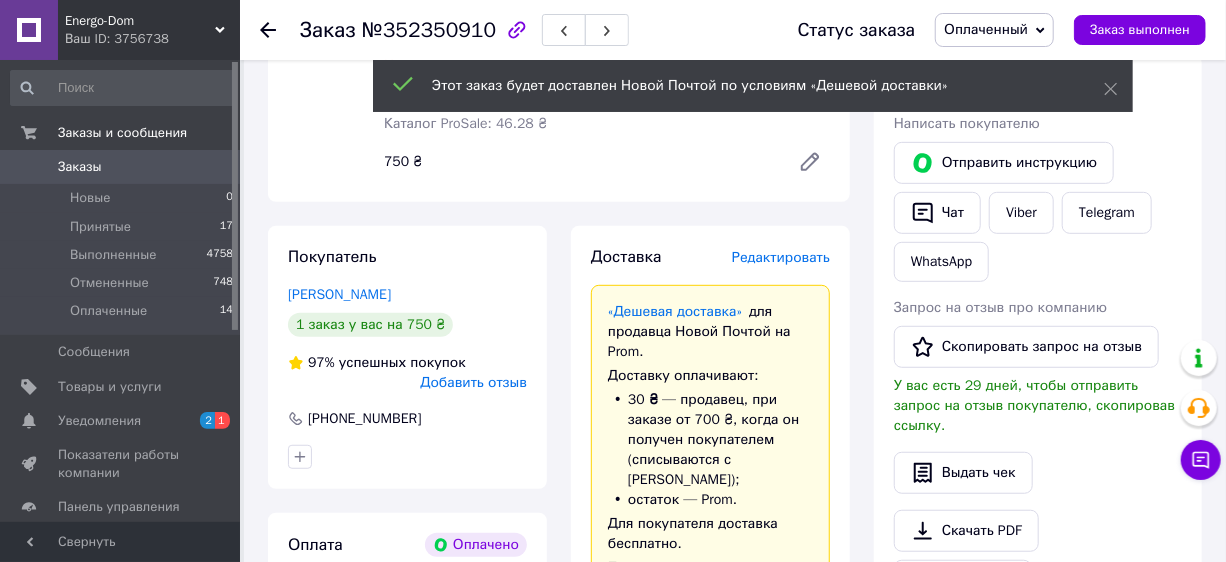 scroll, scrollTop: 0, scrollLeft: 0, axis: both 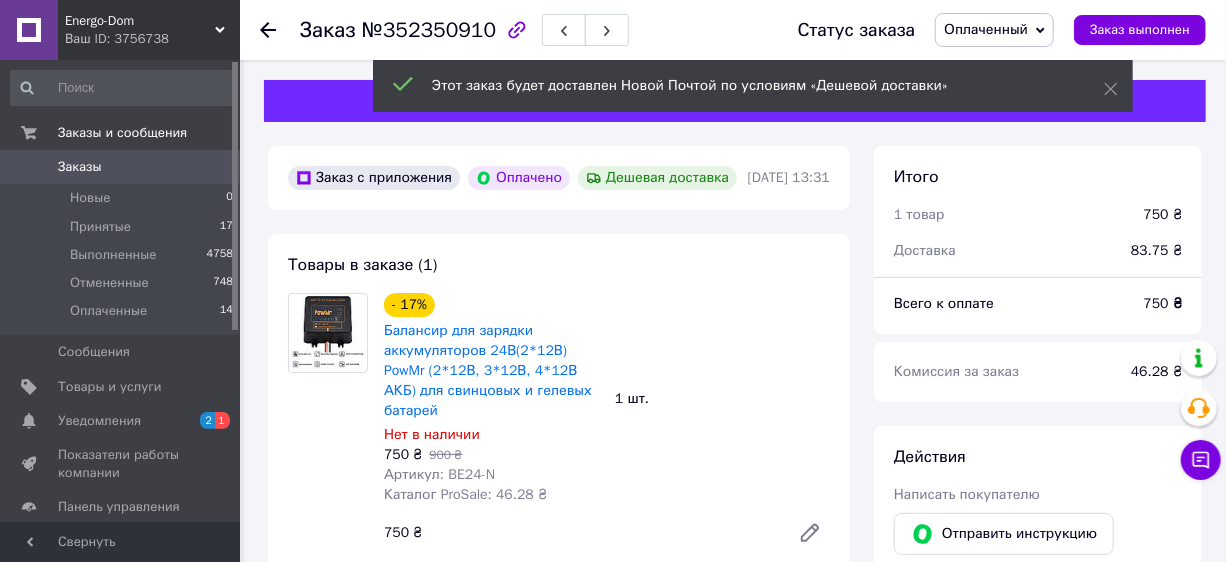 click 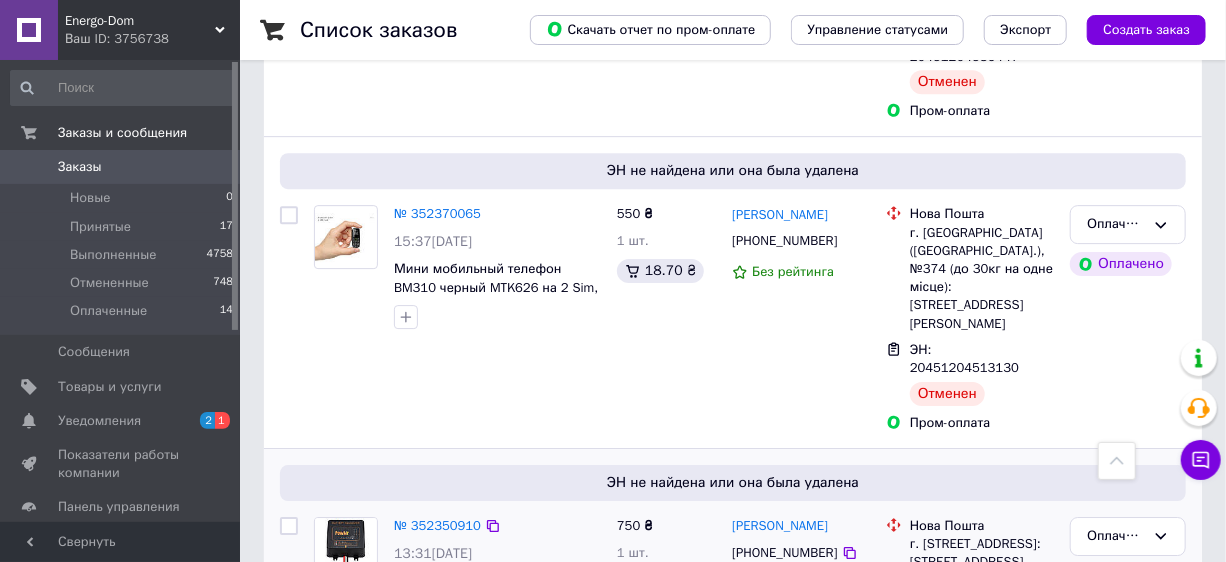 scroll, scrollTop: 2545, scrollLeft: 0, axis: vertical 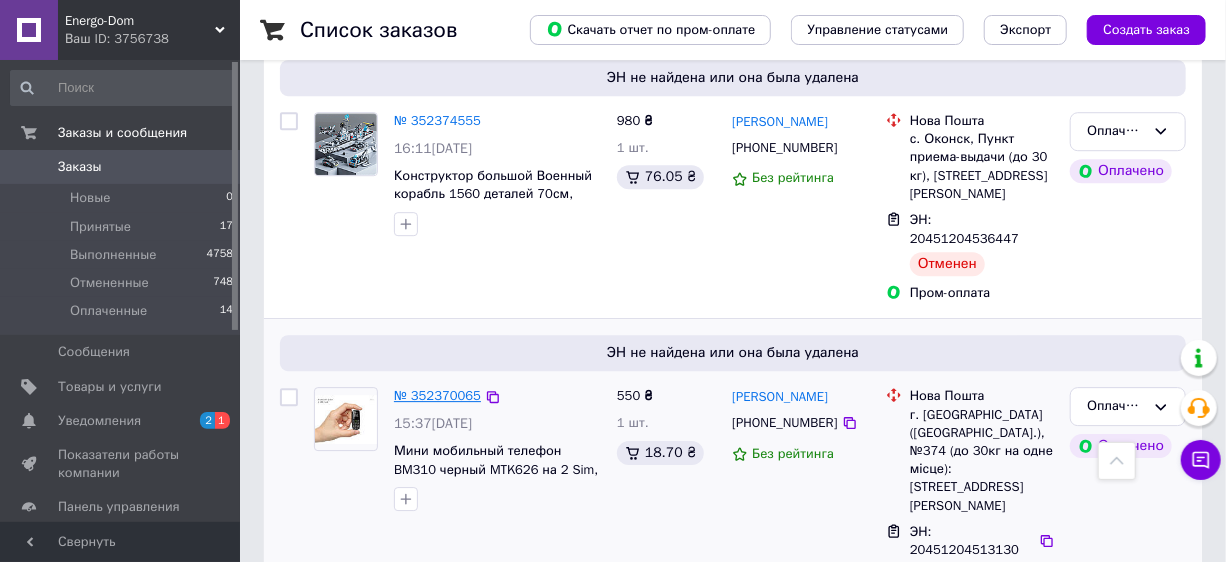click on "№ 352370065" at bounding box center [437, 395] 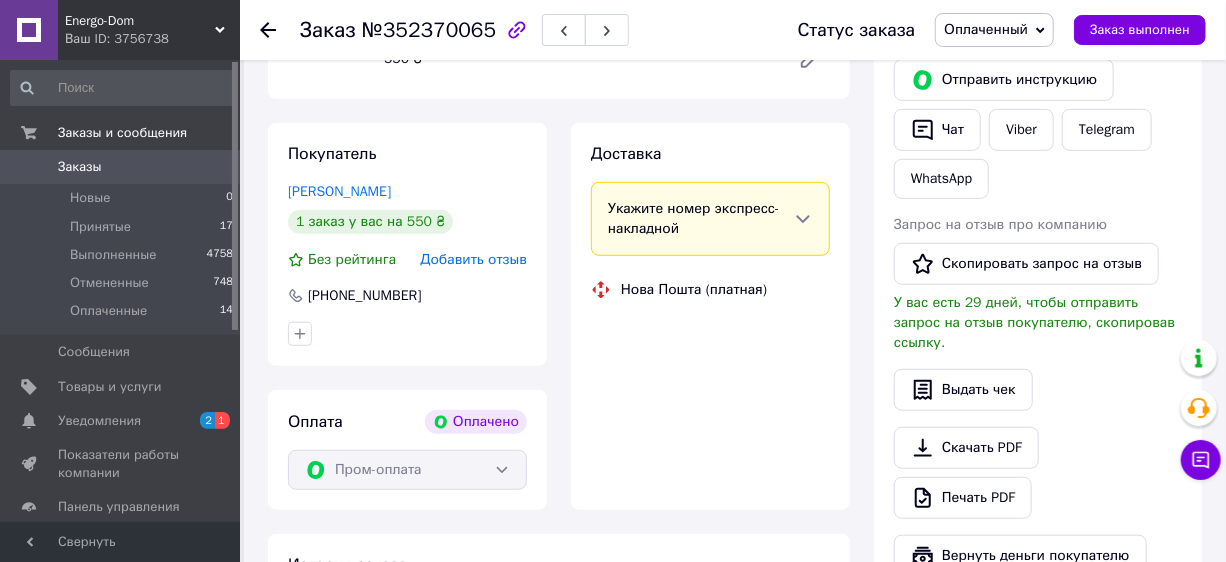 scroll, scrollTop: 956, scrollLeft: 0, axis: vertical 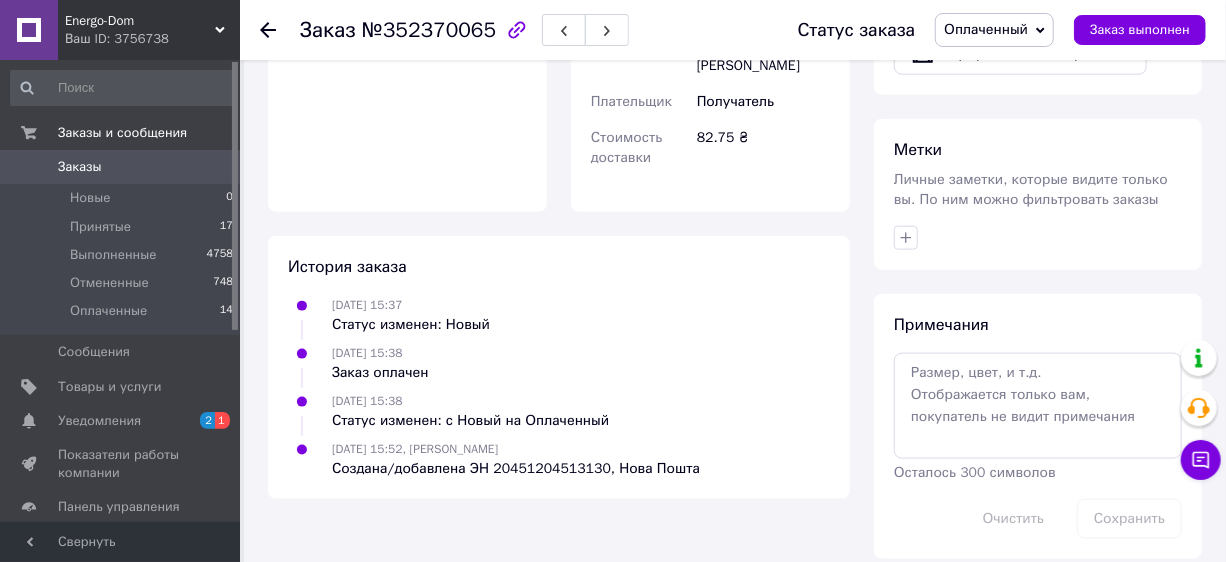 click on "Итого 1 товар 550 ₴ Доставка 82.75 ₴ Всего к оплате 550 ₴ Комиссия за заказ 18.70 ₴ Действия Написать покупателю   Отправить инструкцию   Чат Viber Telegram WhatsApp Запрос на отзыв про компанию   Скопировать запрос на отзыв У вас есть 29 дней, чтобы отправить запрос на отзыв покупателю, скопировав ссылку.   Выдать чек   Скачать PDF   Печать PDF   Вернуть деньги покупателю Метки Личные заметки, которые видите только вы. По ним можно фильтровать заказы Примечания Осталось 300 символов Очистить Сохранить" at bounding box center (1038, -126) 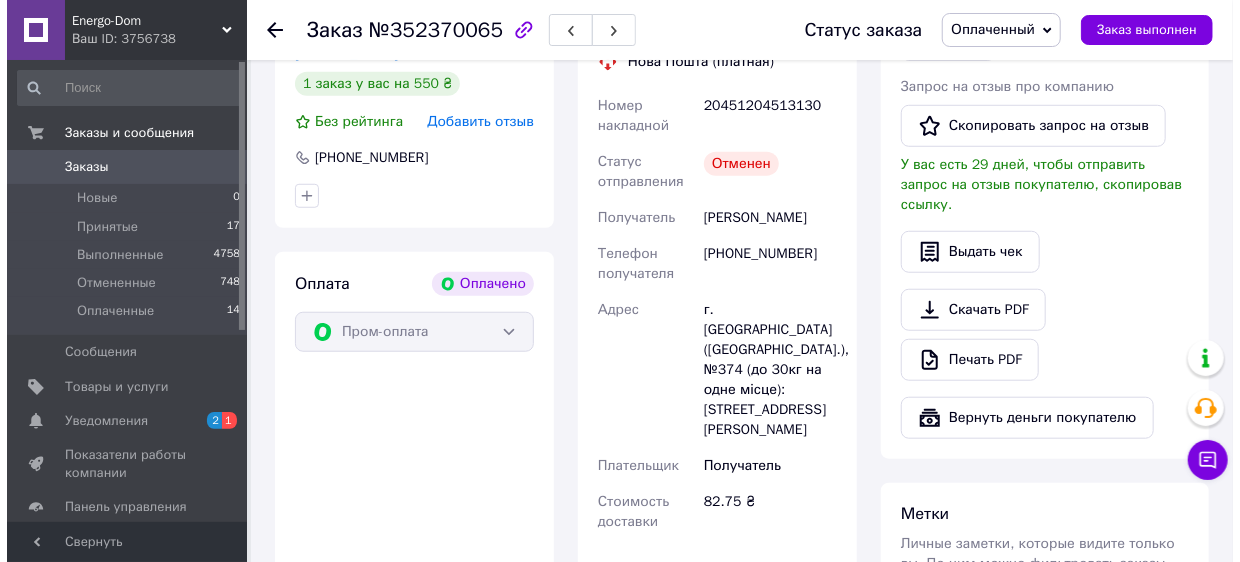 scroll, scrollTop: 410, scrollLeft: 0, axis: vertical 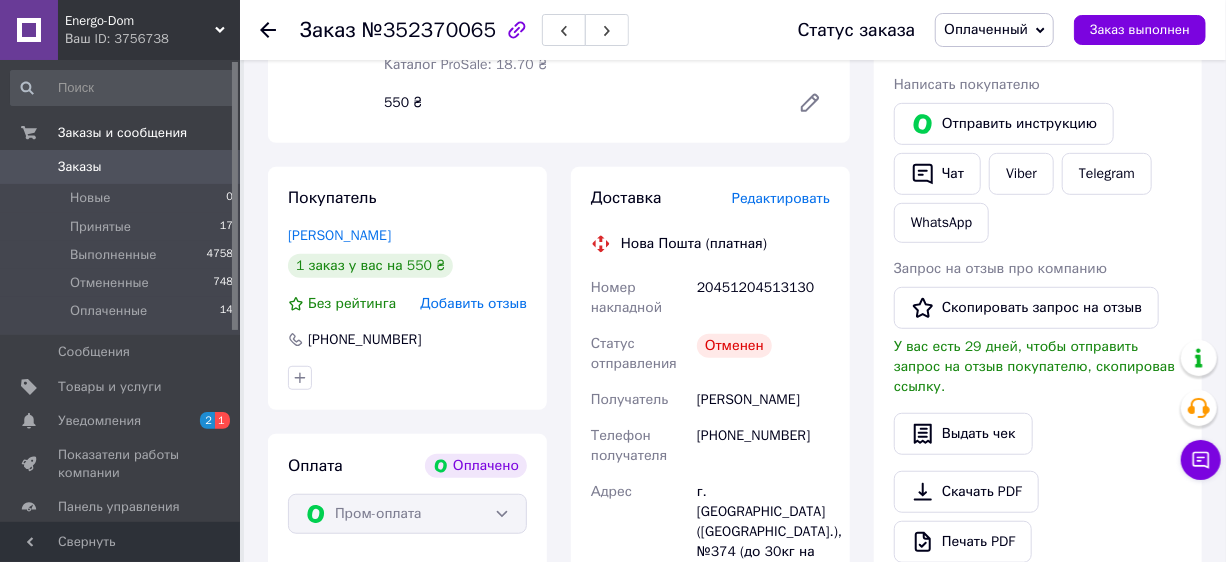 click on "Редактировать" at bounding box center (781, 198) 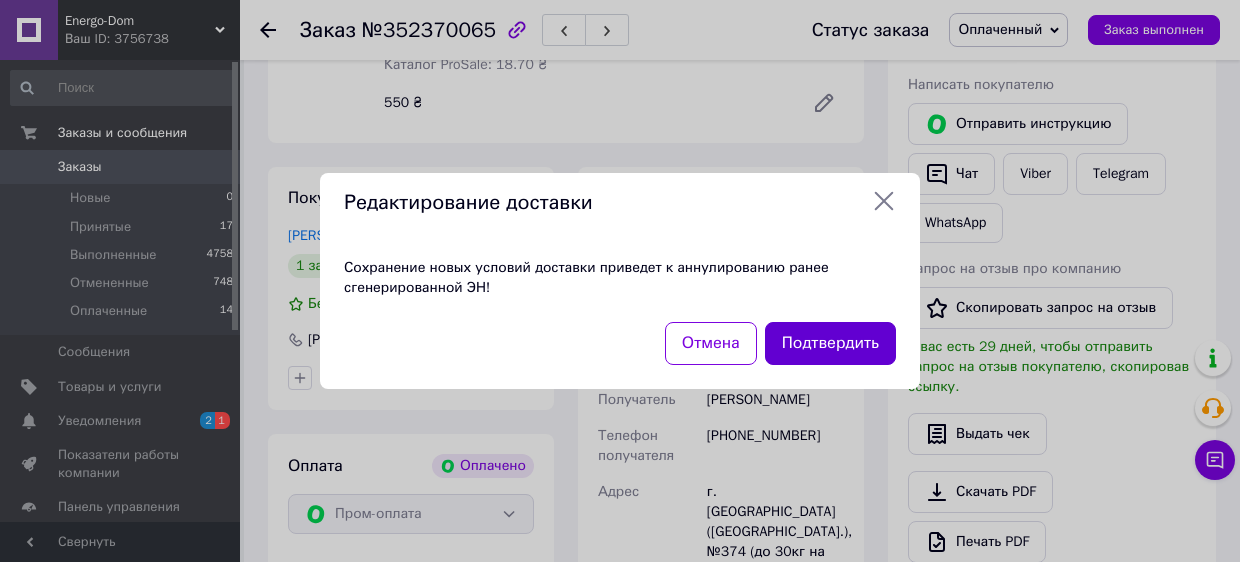 click on "Подтвердить" at bounding box center [830, 343] 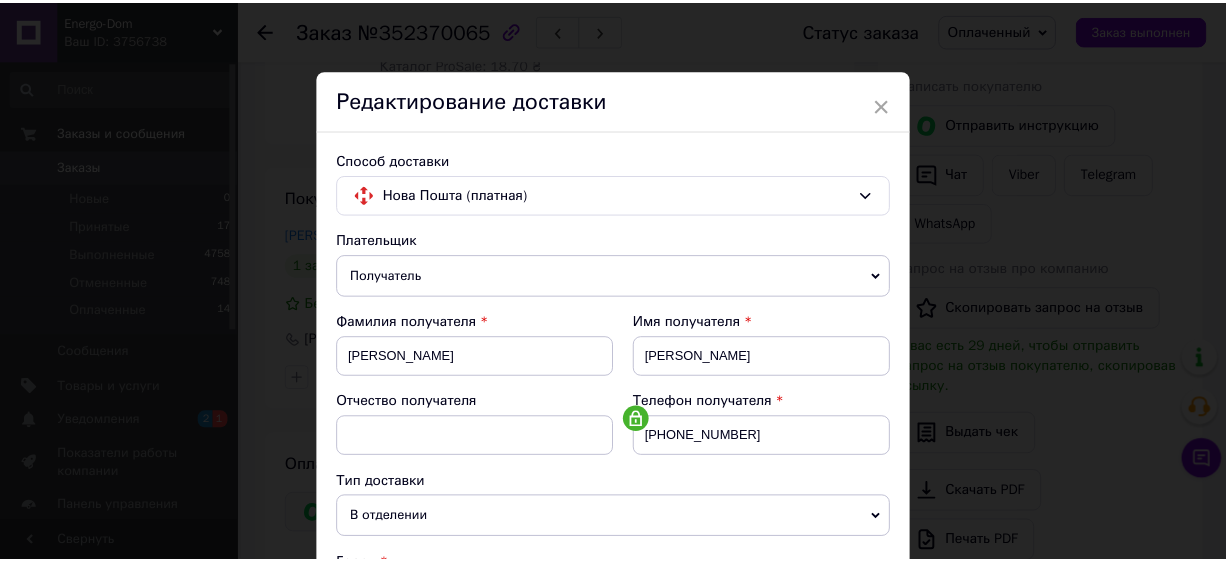scroll, scrollTop: 727, scrollLeft: 0, axis: vertical 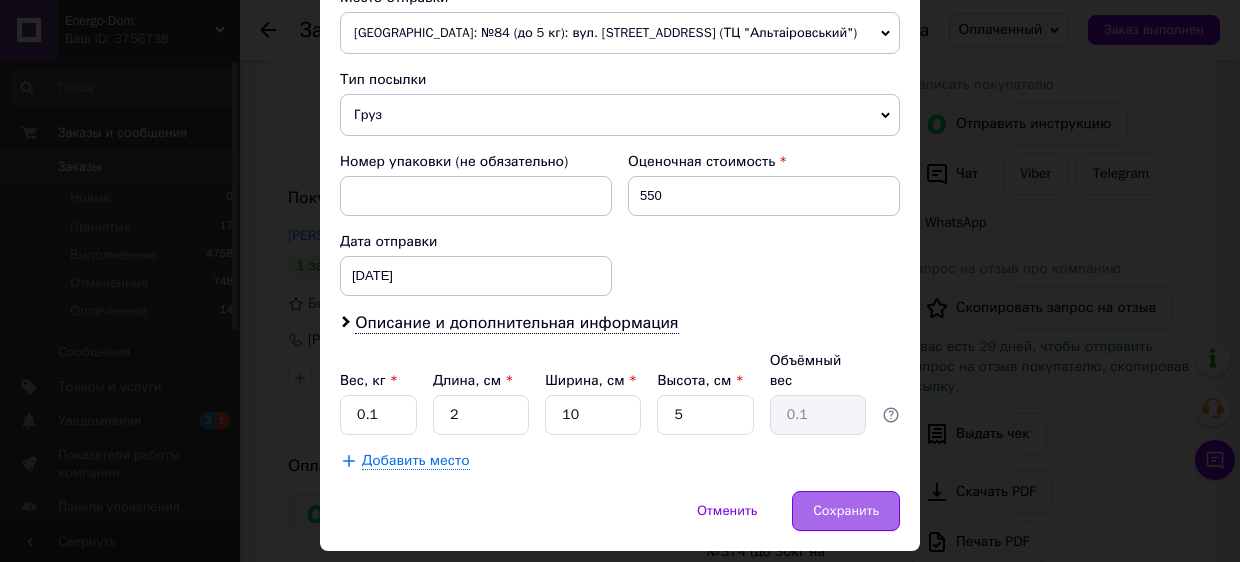 click on "Сохранить" at bounding box center (846, 511) 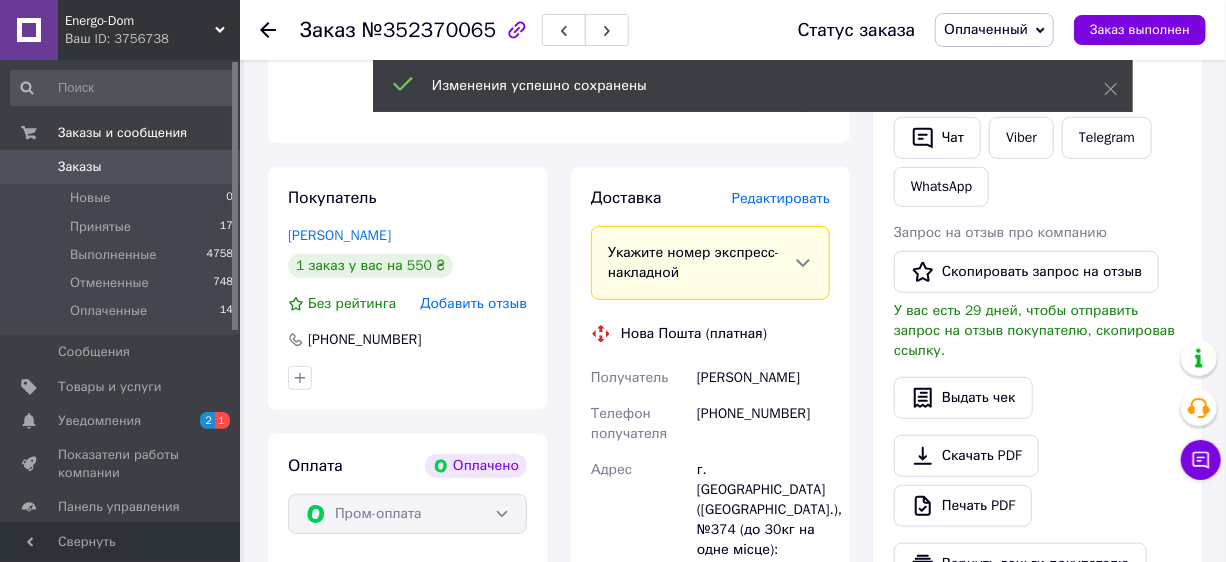 scroll, scrollTop: 956, scrollLeft: 0, axis: vertical 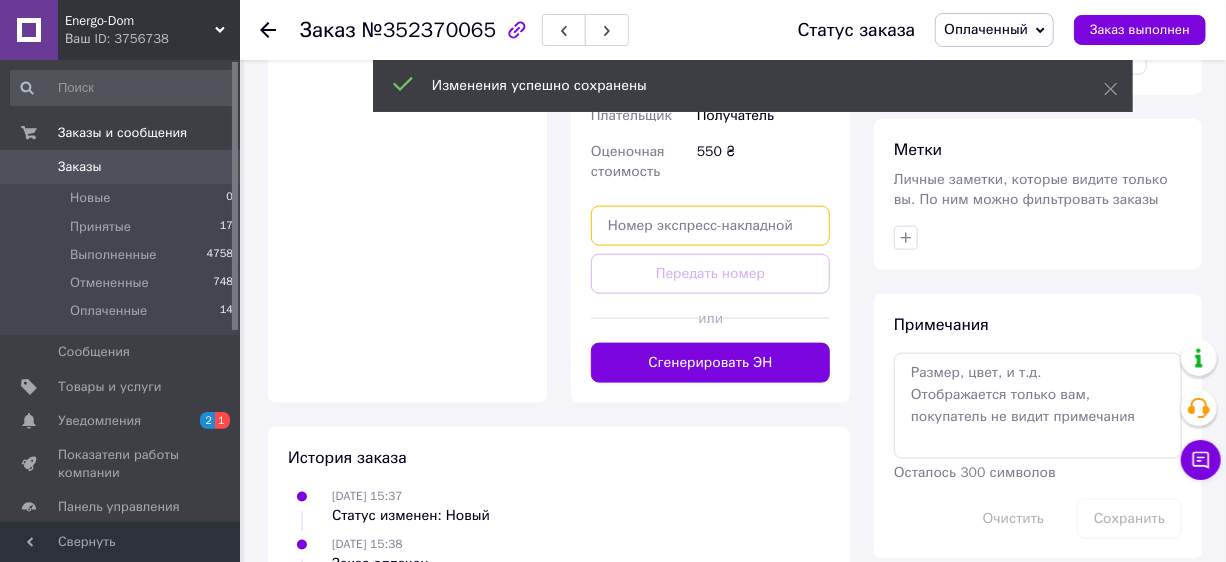 click at bounding box center (710, 226) 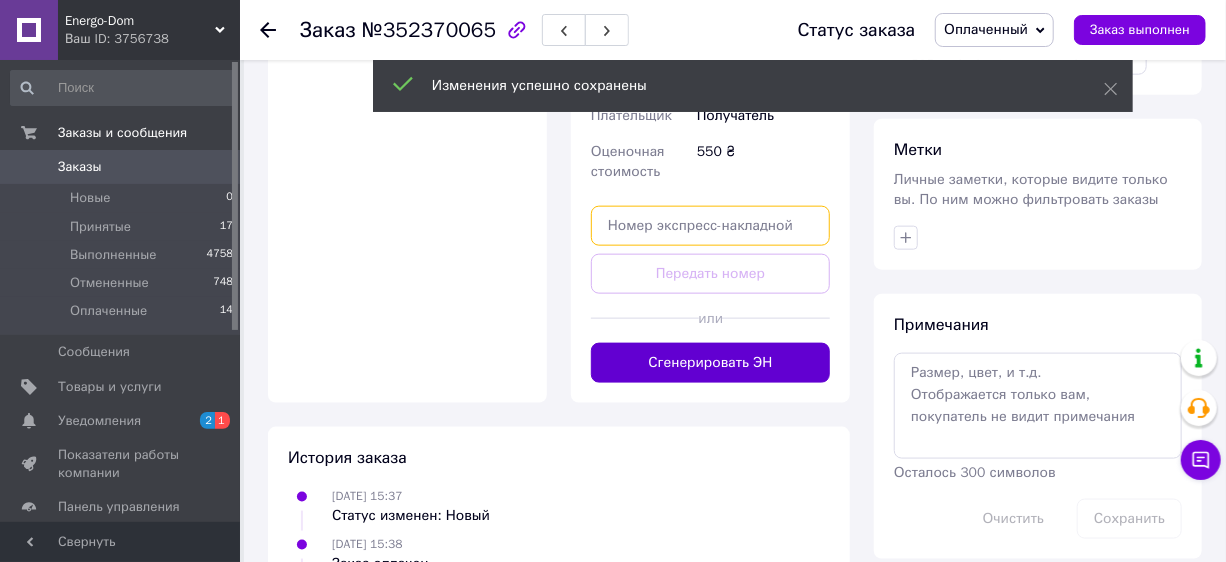 paste on "20451204656089" 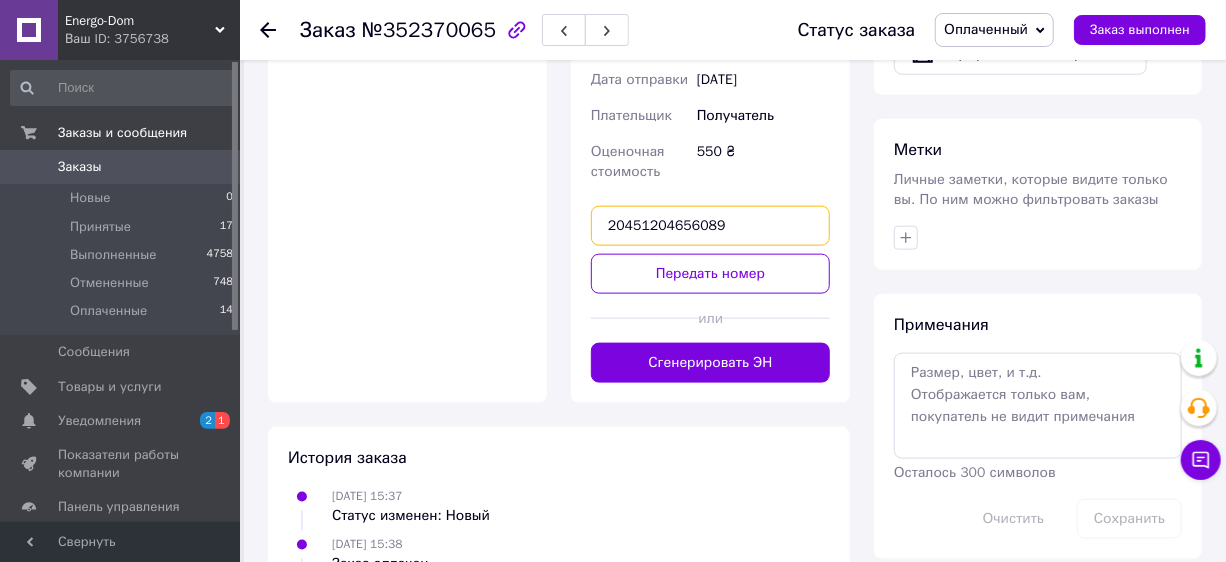 type on "20451204656089" 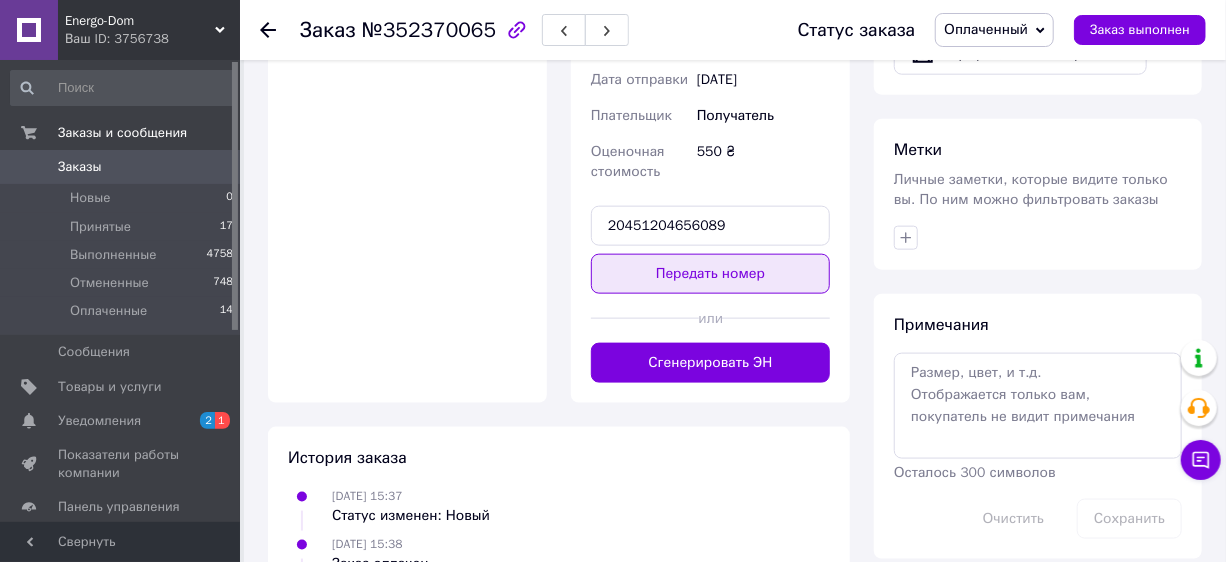 click on "Передать номер" at bounding box center (710, 274) 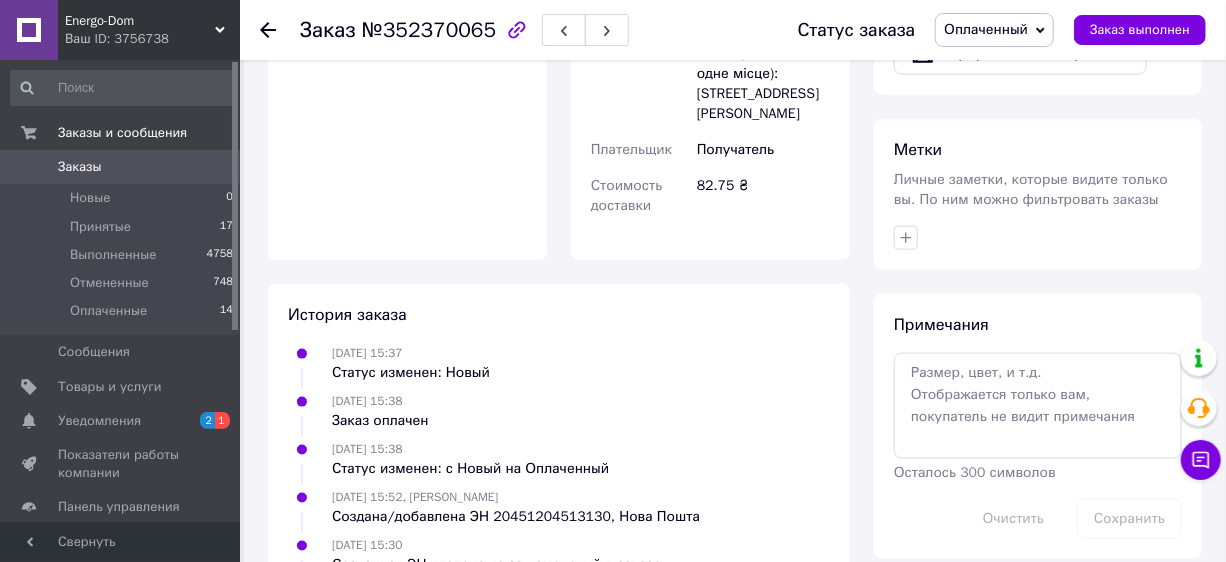click on "Заказ с приложения Оплачено [DATE] 15:37 Товары в заказе (1) - 15% Мини мобильный телефон BM310 черный MTK626 на 2 Sim, размер как зажигалка. Готово к отправке 550 ₴   650 ₴ Артикул: BM310 Остаток: 38 Каталог ProSale: 18.70 ₴  1 шт. 550 ₴ Покупатель [PERSON_NAME] 1 заказ у вас на 550 ₴ Без рейтинга   Добавить отзыв [PHONE_NUMBER] Оплата Оплачено Пром-оплата Доставка Редактировать Нова Пошта (платная) Номер накладной 20451204656089 Статус отправления Статус отправления будет известен в ближайшее время Получатель [PERSON_NAME] Телефон получателя [PHONE_NUMBER] Адрес Плательщик Получатель 82.75 ₴ Плательщик <" at bounding box center (559, 10) 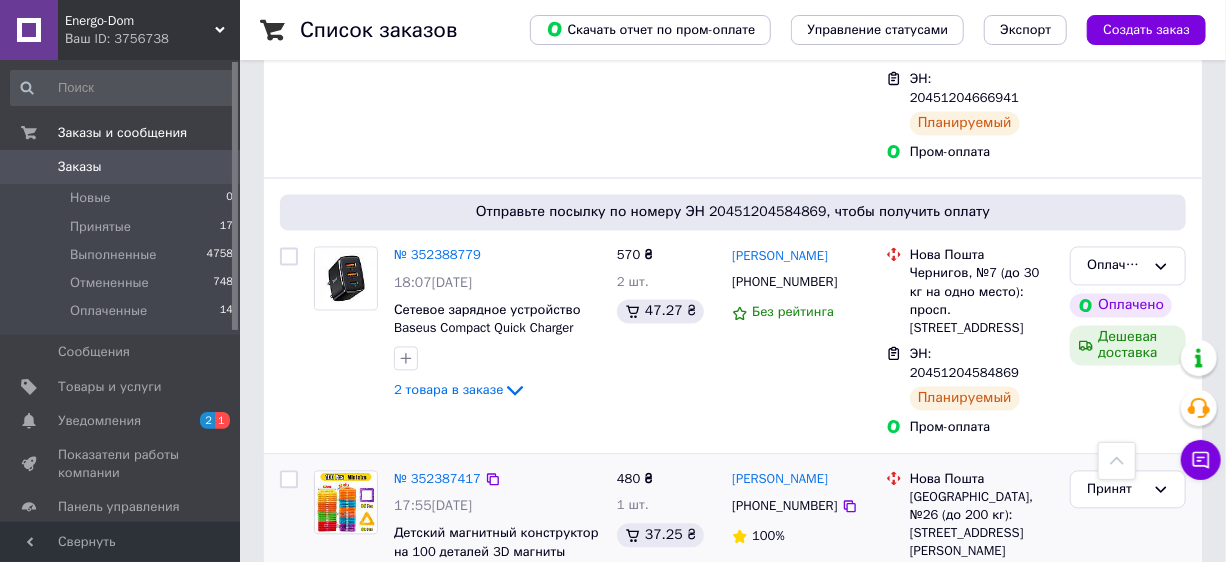 scroll, scrollTop: 1818, scrollLeft: 0, axis: vertical 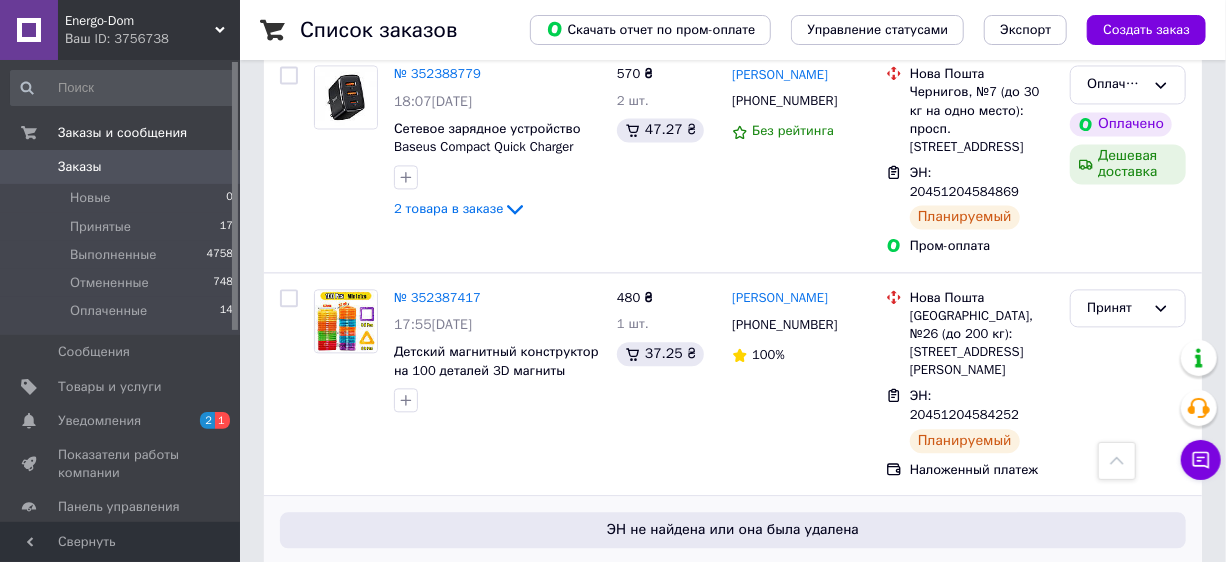 click on "№ 352380658" at bounding box center (437, 572) 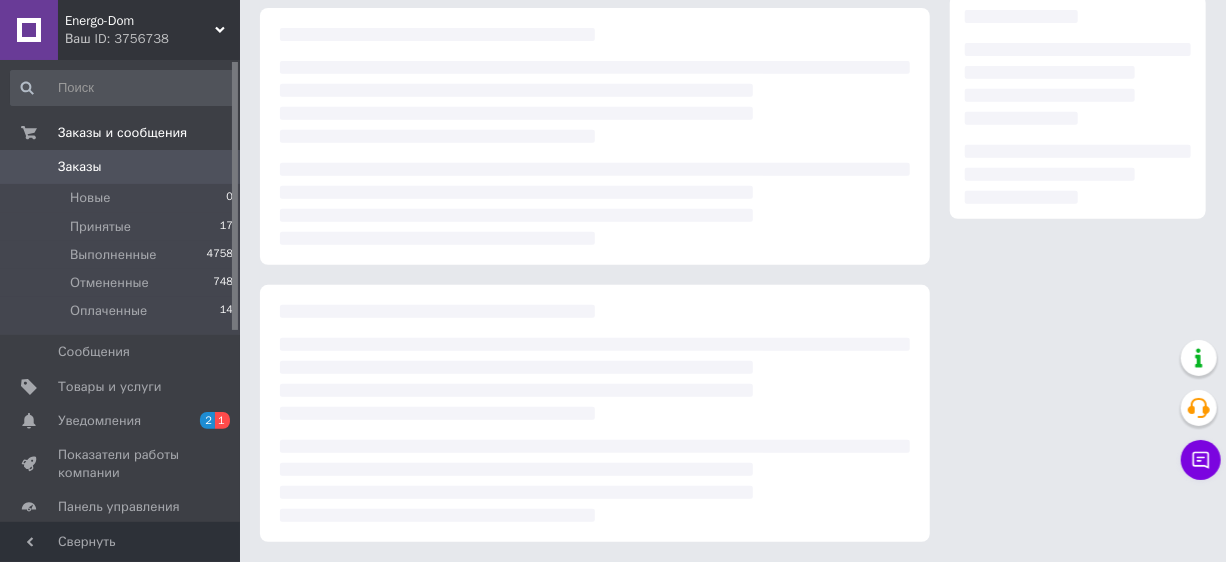 scroll, scrollTop: 351, scrollLeft: 0, axis: vertical 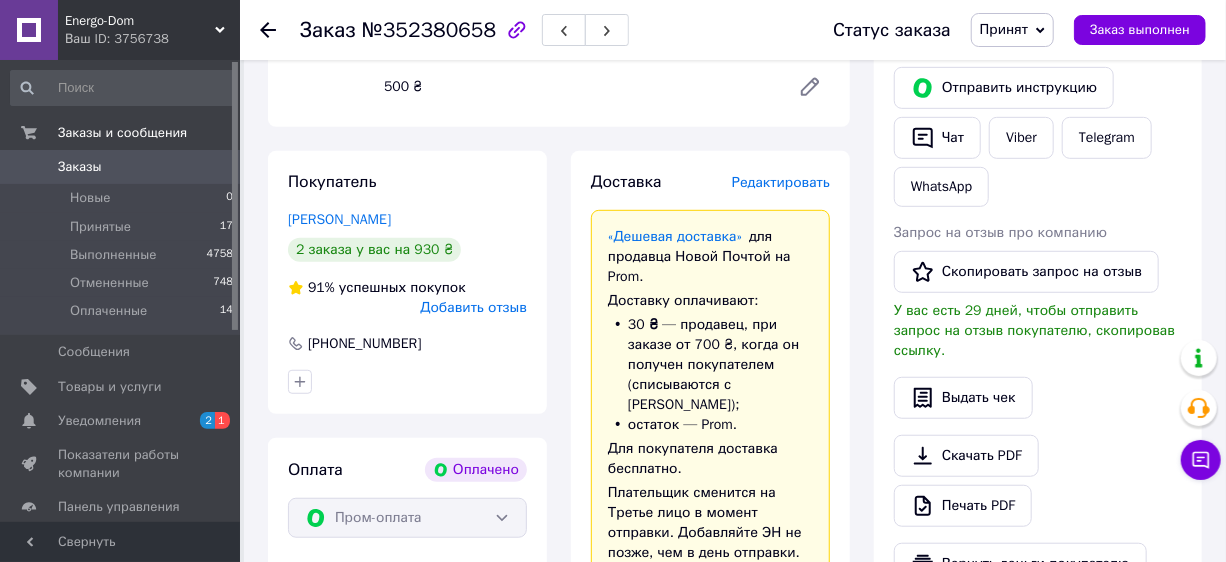 click on "Редактировать" at bounding box center [781, 182] 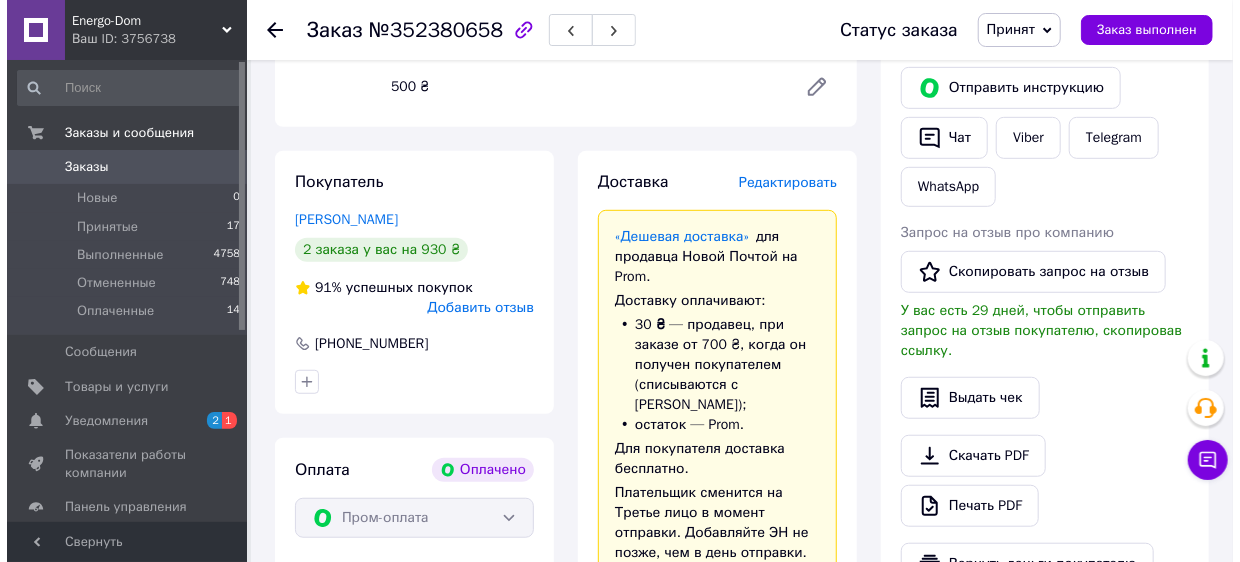 scroll, scrollTop: 413, scrollLeft: 0, axis: vertical 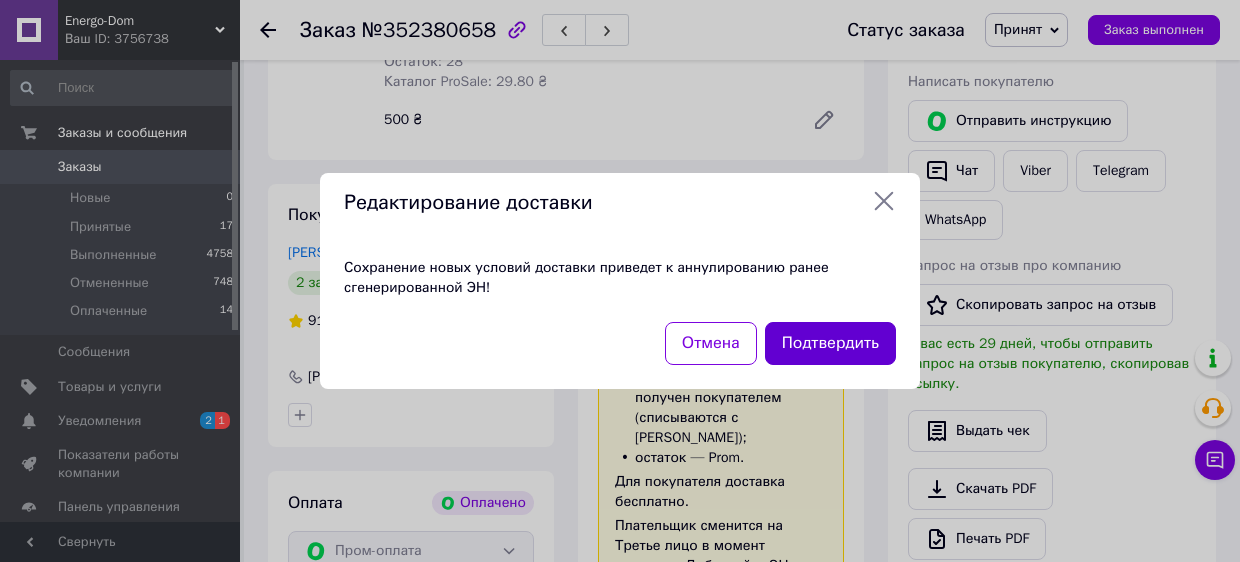 click on "Подтвердить" at bounding box center (830, 343) 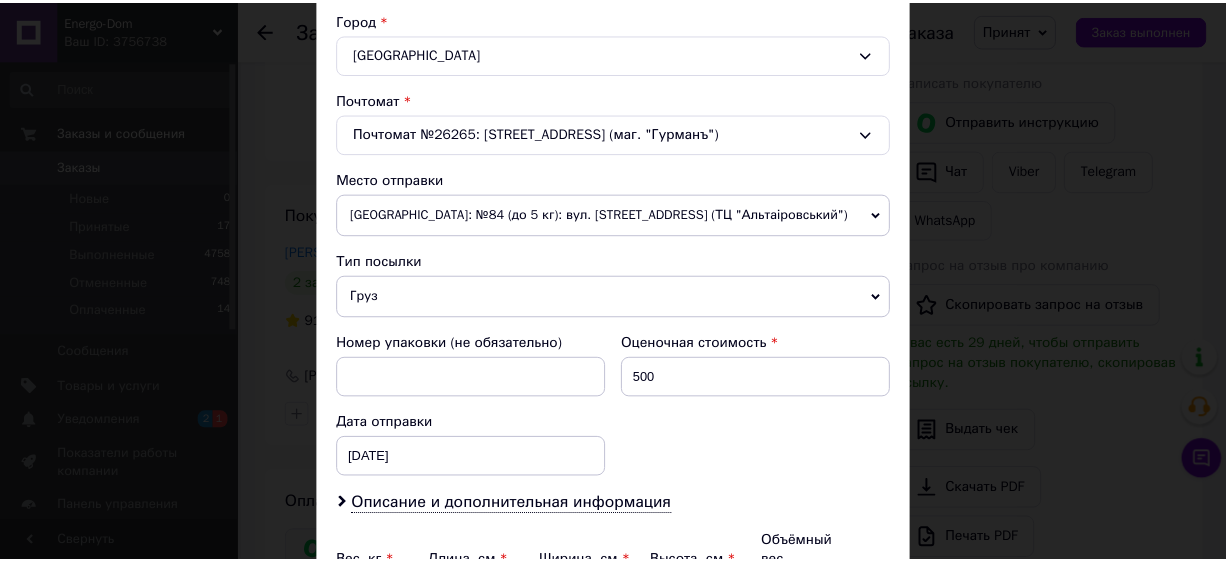 scroll, scrollTop: 763, scrollLeft: 0, axis: vertical 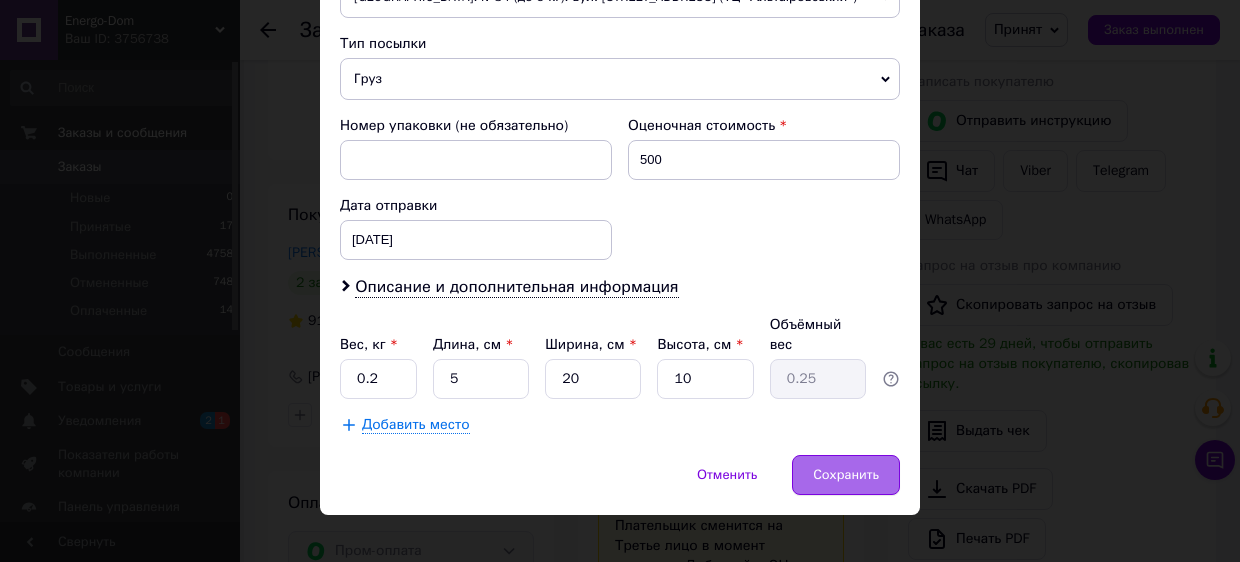 click on "Сохранить" at bounding box center (846, 475) 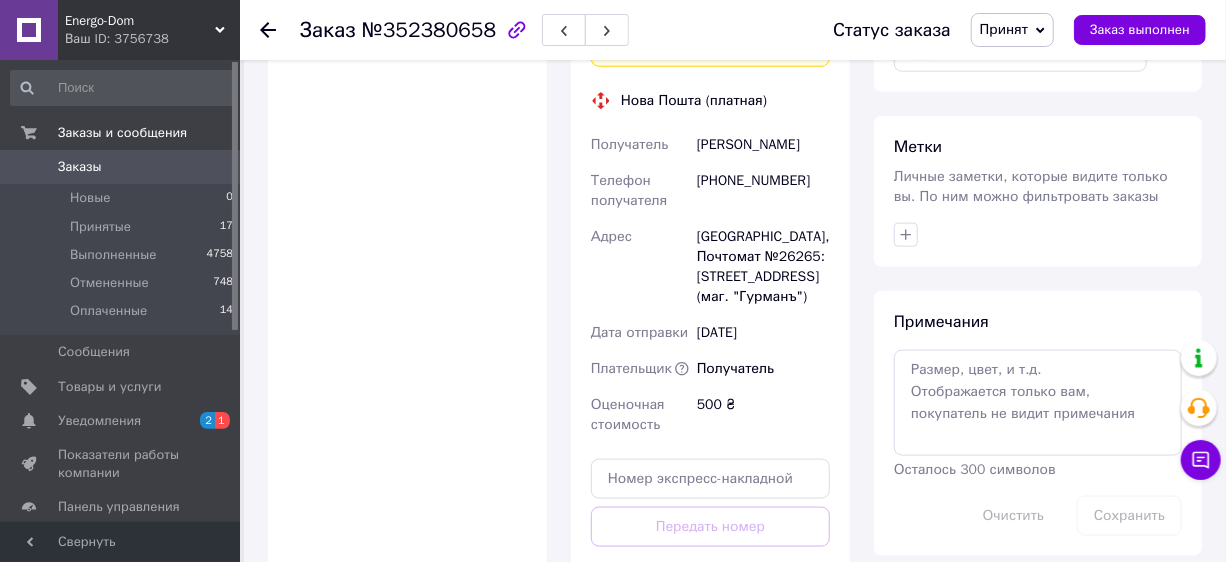 scroll, scrollTop: 1140, scrollLeft: 0, axis: vertical 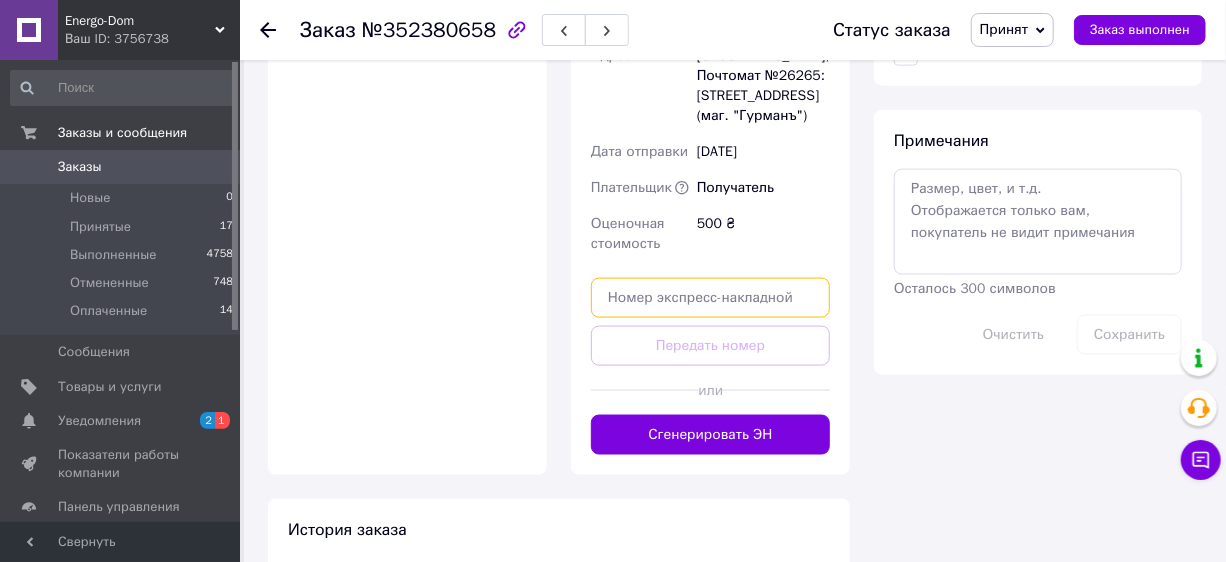 click at bounding box center (710, 298) 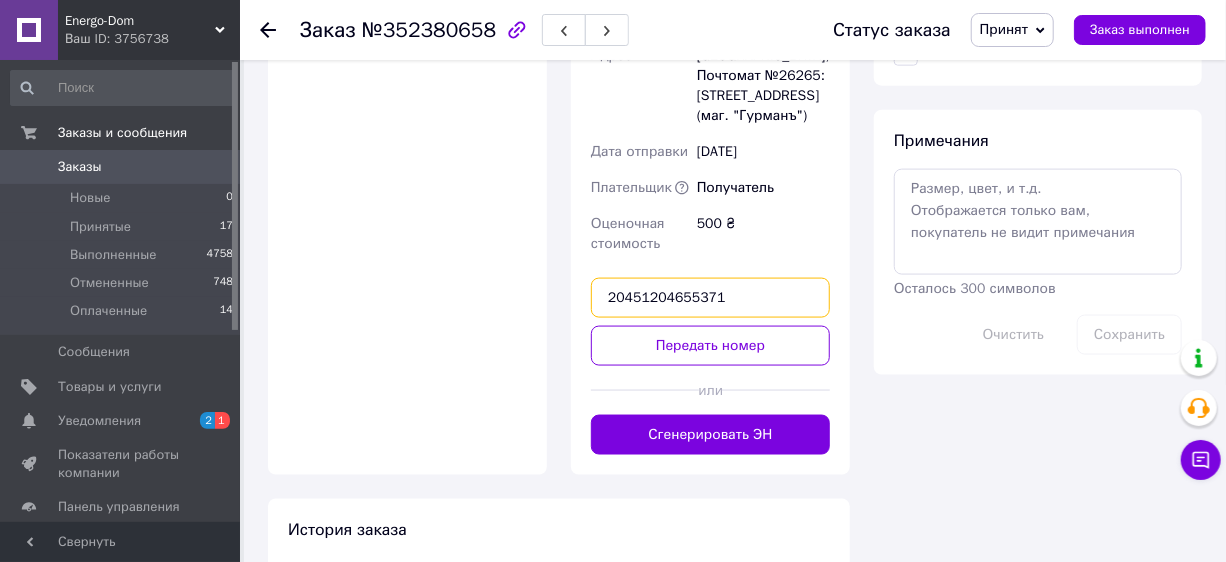 type on "20451204655371" 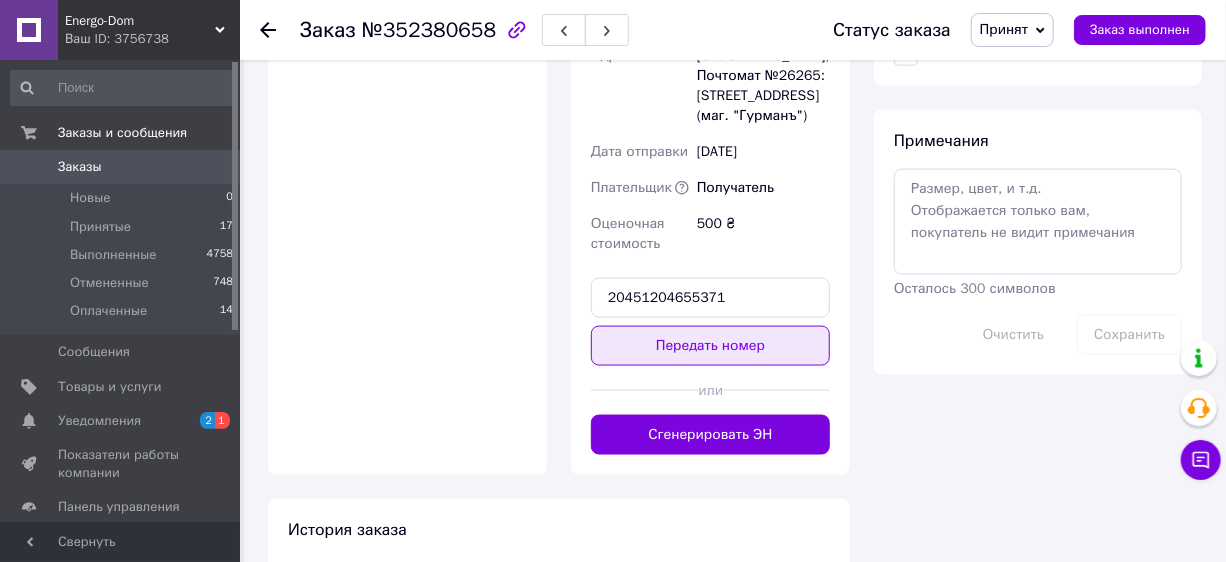 click on "Передать номер" at bounding box center (710, 346) 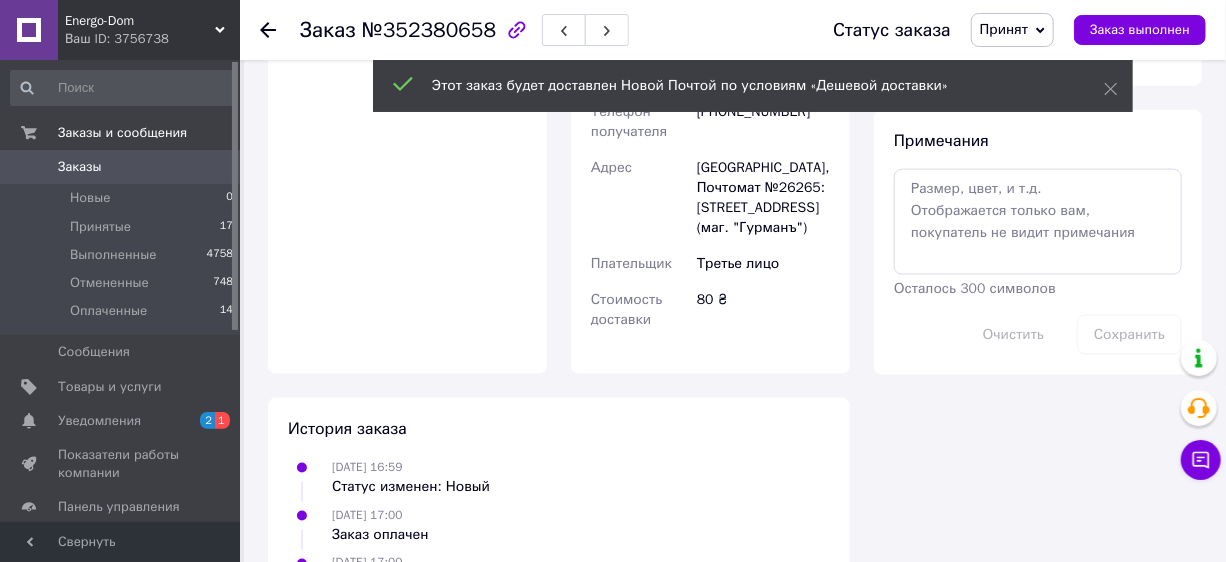 scroll, scrollTop: 31, scrollLeft: 0, axis: vertical 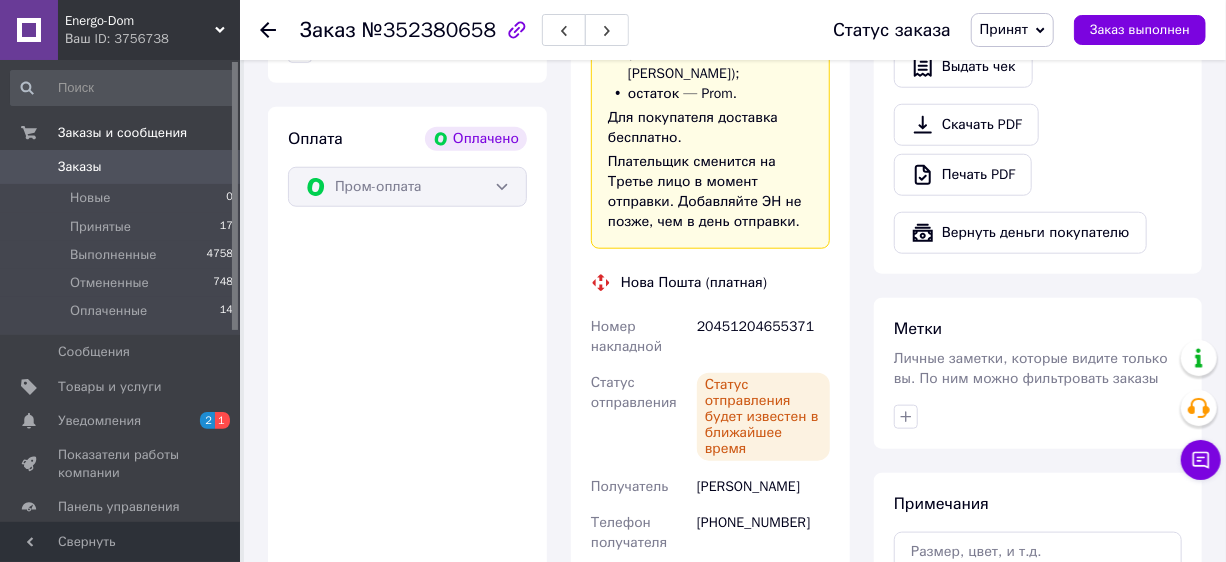 click 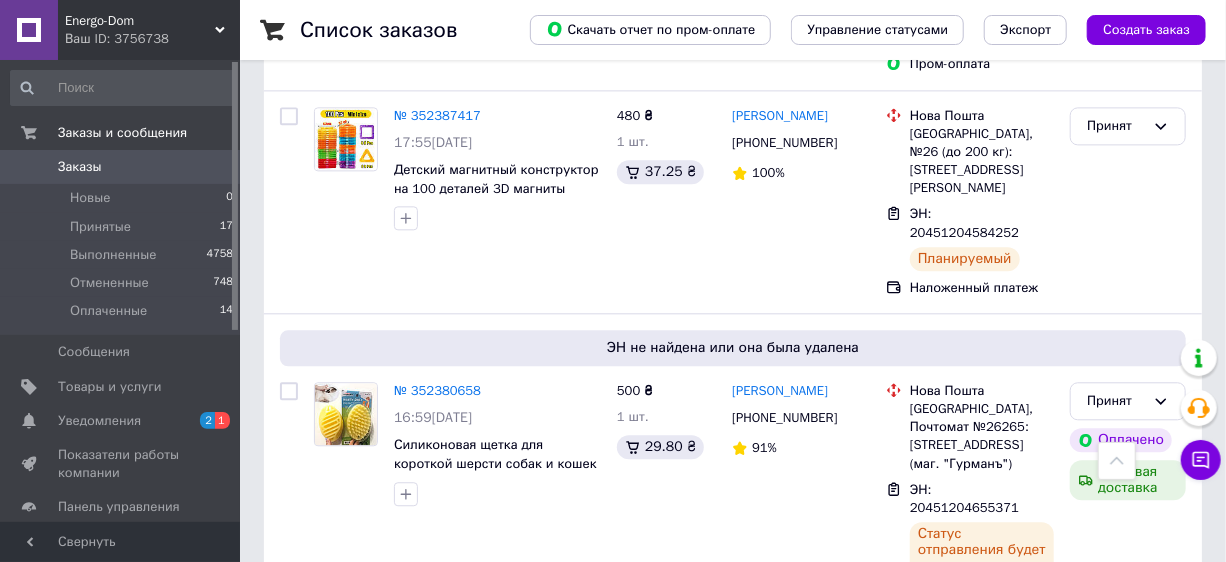 scroll, scrollTop: 2181, scrollLeft: 0, axis: vertical 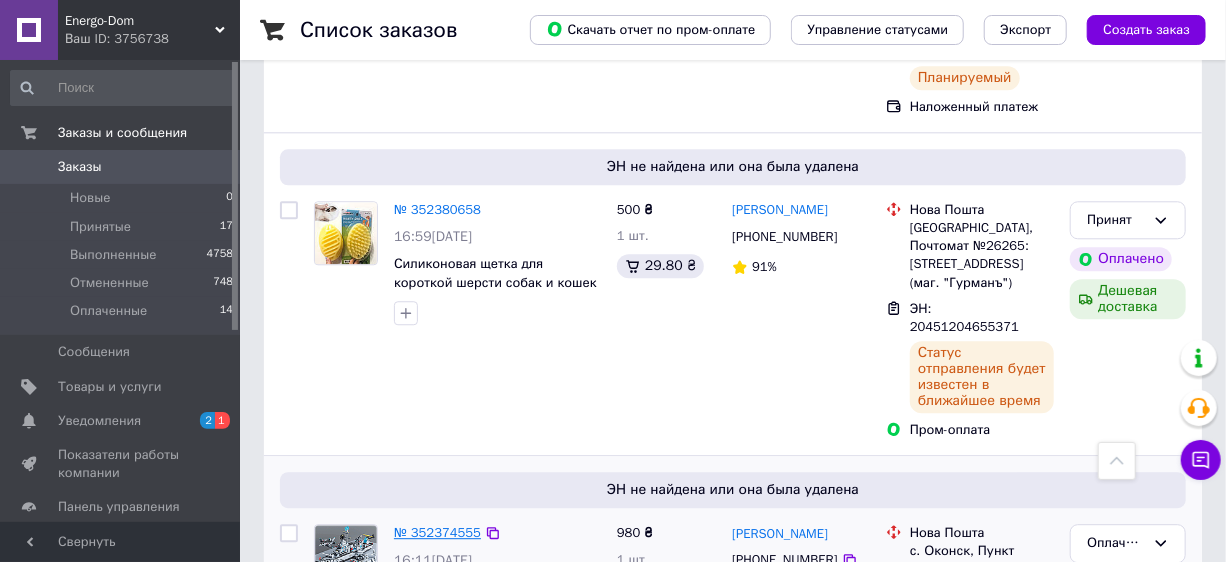 click on "№ 352374555" at bounding box center [437, 532] 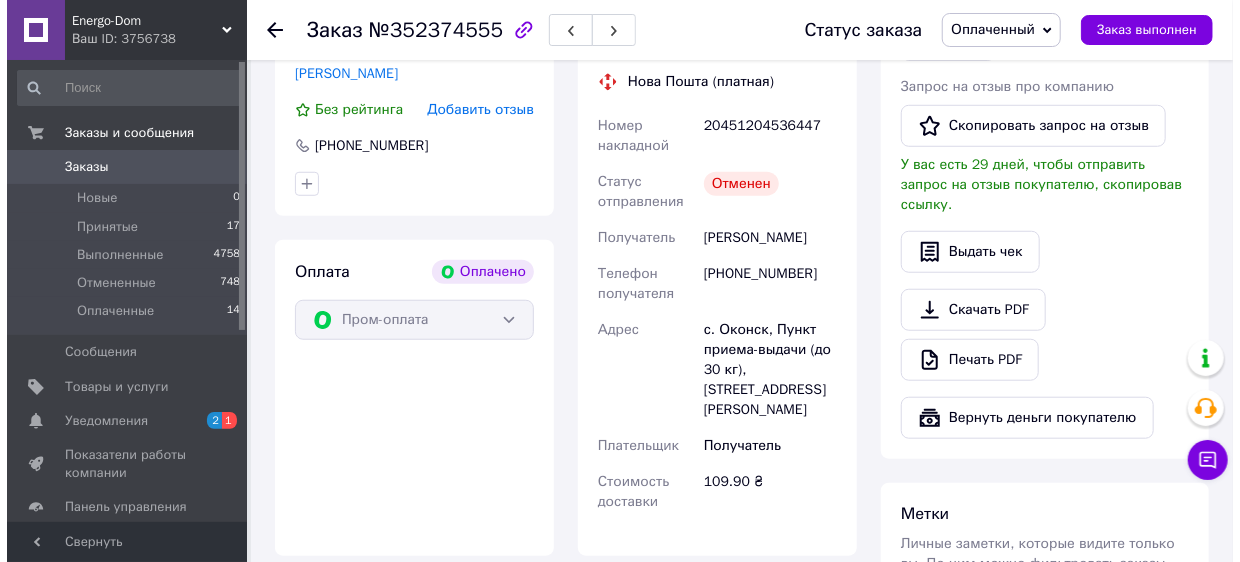 scroll, scrollTop: 410, scrollLeft: 0, axis: vertical 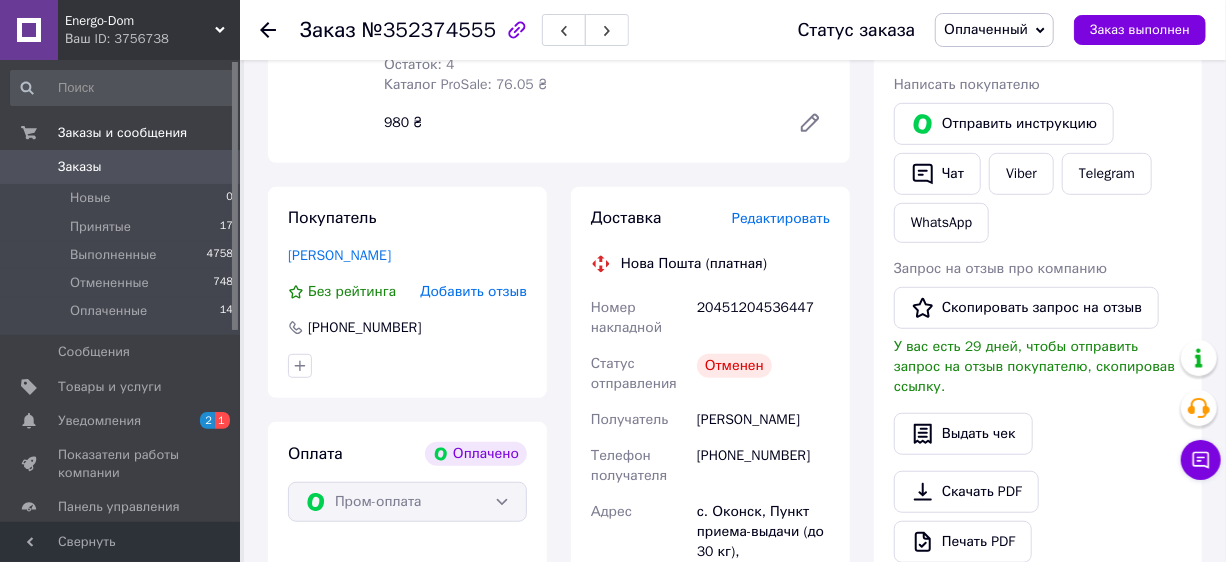 click on "Редактировать" at bounding box center (781, 218) 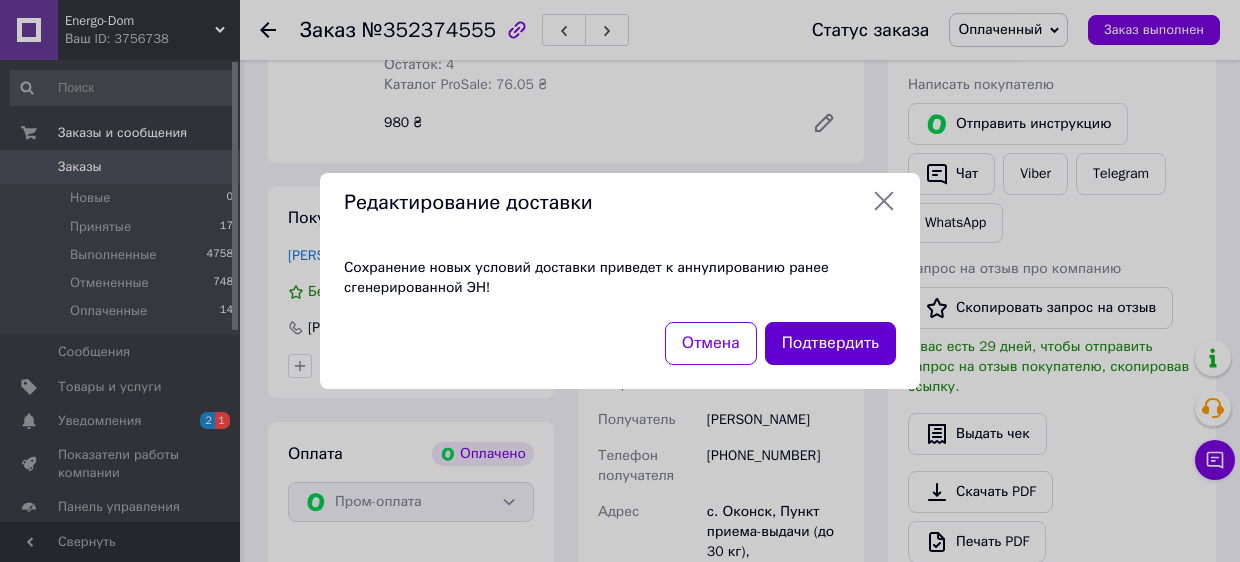 click on "Подтвердить" at bounding box center (830, 343) 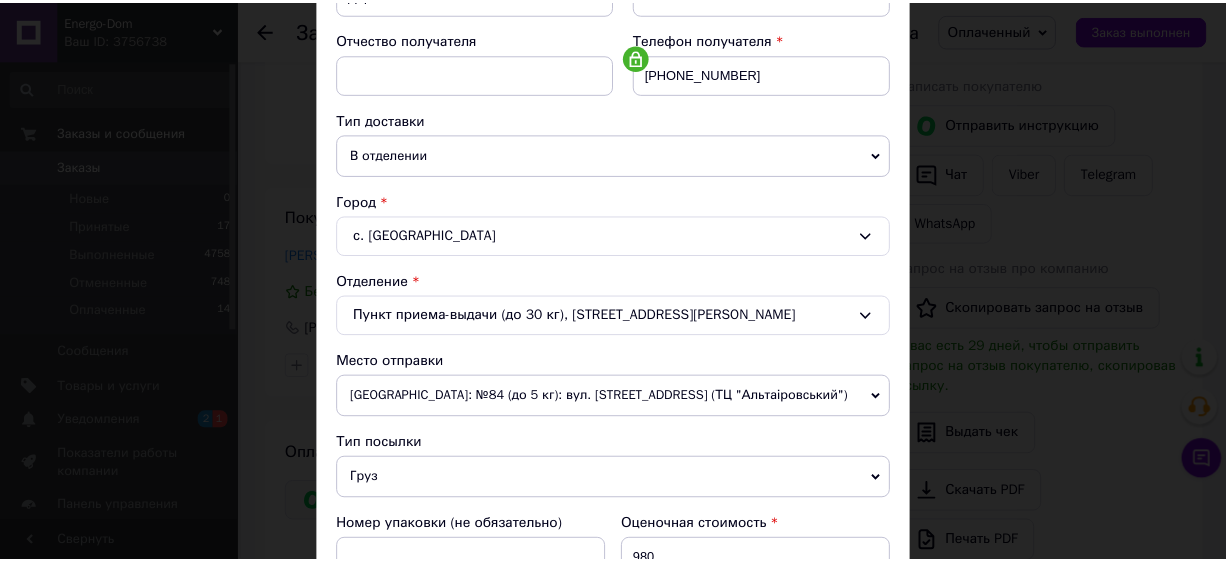 scroll, scrollTop: 727, scrollLeft: 0, axis: vertical 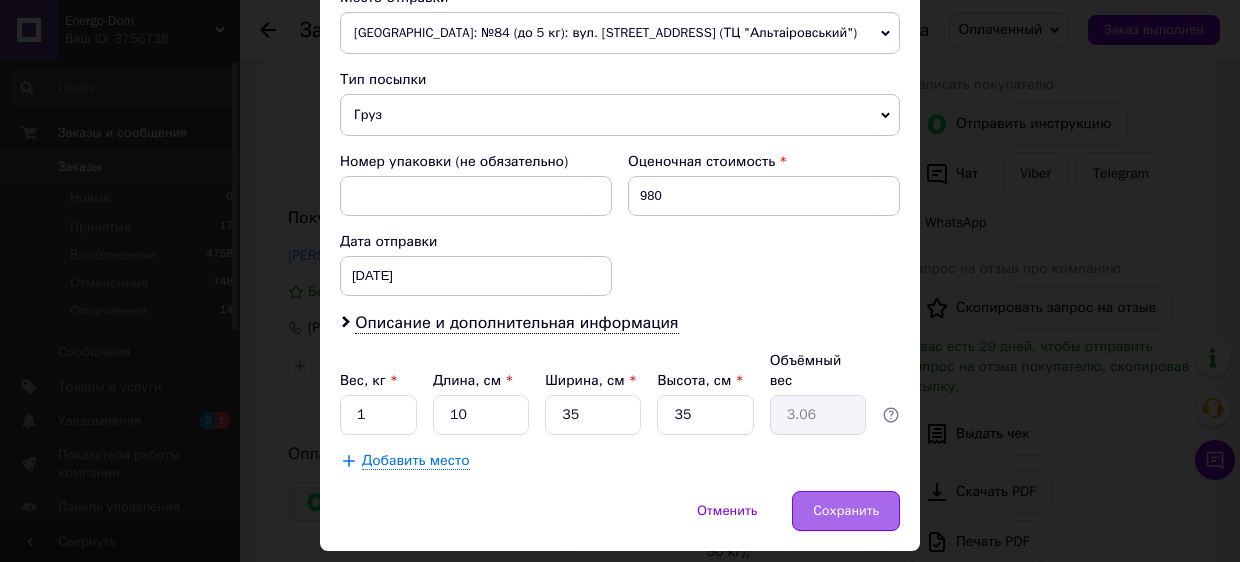 click on "Сохранить" at bounding box center [846, 511] 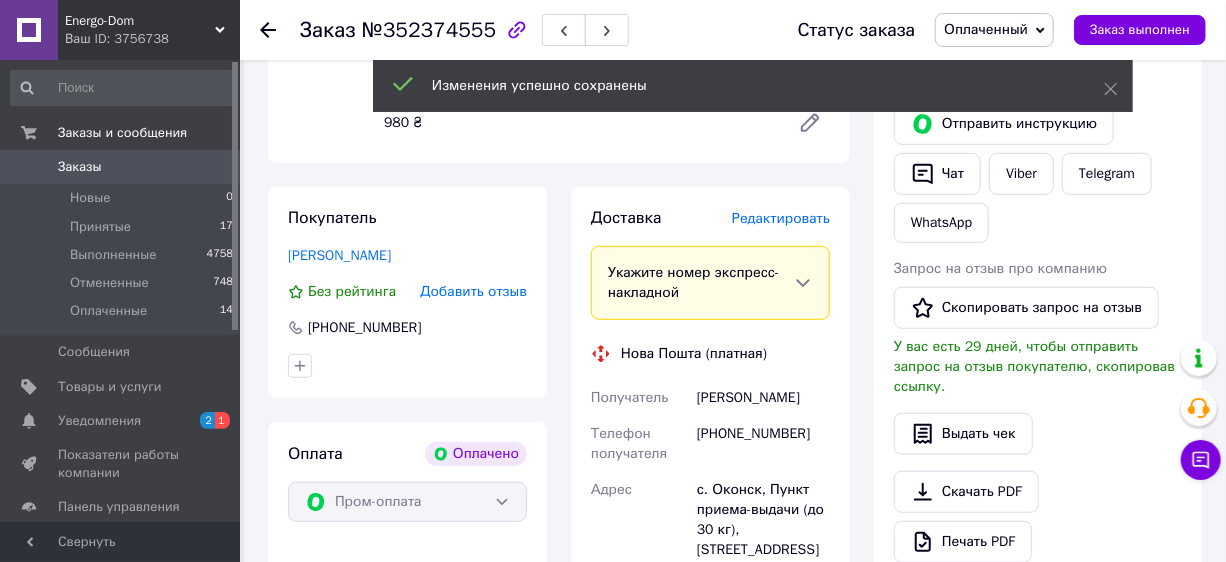 scroll, scrollTop: 774, scrollLeft: 0, axis: vertical 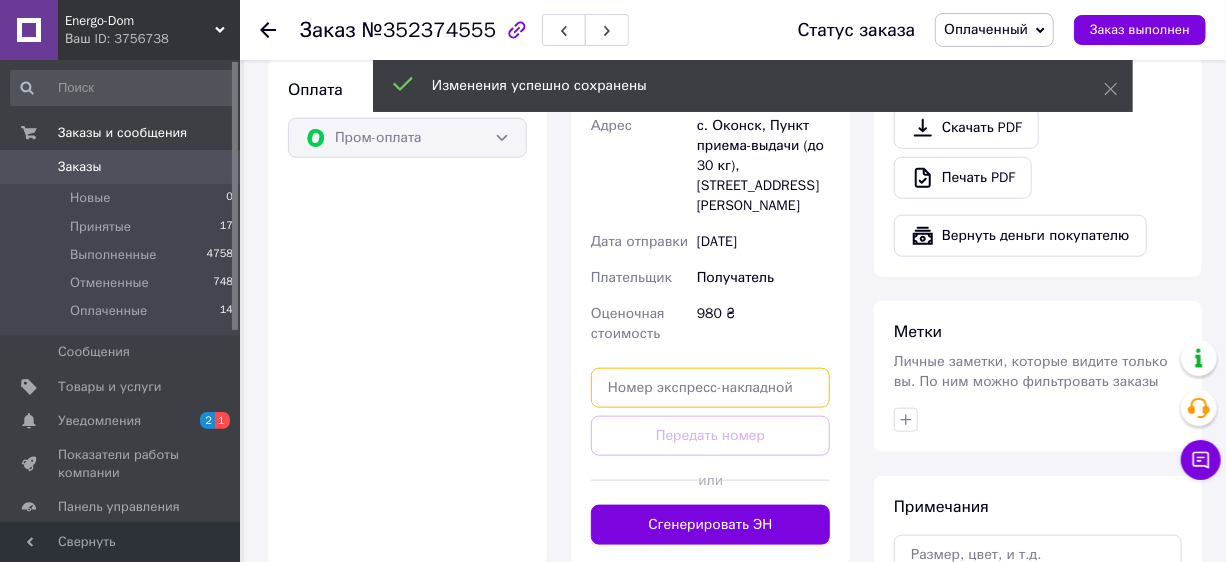 click at bounding box center (710, 388) 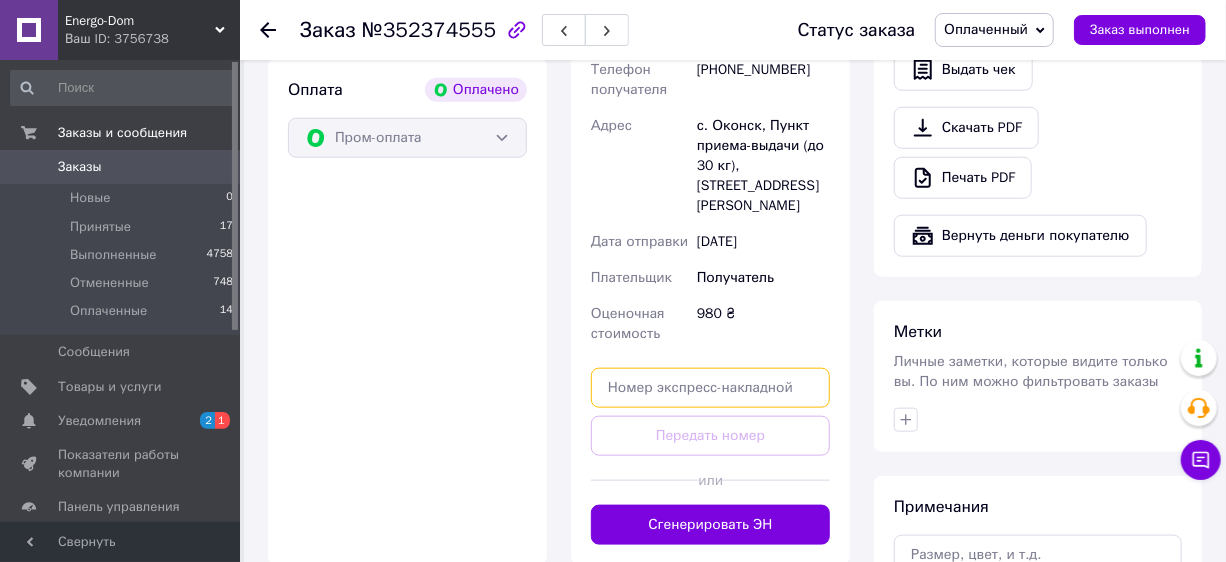 paste on "20451204657030" 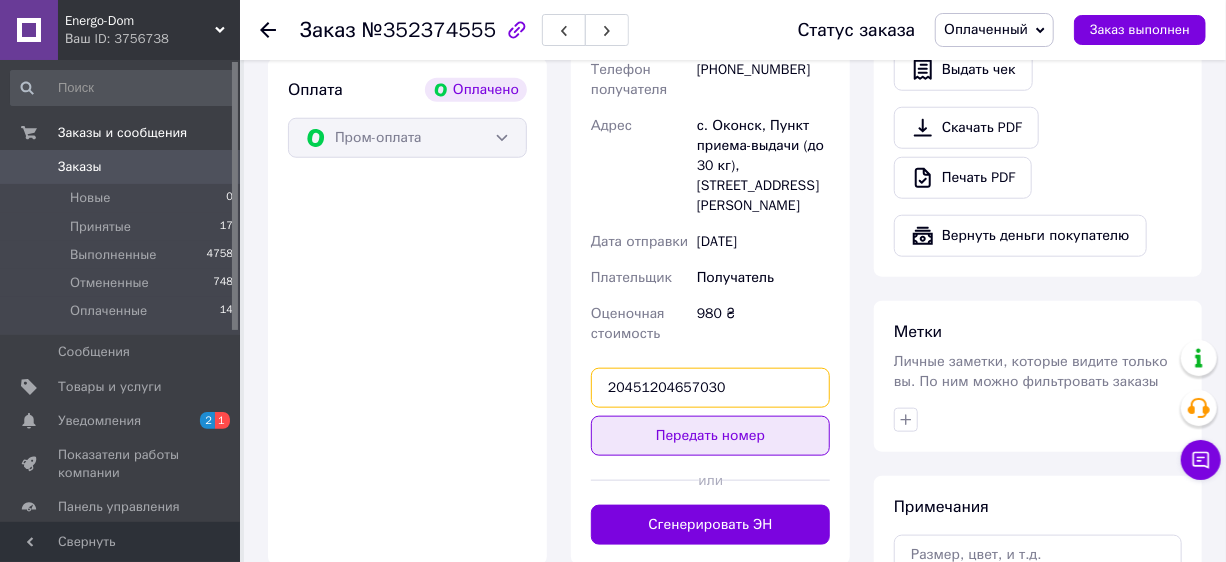 type on "20451204657030" 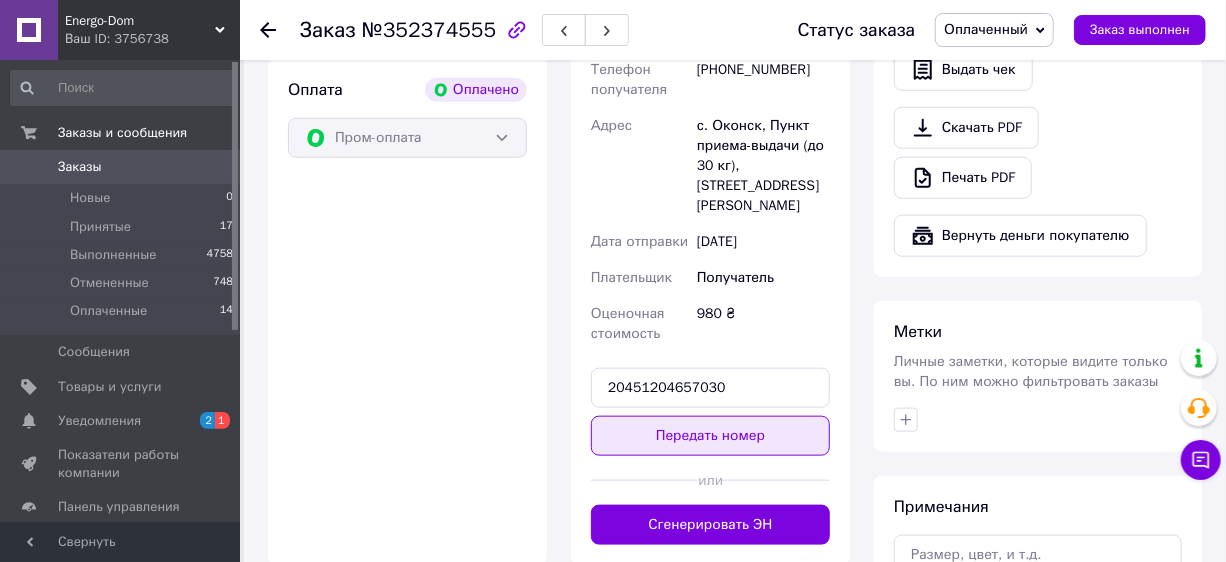 click on "Передать номер" at bounding box center (710, 436) 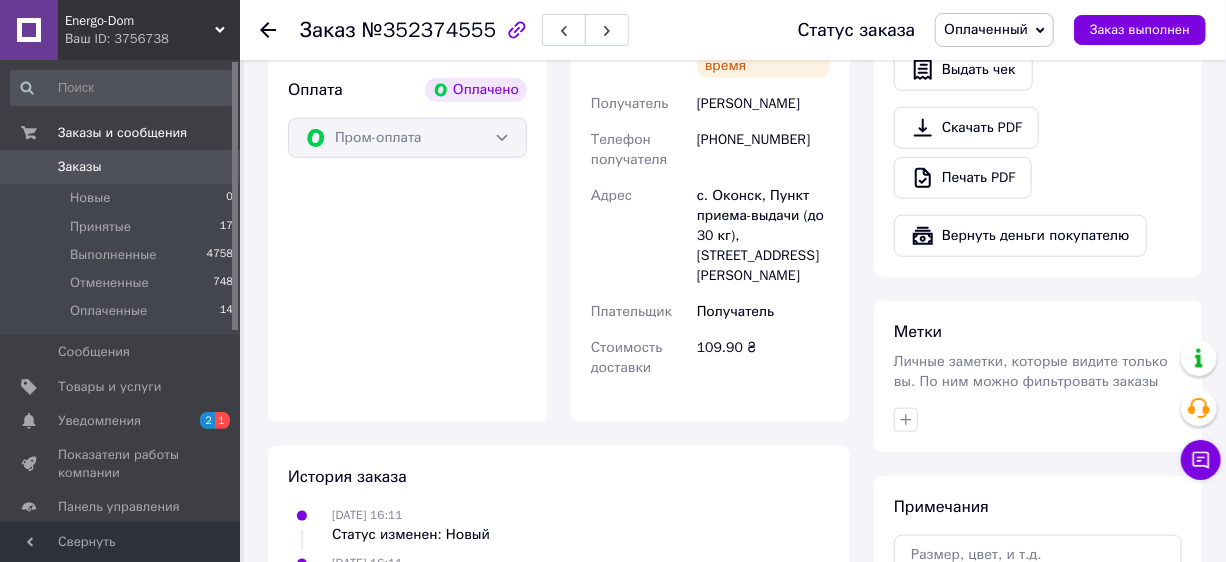click on "Заказы" at bounding box center [121, 167] 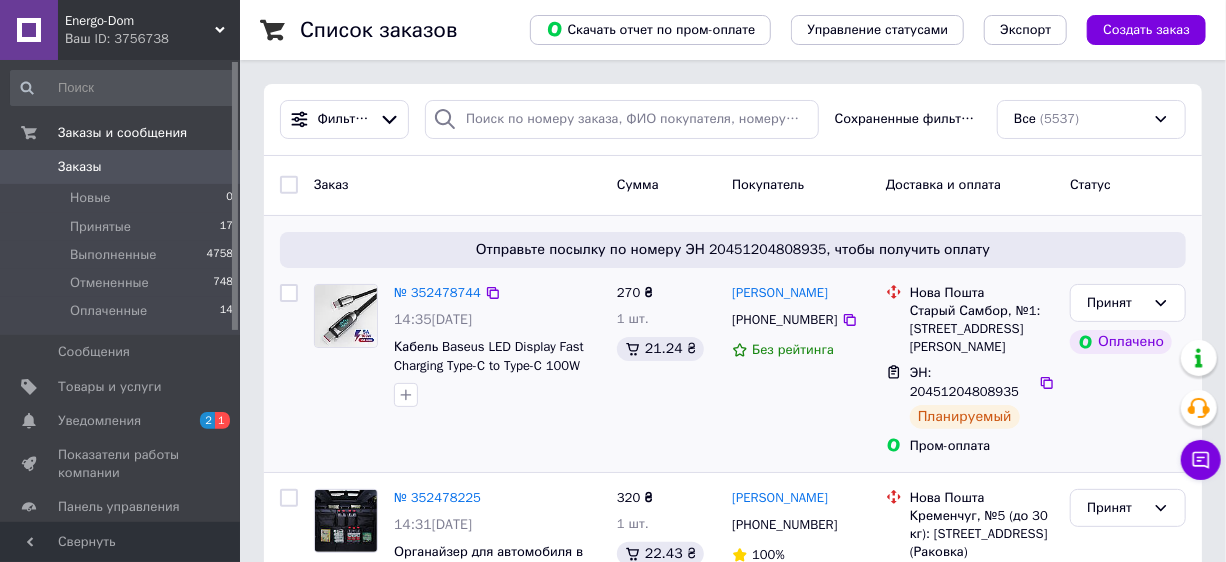 scroll, scrollTop: 181, scrollLeft: 0, axis: vertical 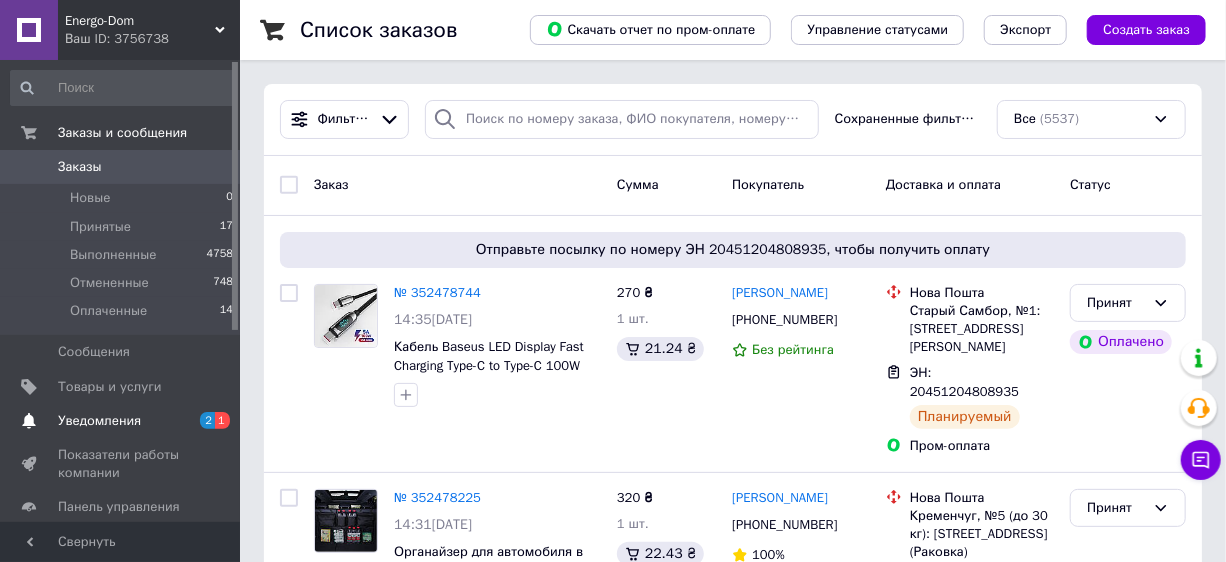 click on "Уведомления" at bounding box center [121, 421] 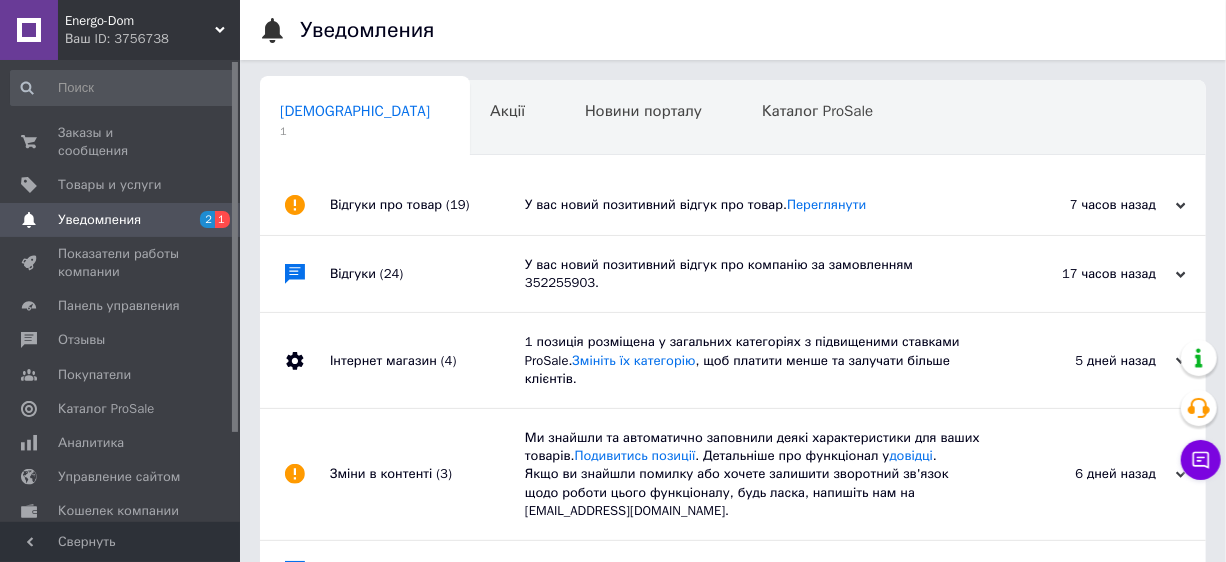 scroll, scrollTop: 0, scrollLeft: 4, axis: horizontal 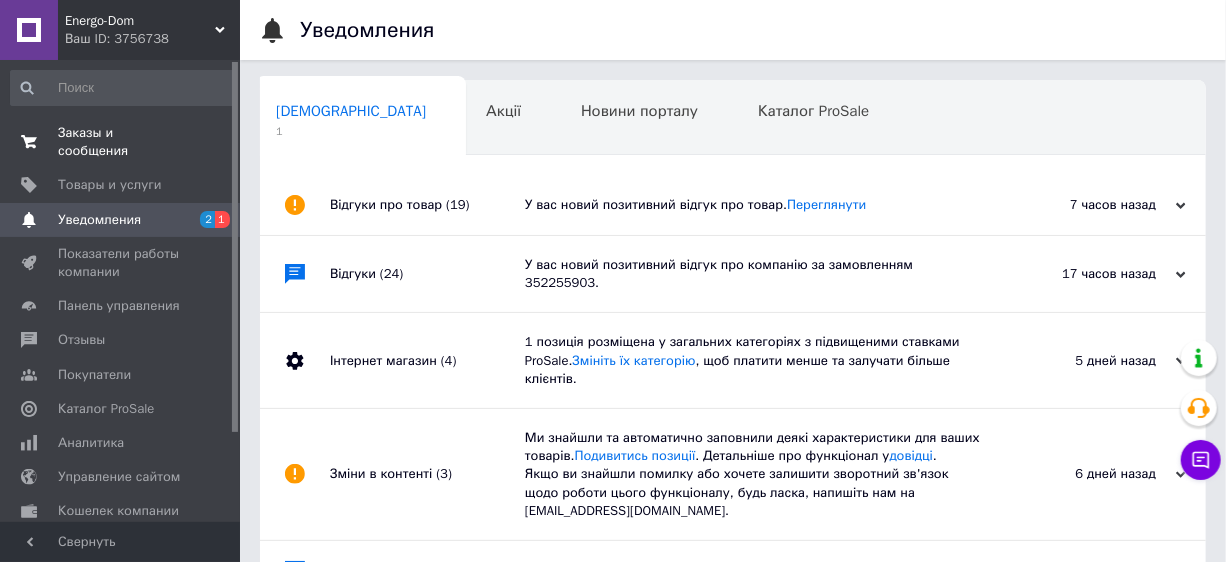 click on "Заказы и сообщения" at bounding box center [121, 142] 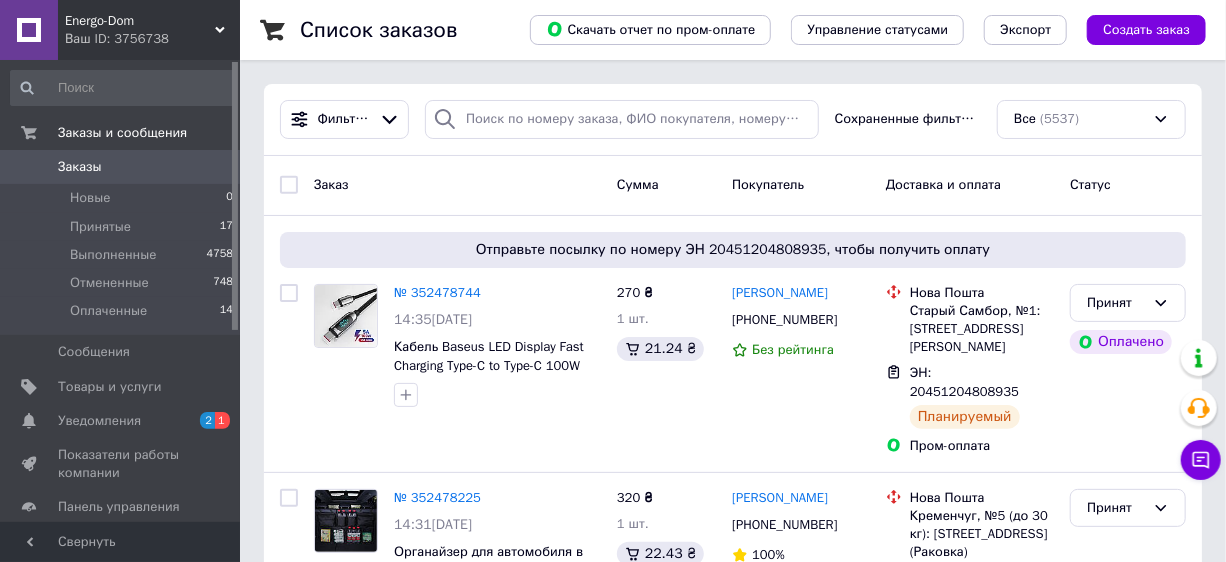 click on "Заказы" at bounding box center (80, 167) 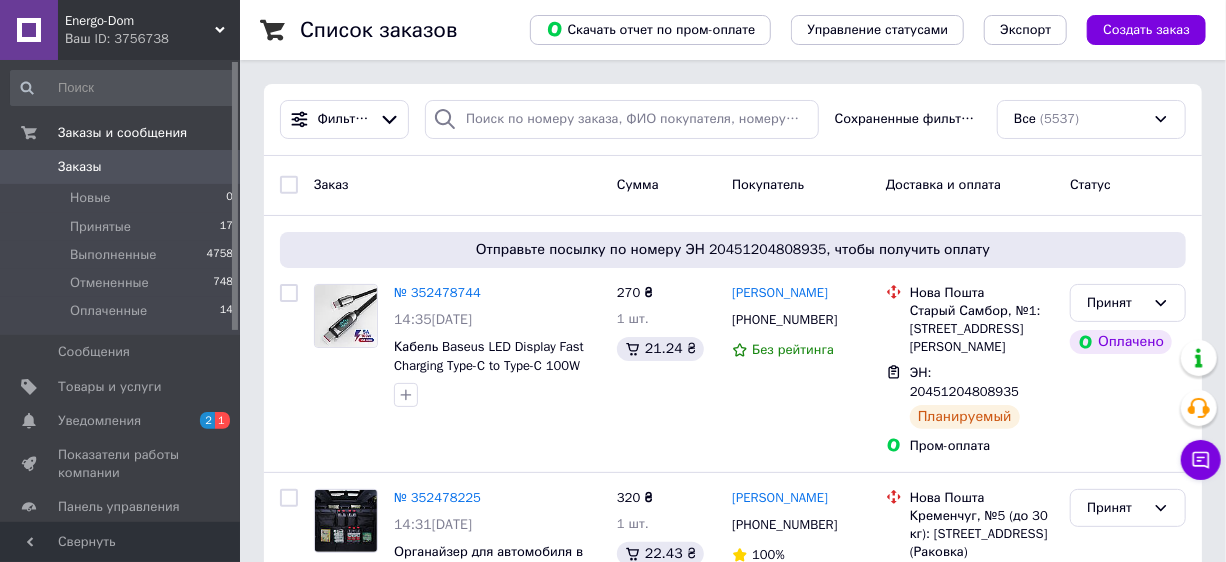 click on "Заказы" at bounding box center [80, 167] 